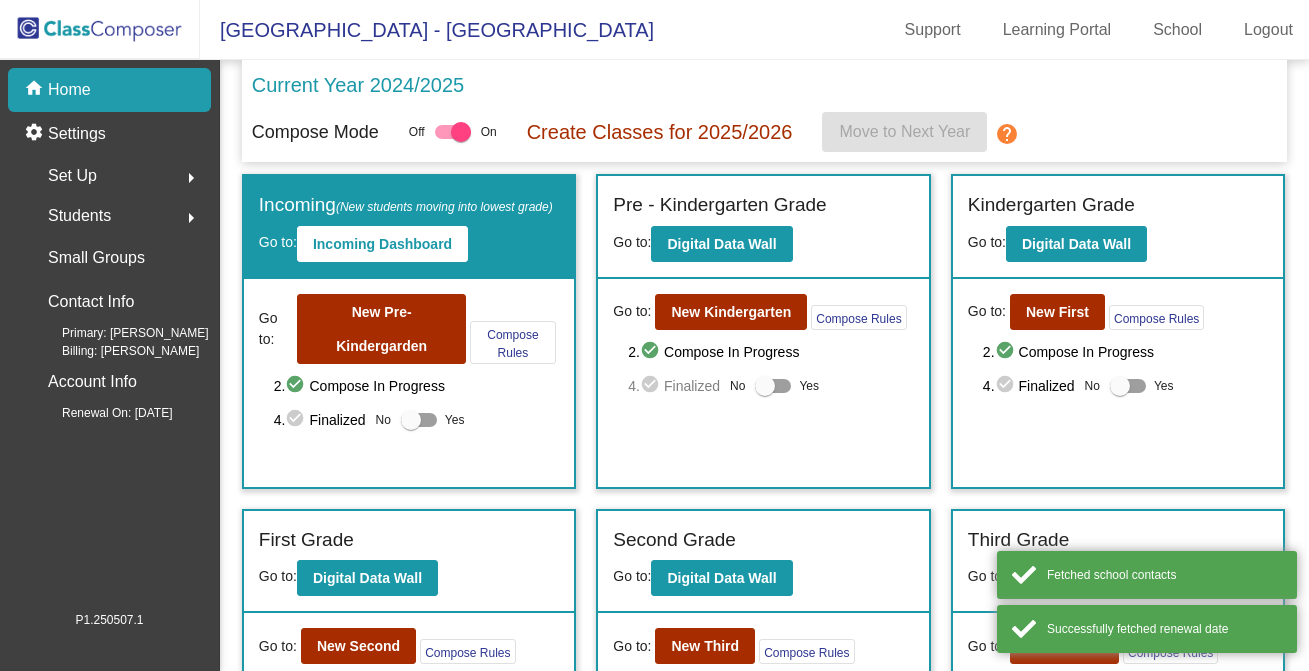 scroll, scrollTop: 0, scrollLeft: 0, axis: both 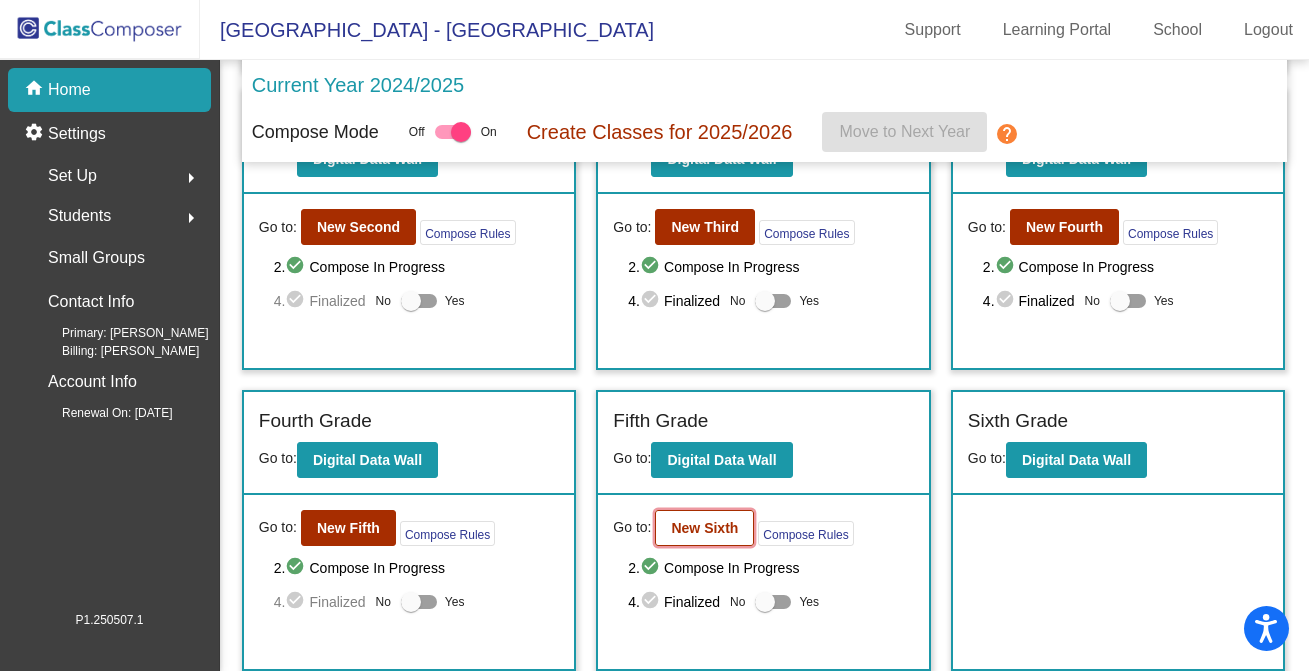 click on "New Sixth" 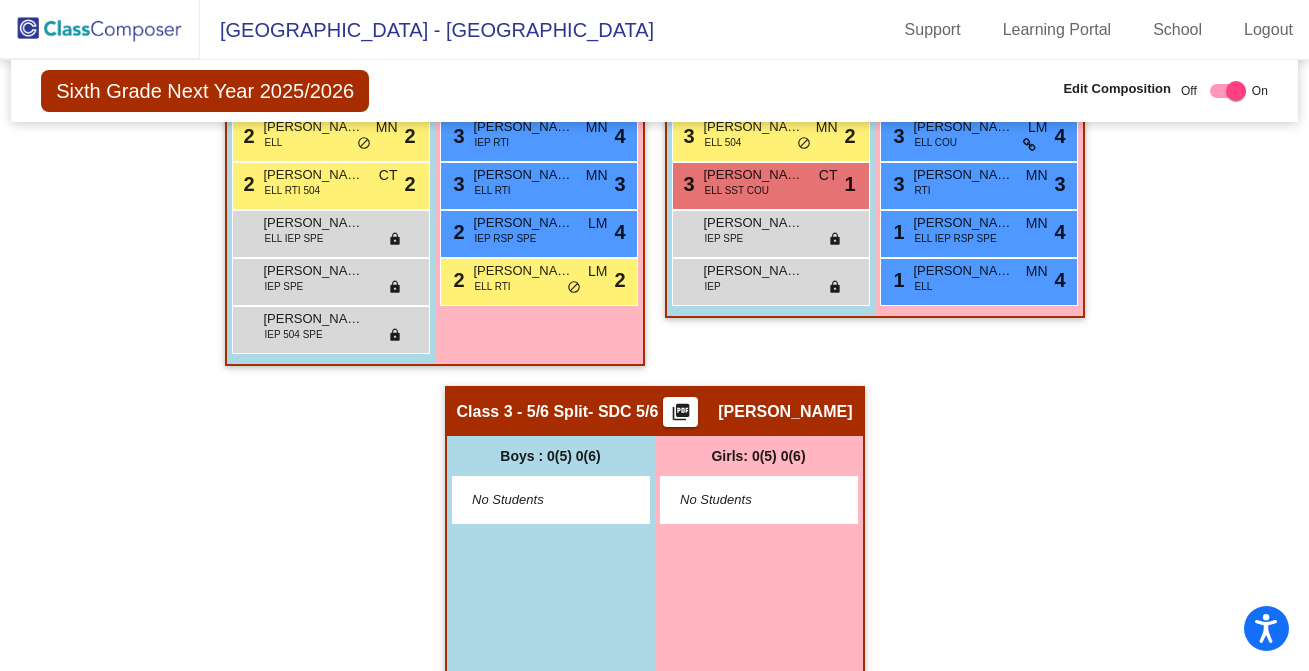 scroll, scrollTop: 796, scrollLeft: 0, axis: vertical 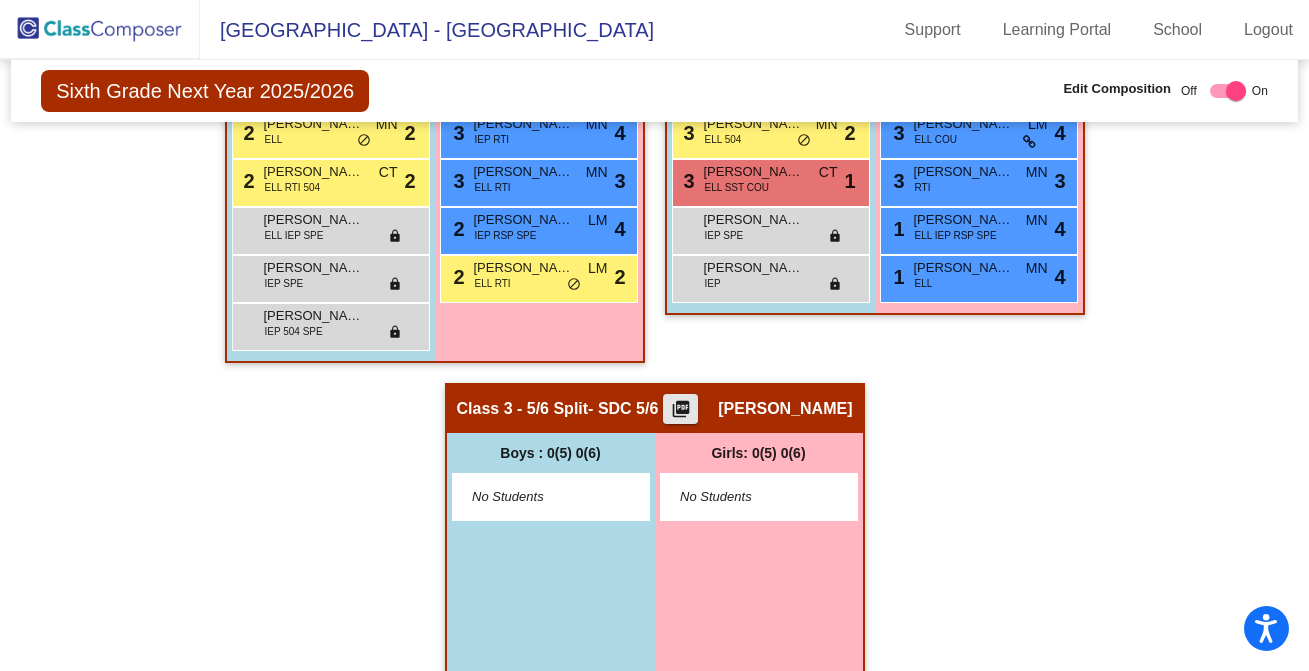 click on "picture_as_pdf" 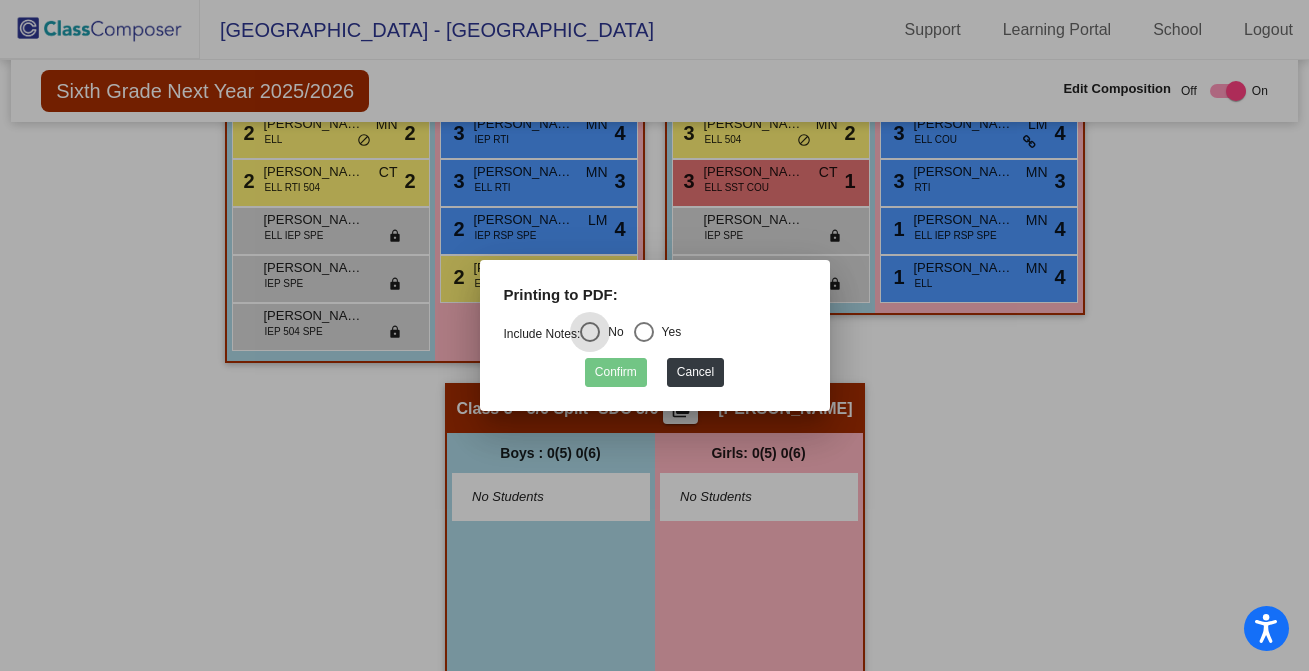 click at bounding box center (654, 335) 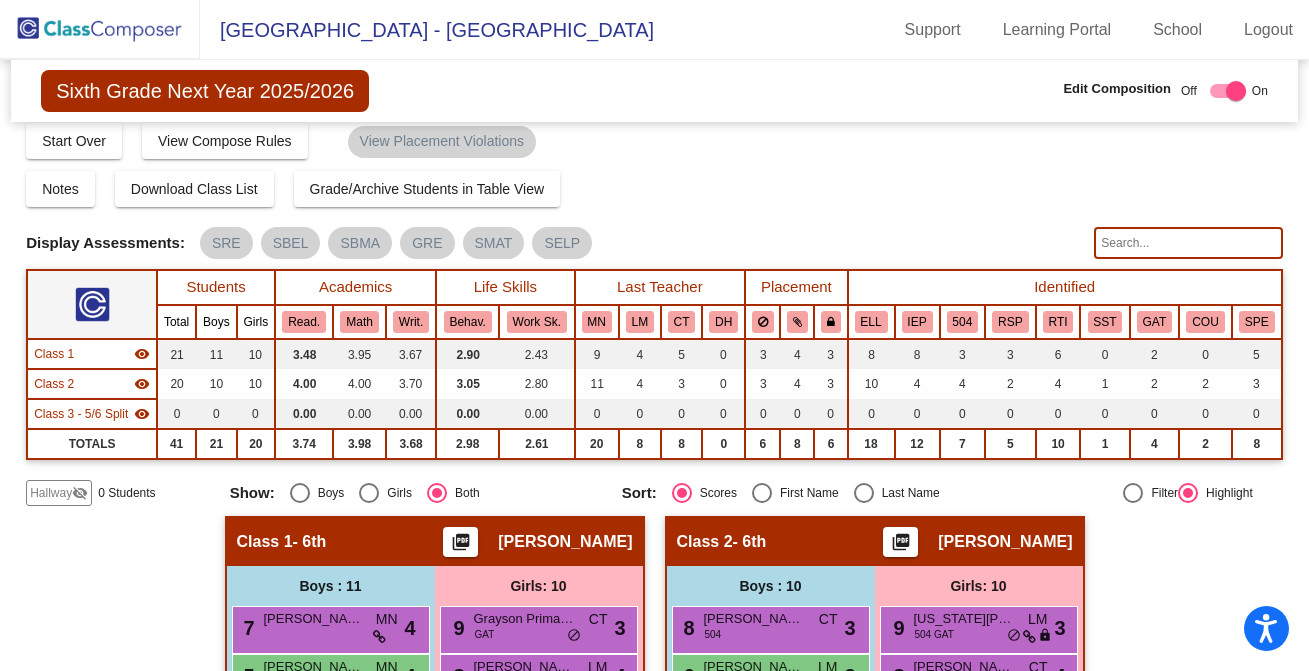scroll, scrollTop: 10, scrollLeft: 0, axis: vertical 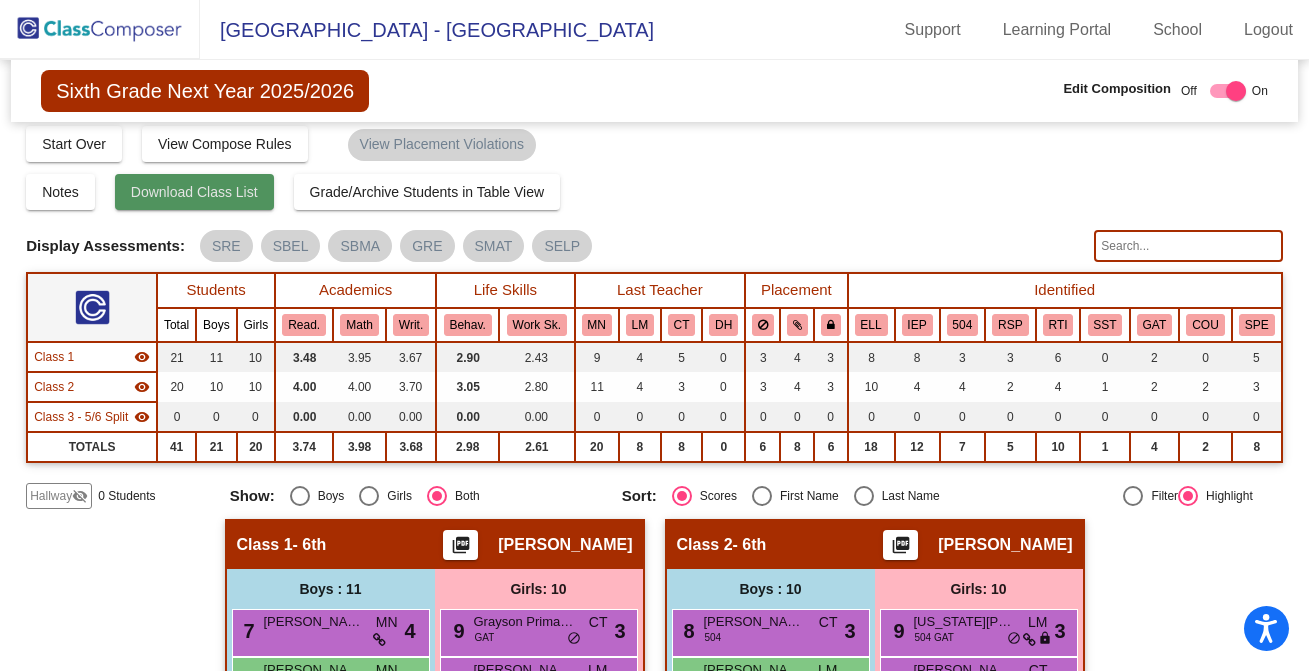 click on "Download Class List" 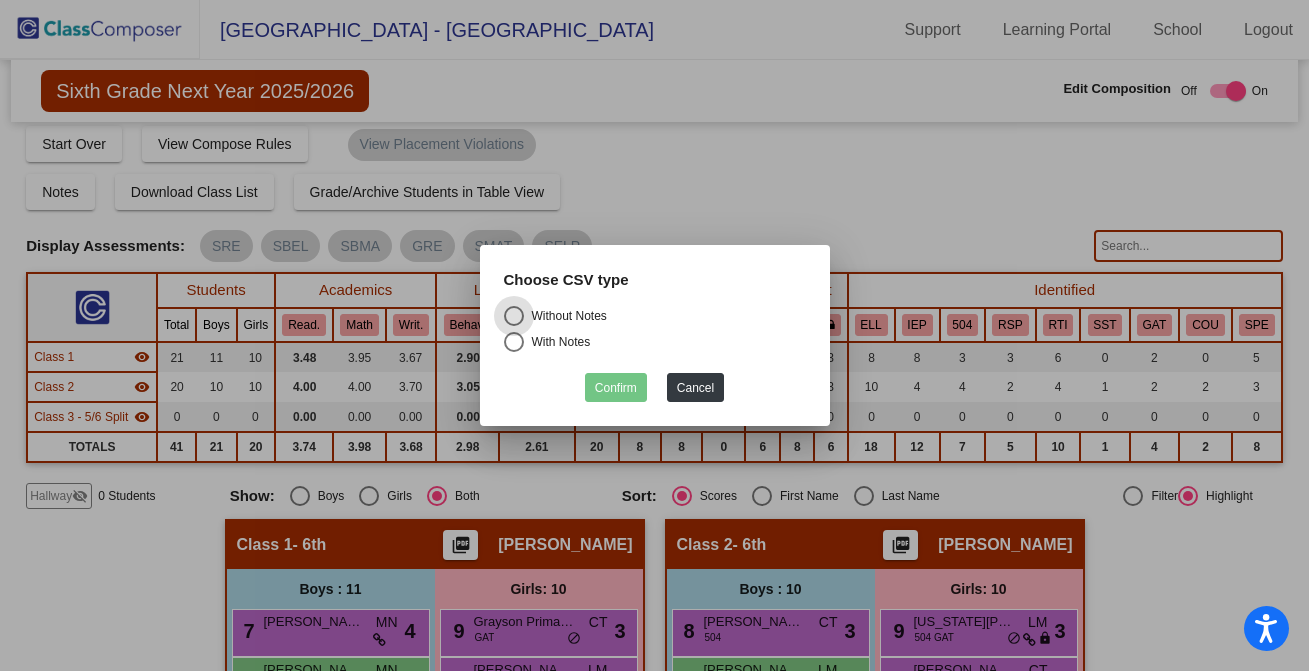 click at bounding box center [514, 342] 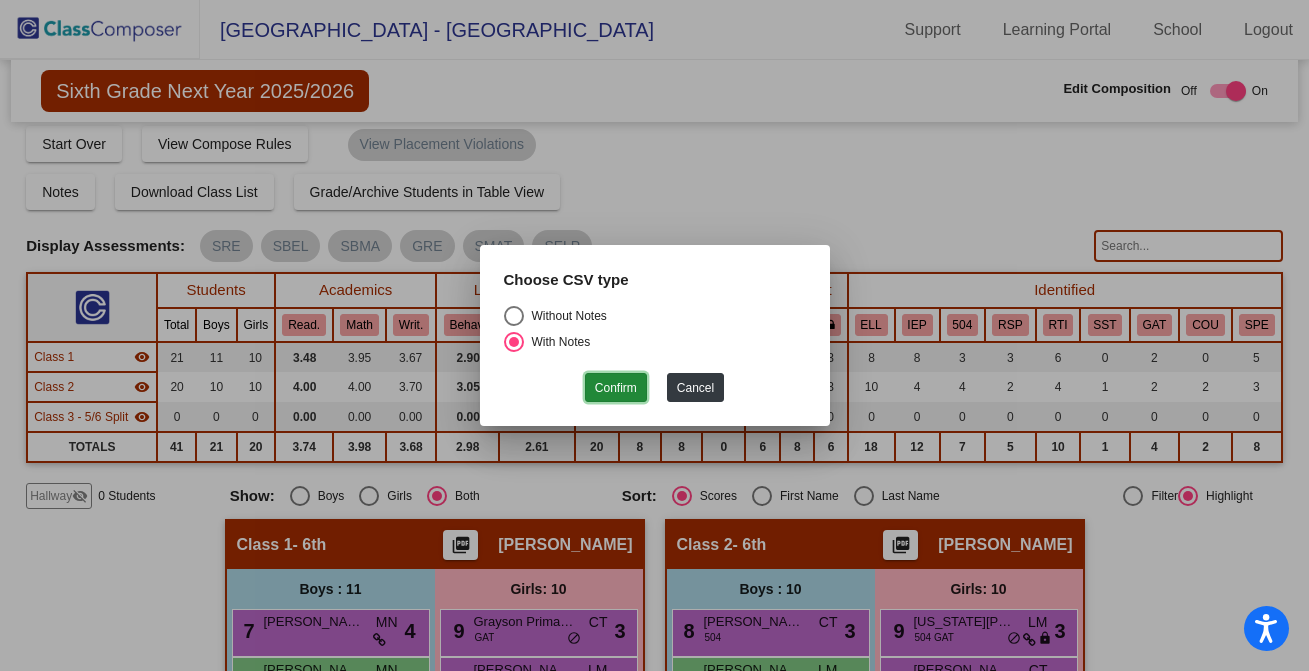 click on "Confirm" at bounding box center (616, 387) 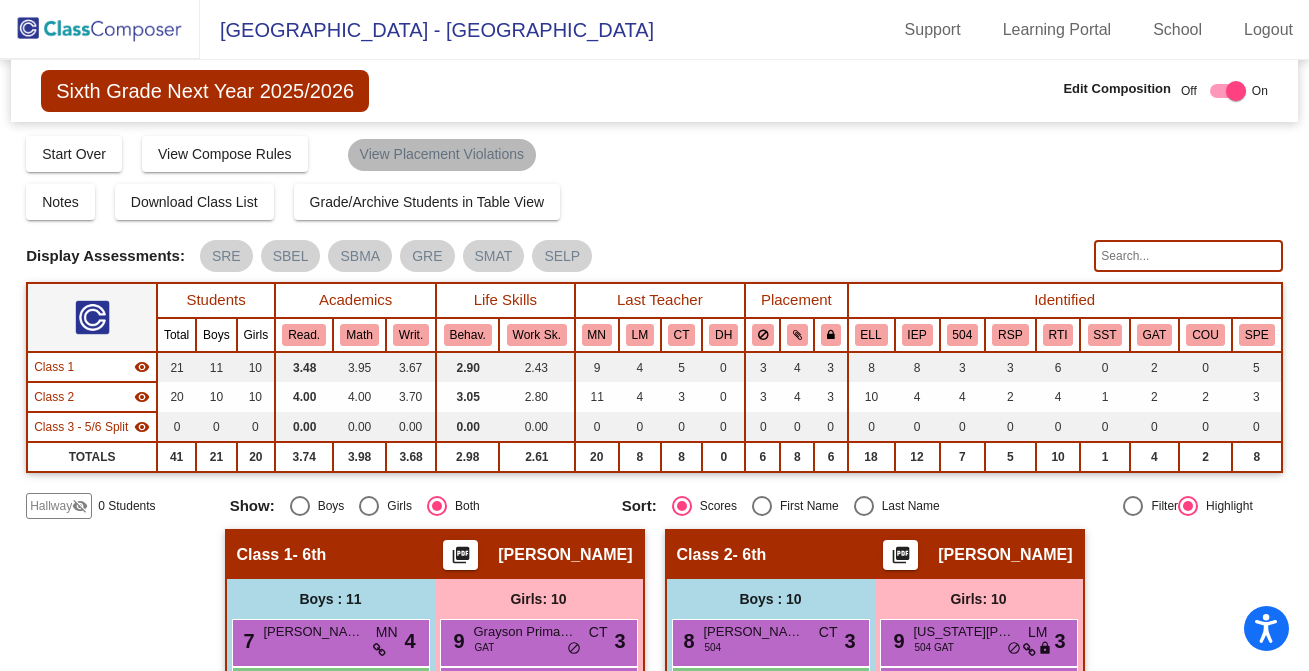 scroll, scrollTop: 1, scrollLeft: 0, axis: vertical 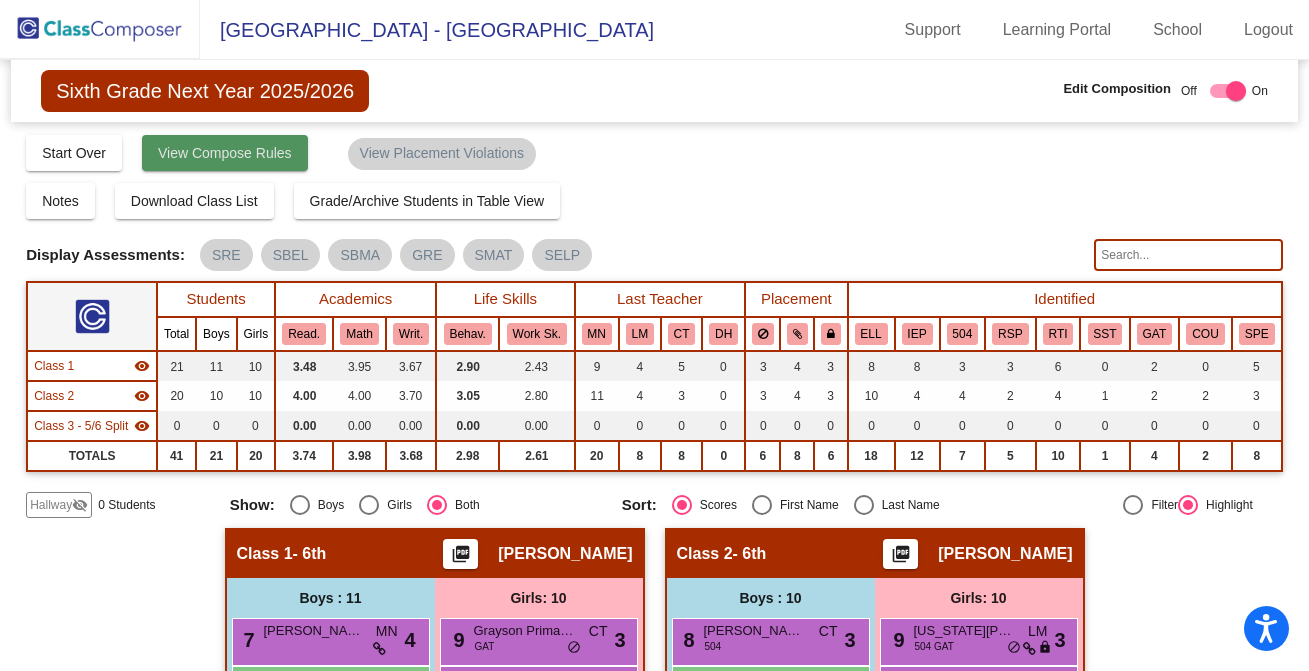 click on "View Compose Rules" 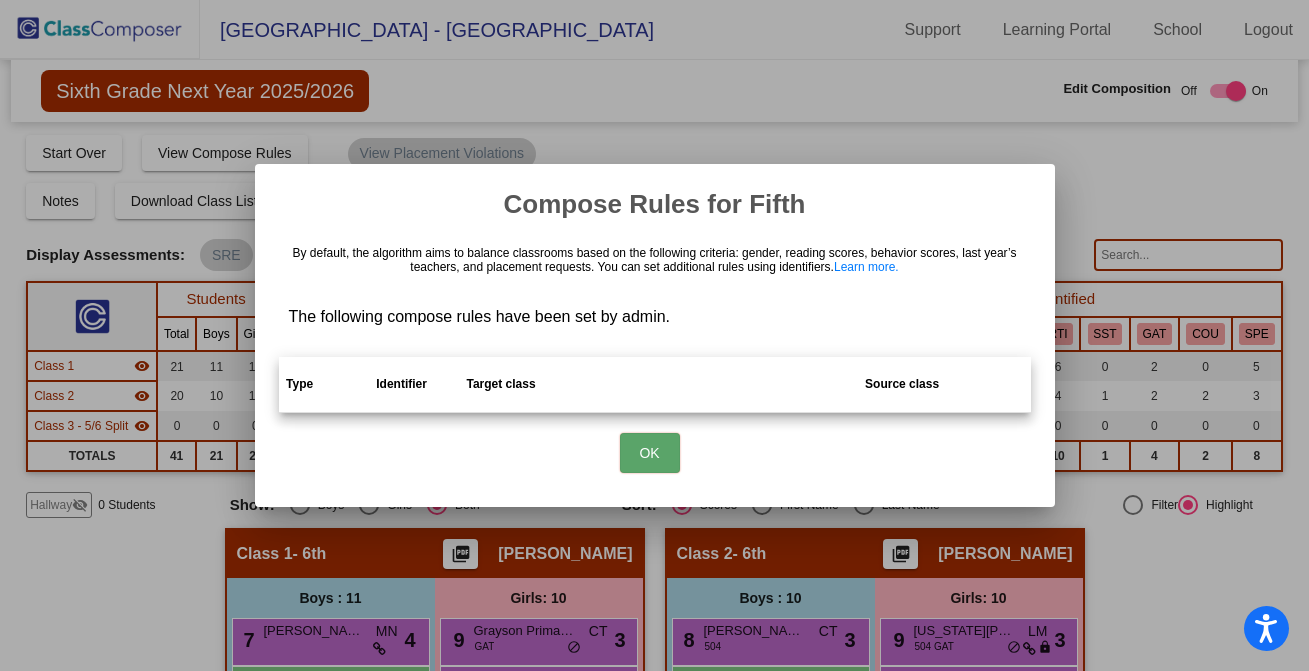 scroll, scrollTop: 0, scrollLeft: 0, axis: both 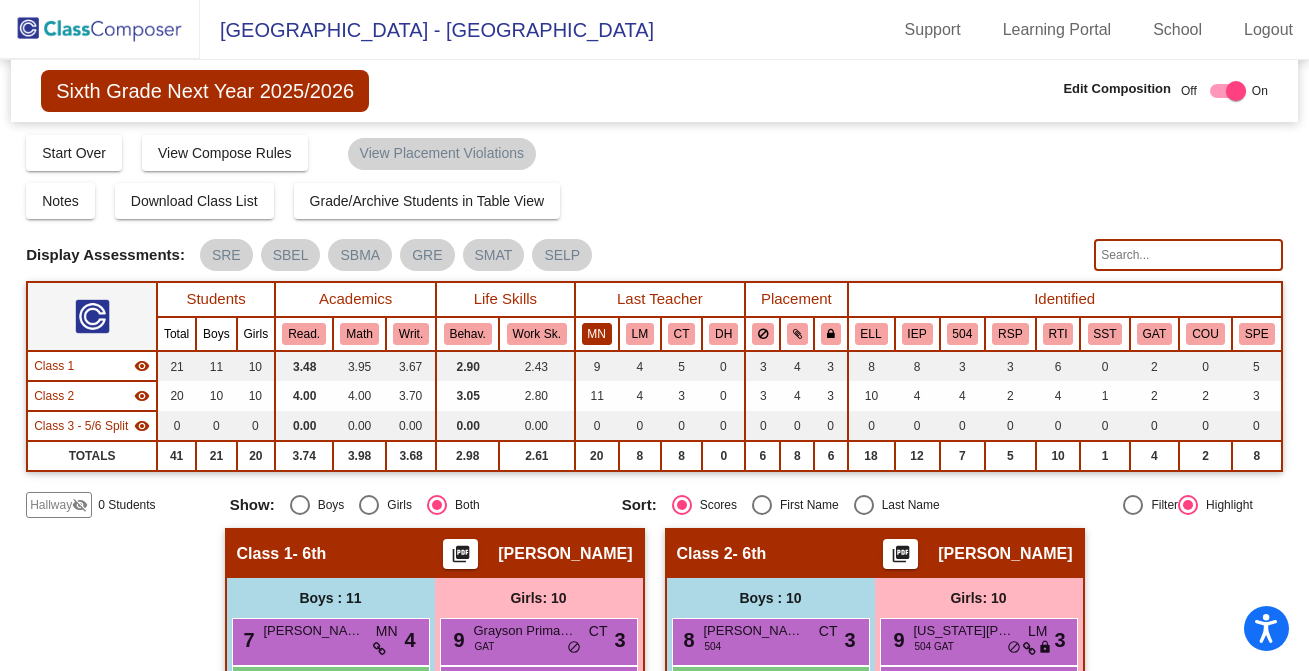 click on "MN" 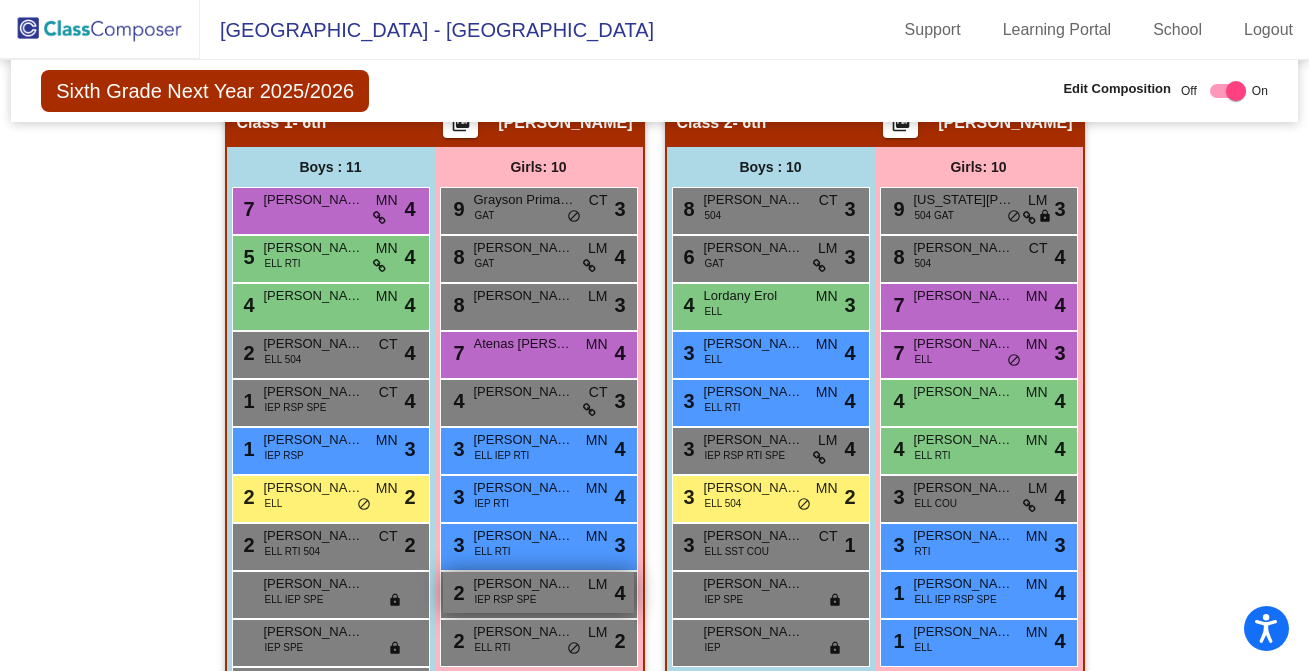 scroll, scrollTop: 24, scrollLeft: 0, axis: vertical 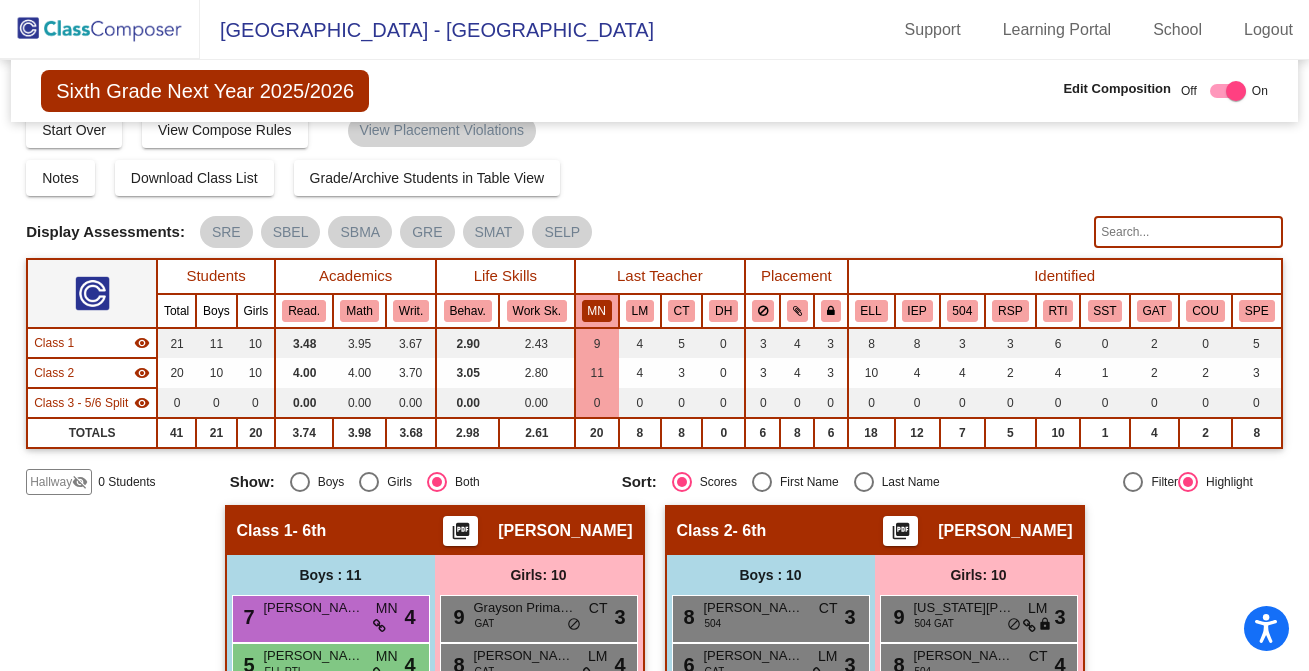 click on "MN" 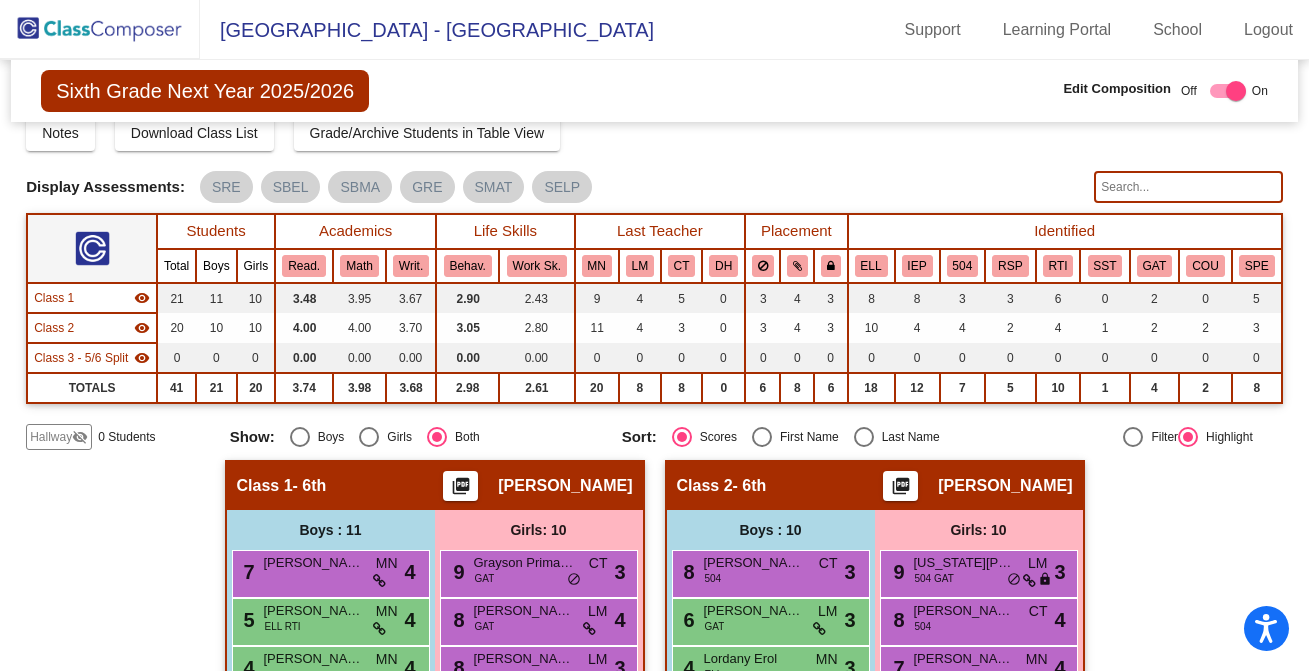 scroll, scrollTop: 68, scrollLeft: 0, axis: vertical 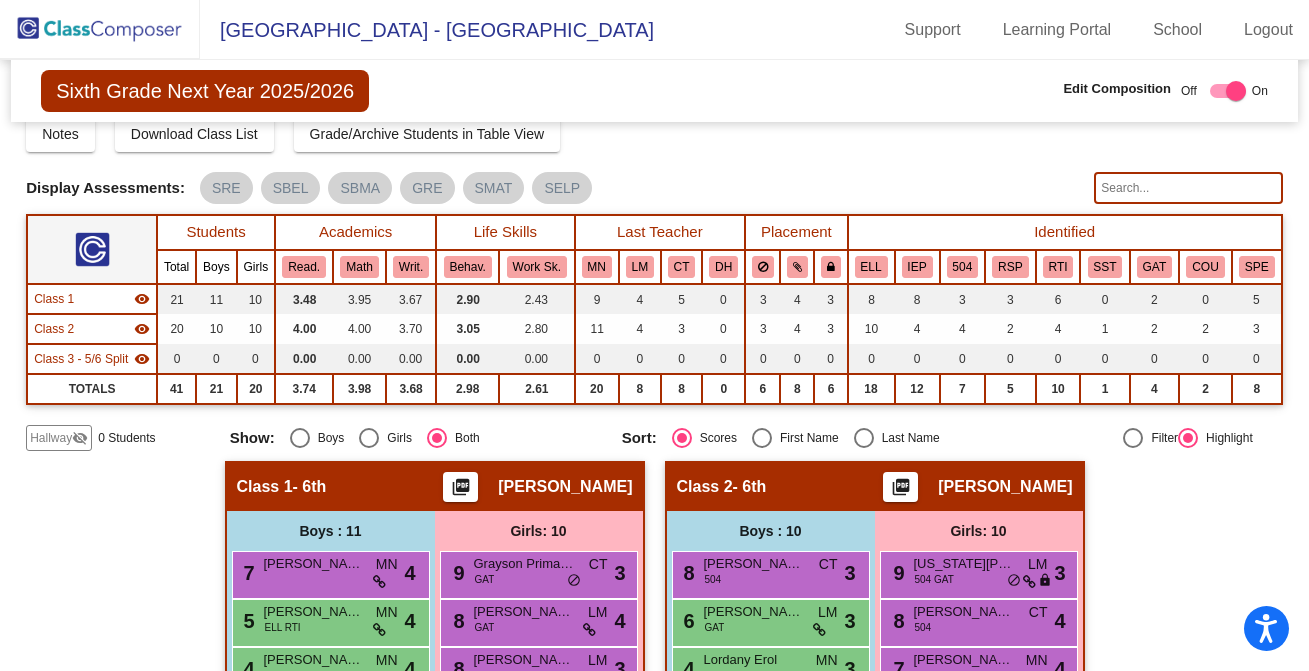 click on "visibility" 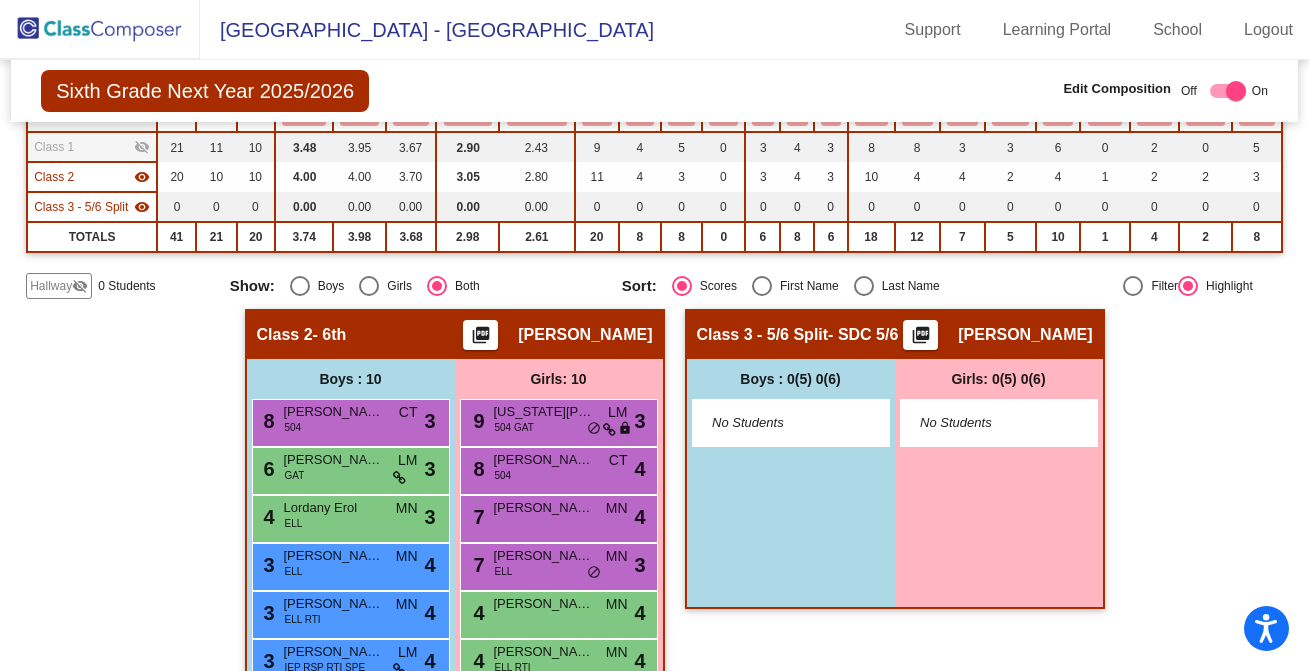 scroll, scrollTop: 221, scrollLeft: 0, axis: vertical 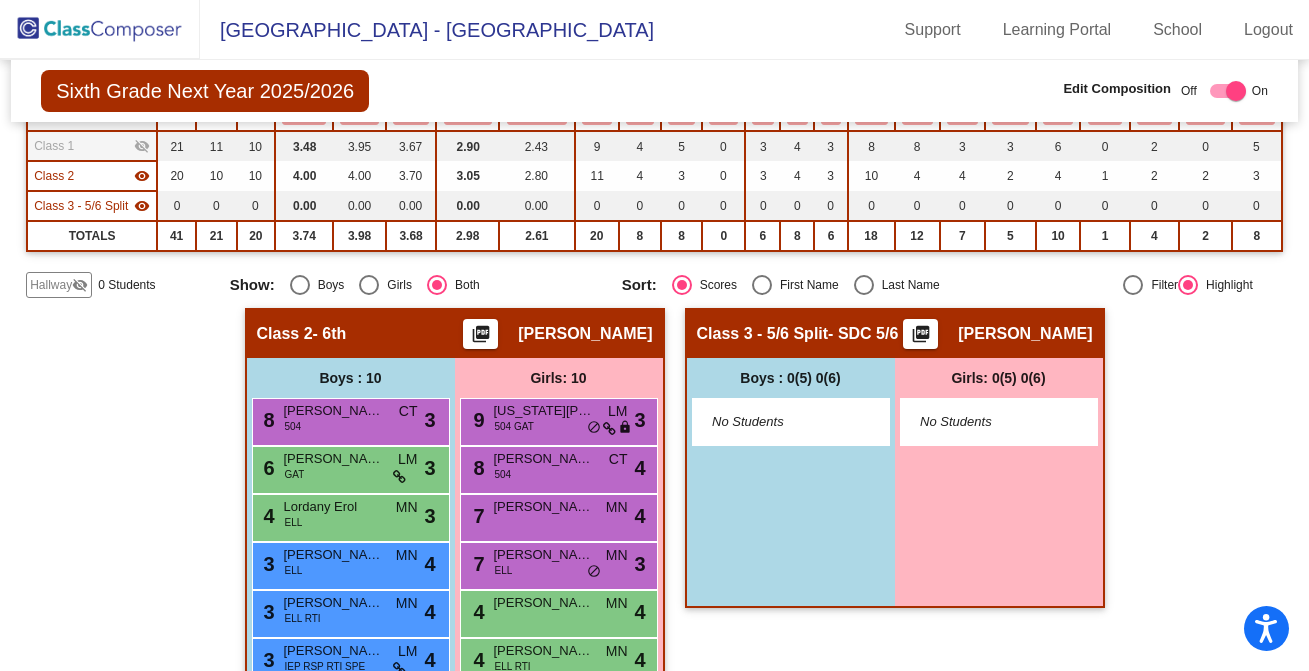 click on "picture_as_pdf" 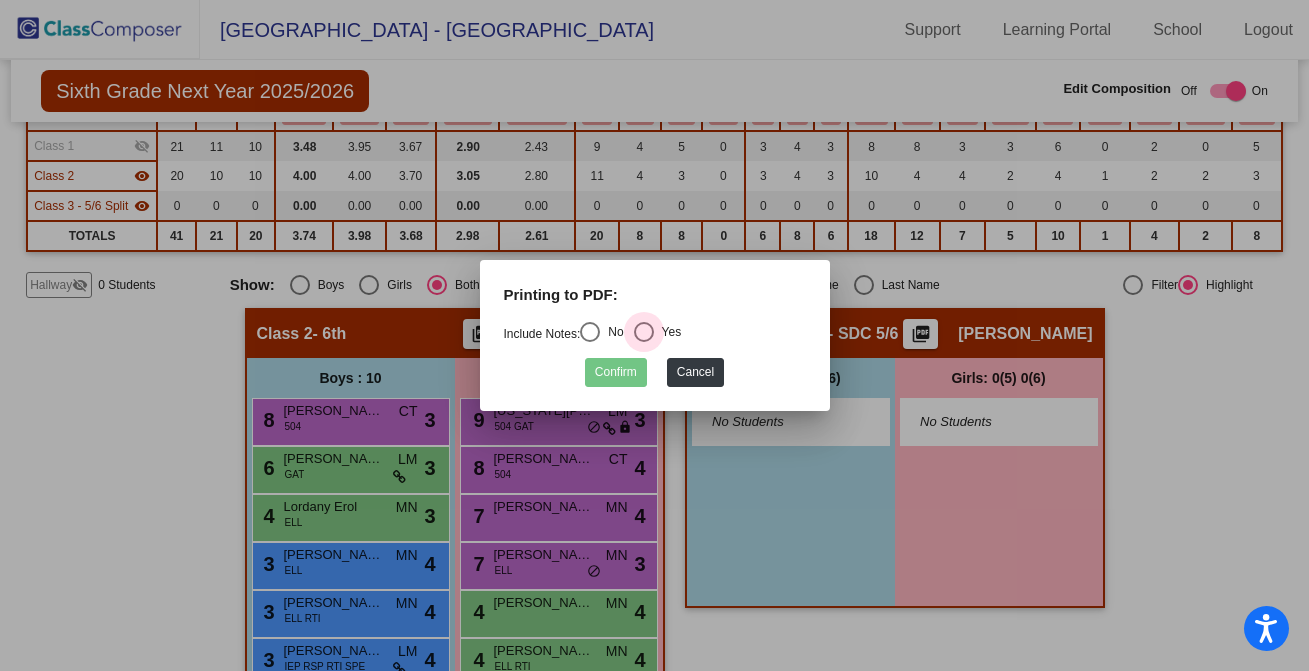 click at bounding box center (644, 332) 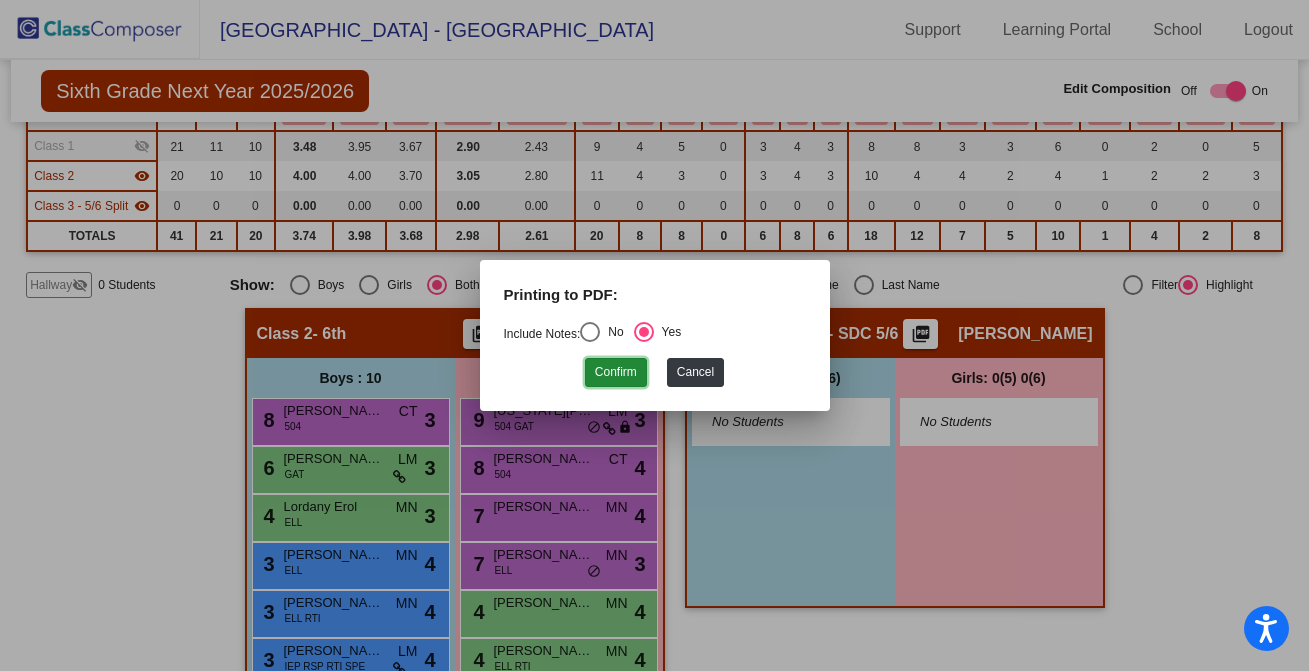 click on "Confirm" at bounding box center (616, 372) 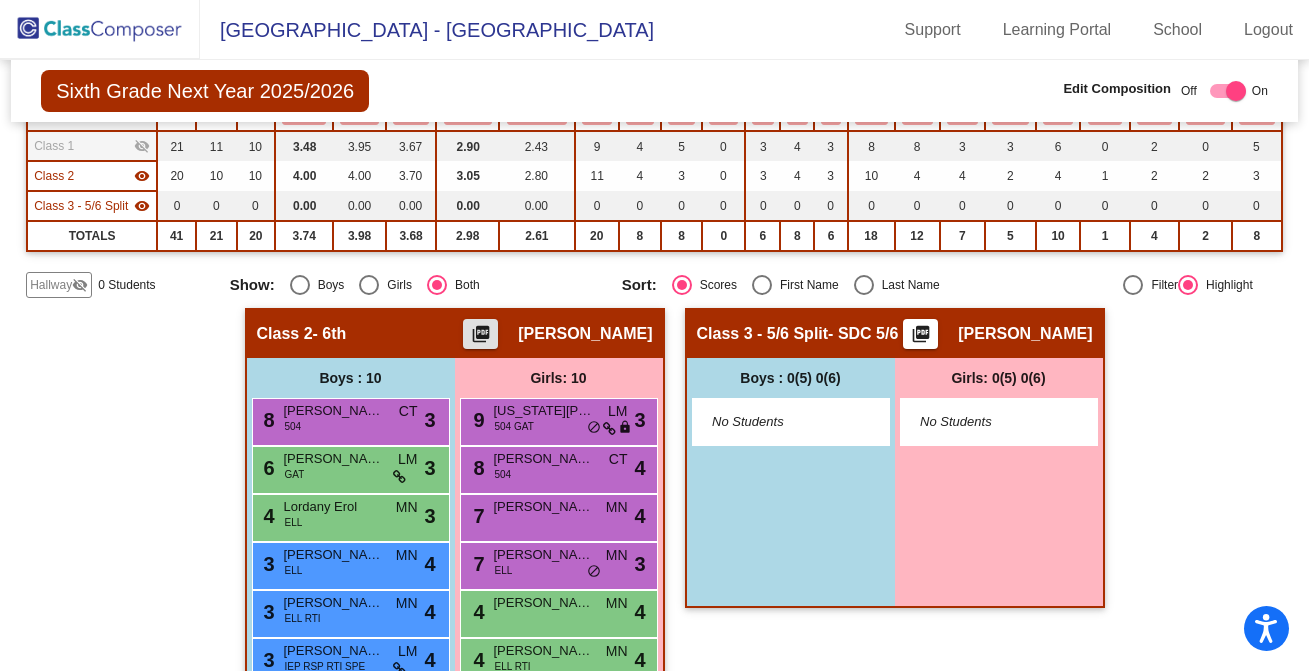 scroll, scrollTop: 232, scrollLeft: 0, axis: vertical 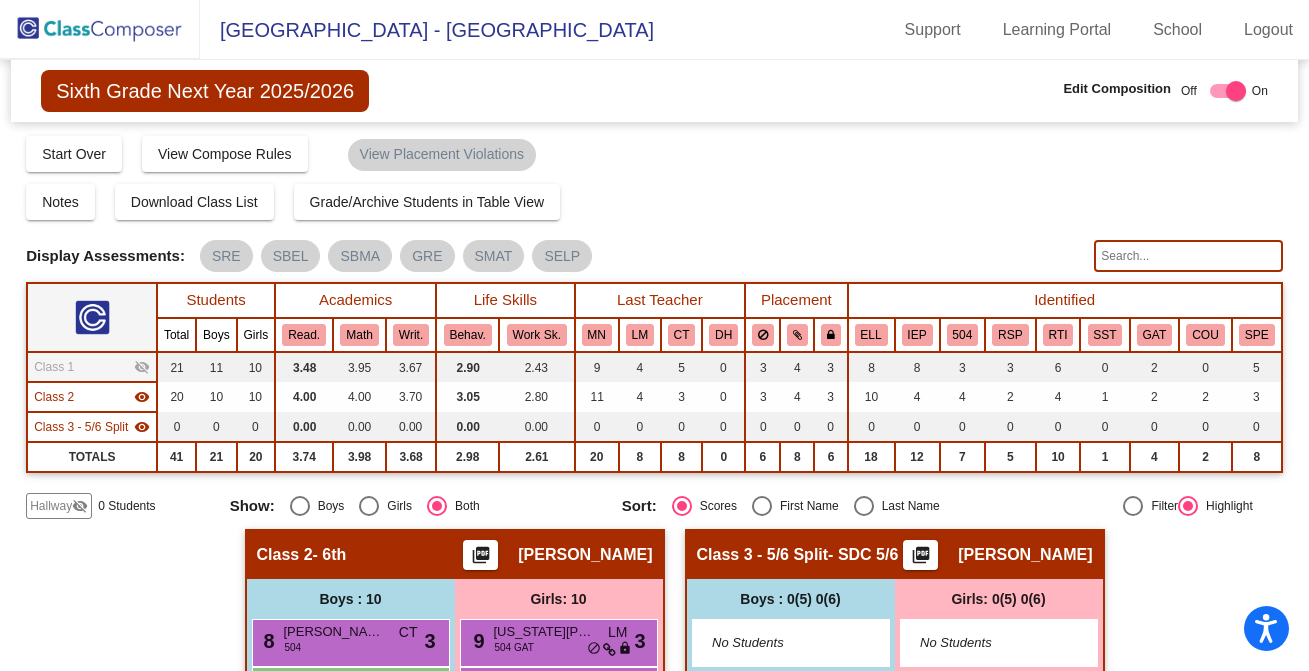click 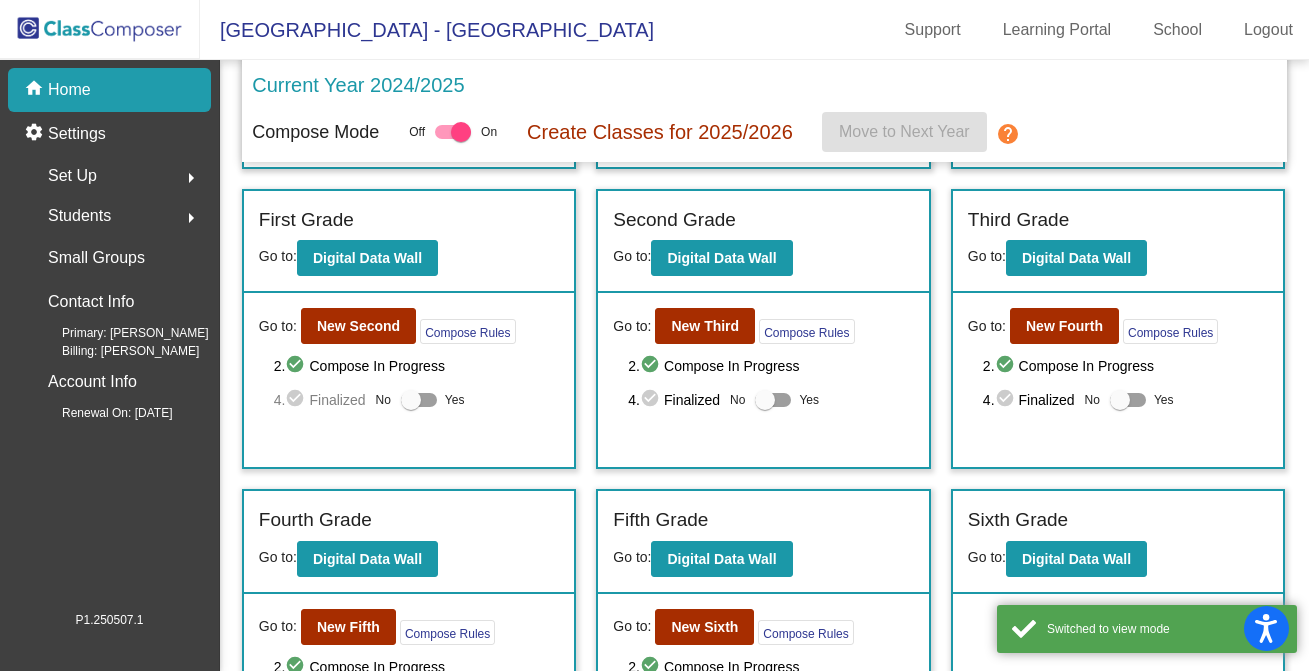 scroll, scrollTop: 448, scrollLeft: 0, axis: vertical 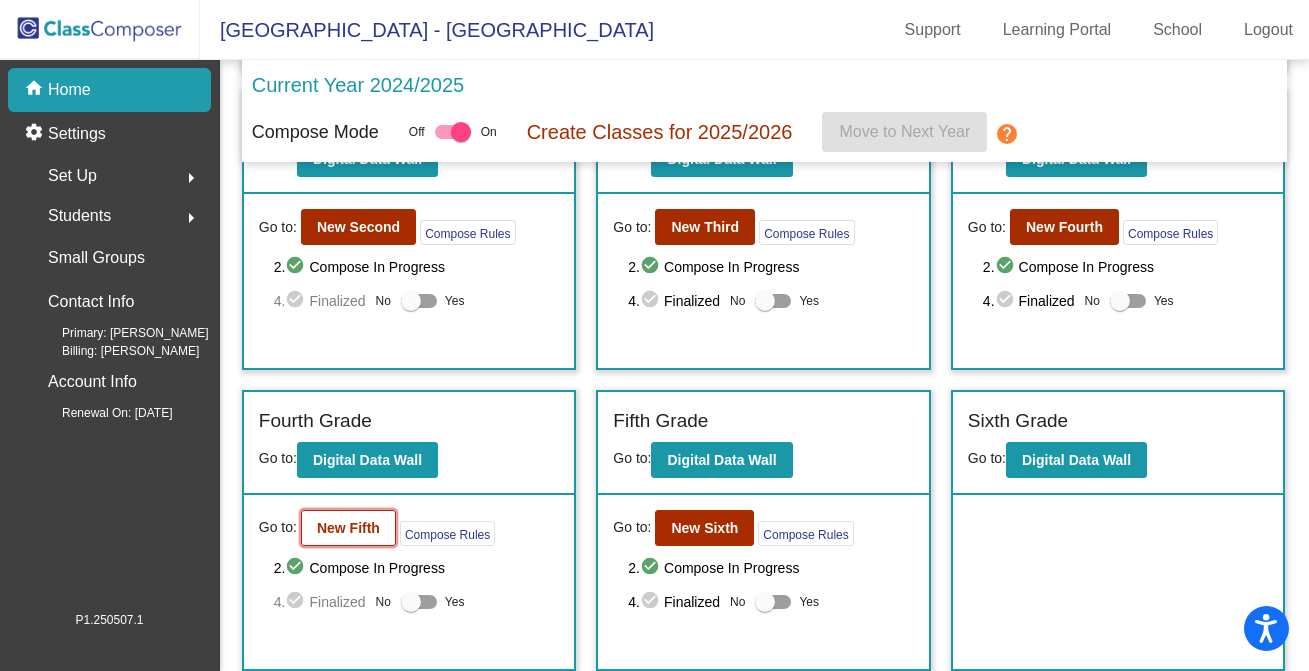 click on "New Fifth" 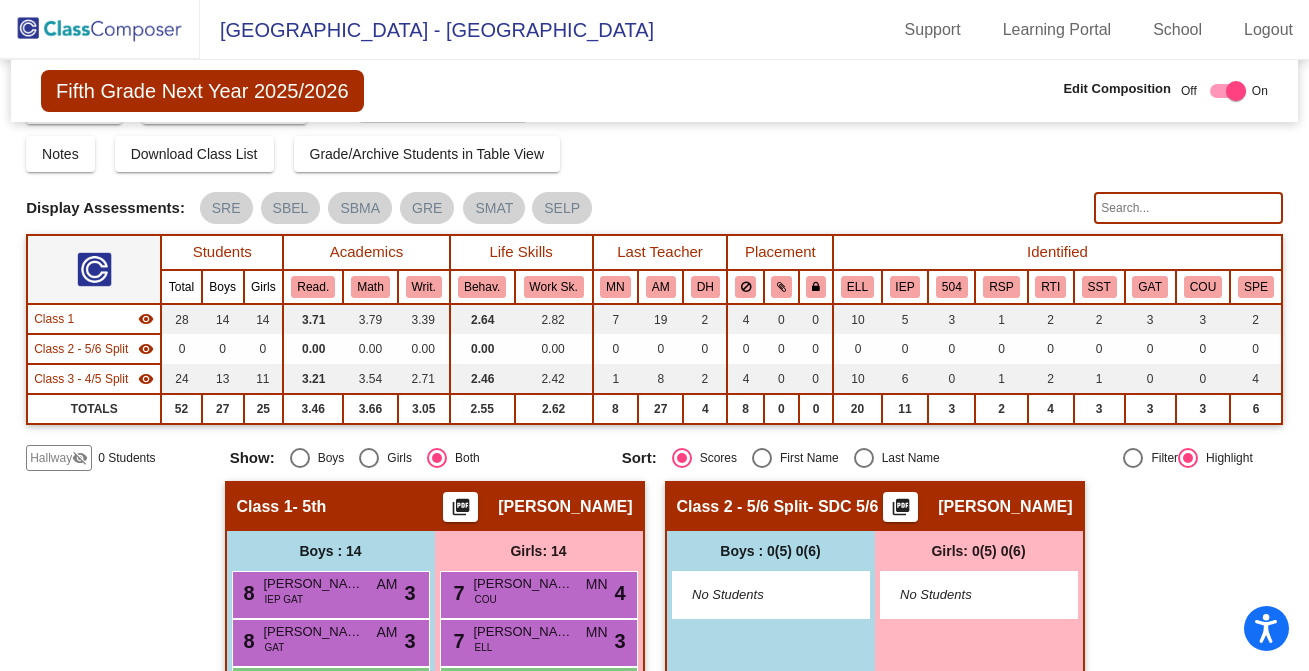 scroll, scrollTop: 0, scrollLeft: 0, axis: both 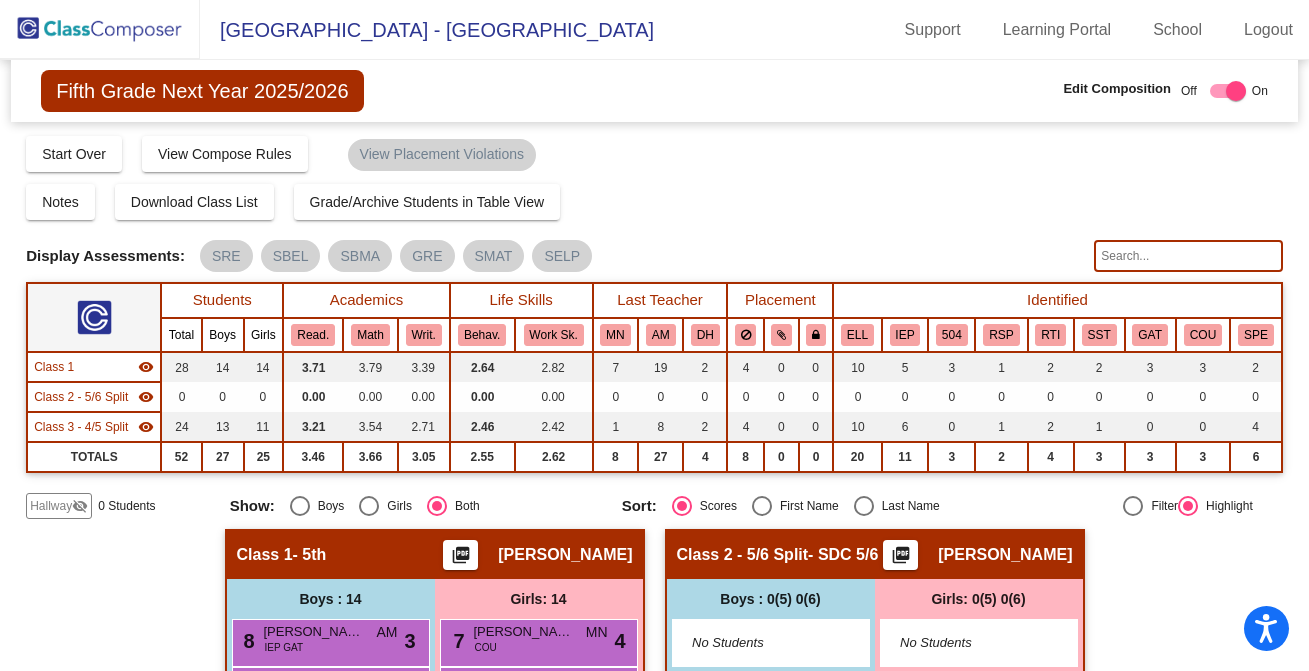 click on "Fifth Grade Next Year 2025/2026" 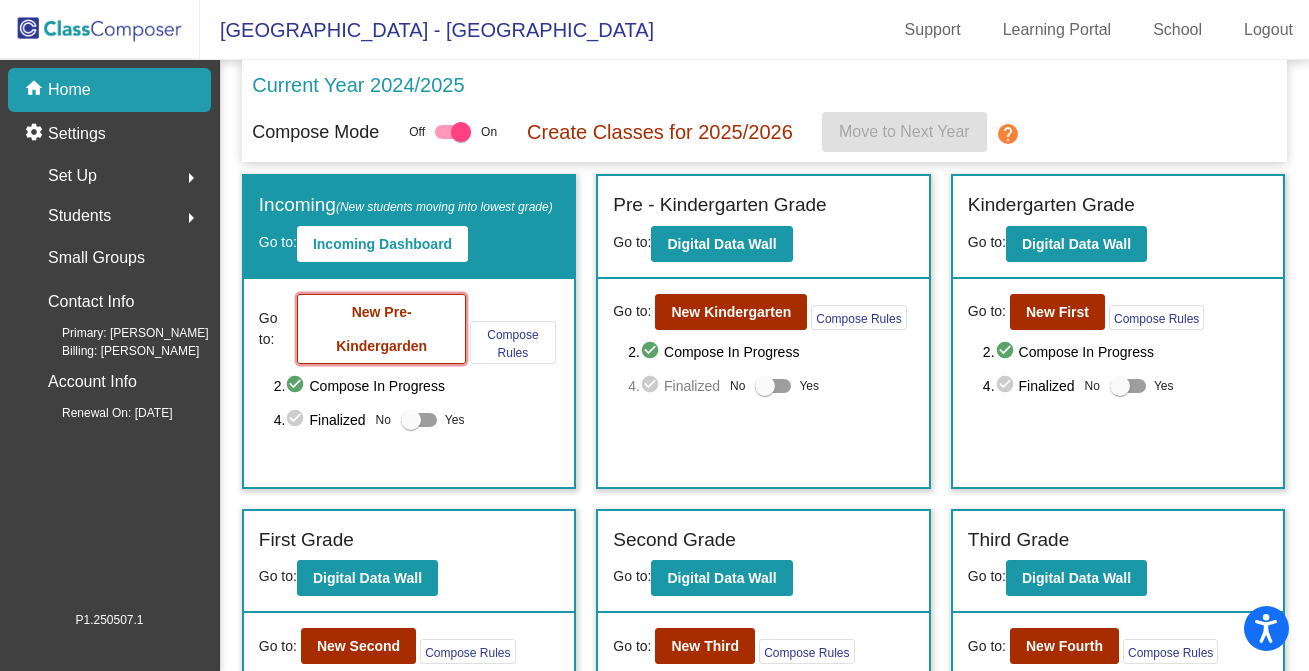 click on "New Pre-Kindergarden" 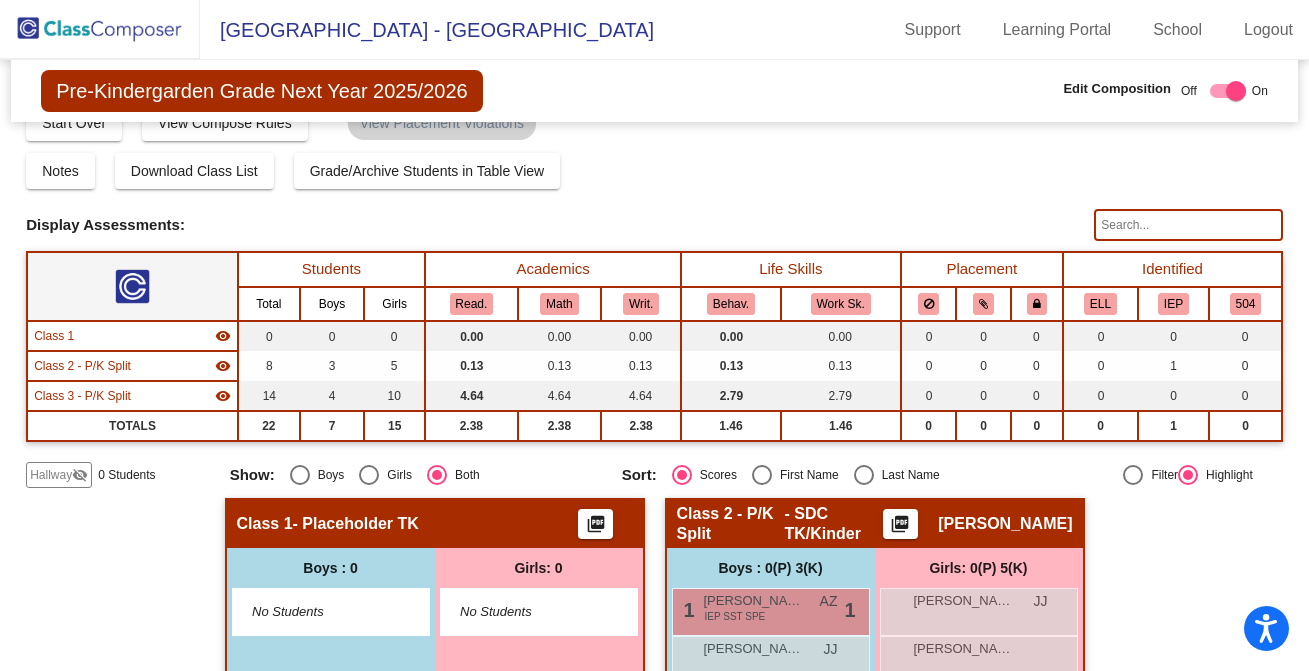 scroll, scrollTop: 0, scrollLeft: 0, axis: both 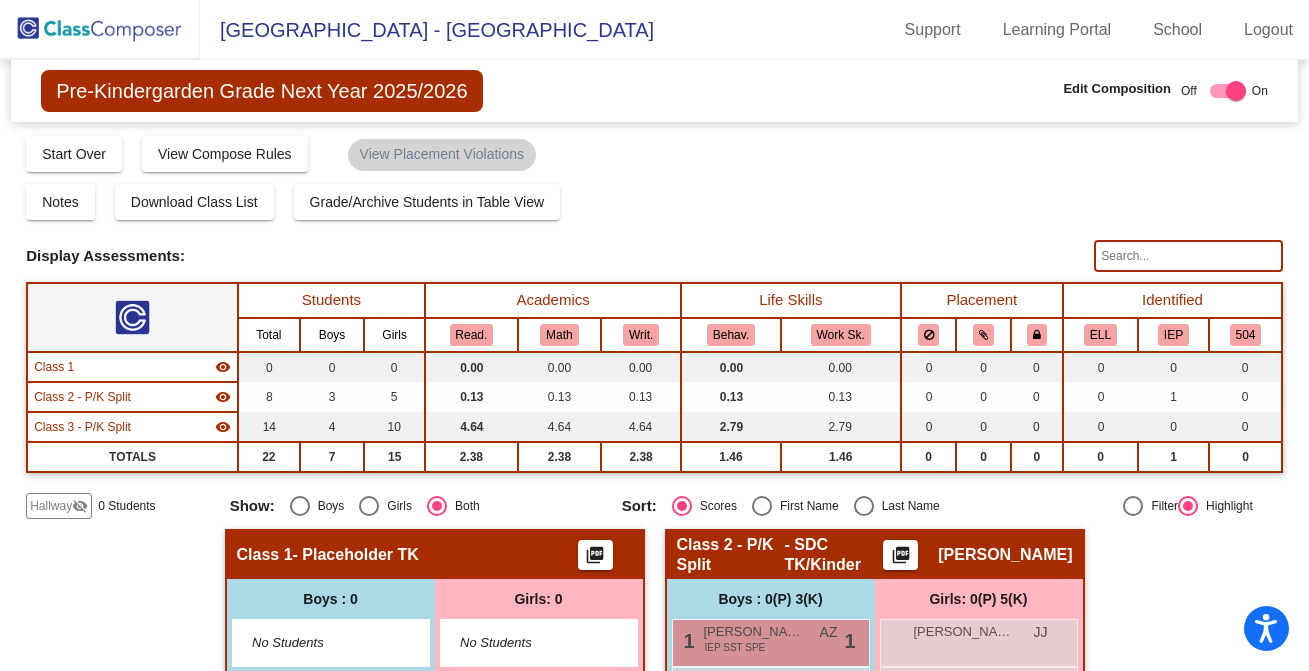 click 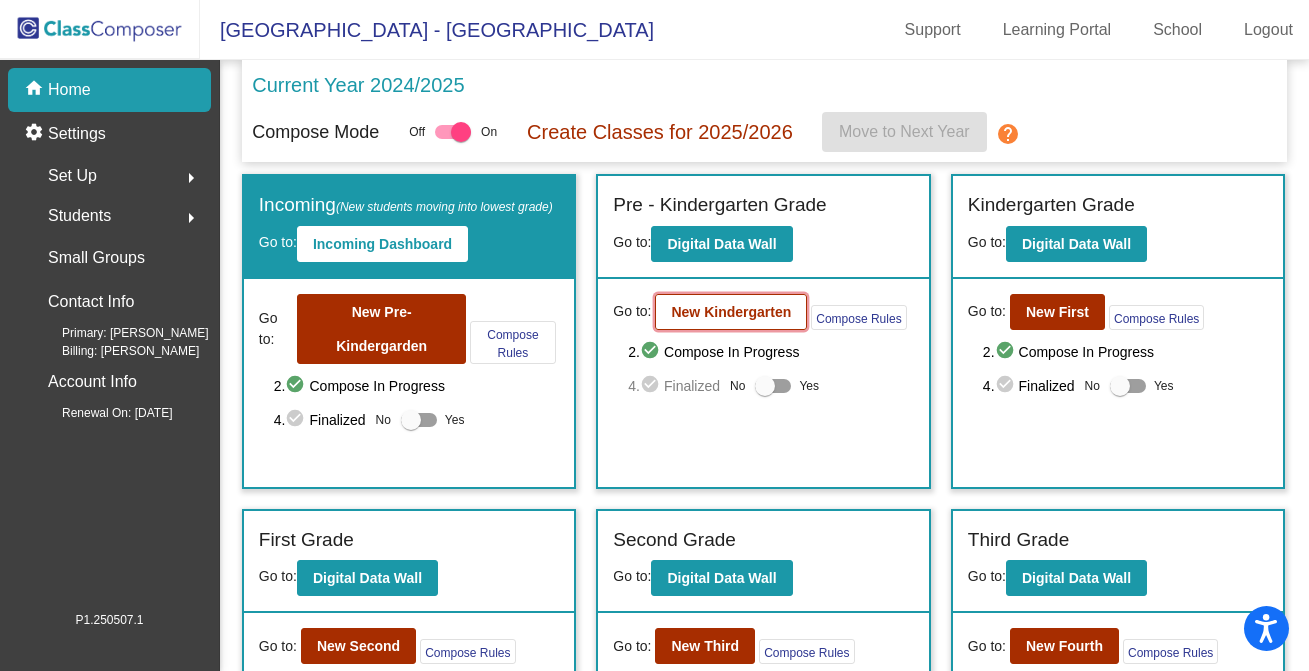 click on "New Kindergarten" 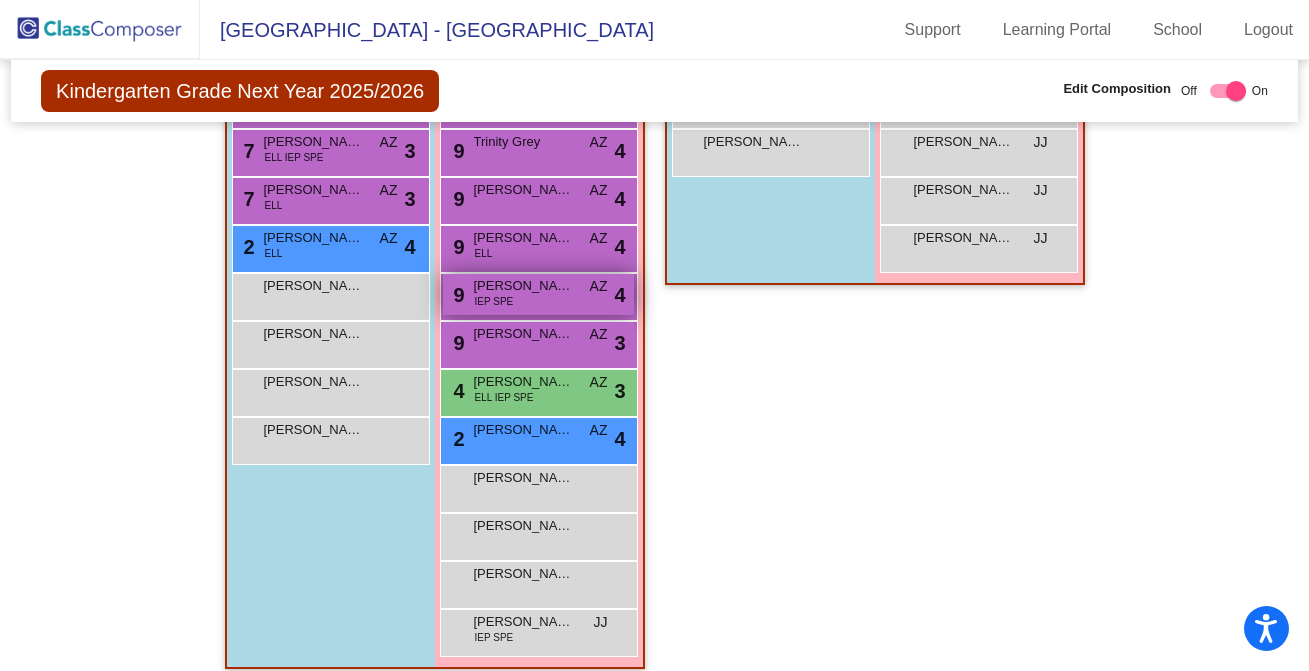 scroll, scrollTop: 611, scrollLeft: 0, axis: vertical 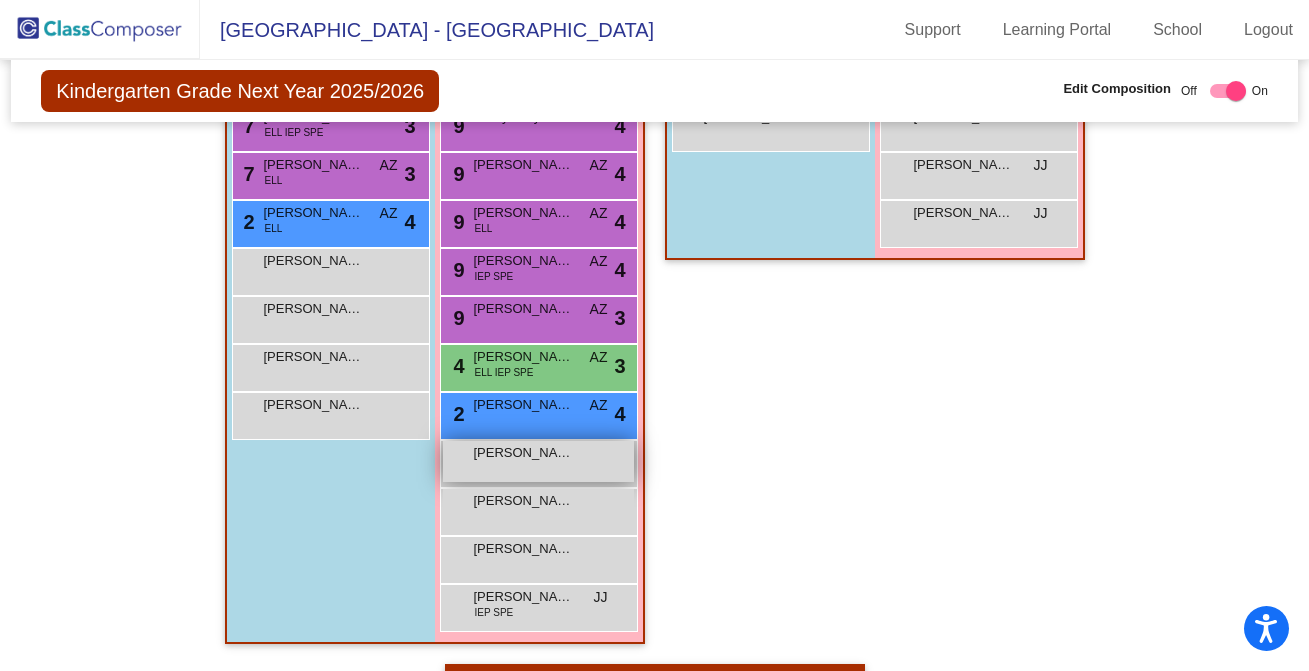 click on "[PERSON_NAME]" at bounding box center (524, 453) 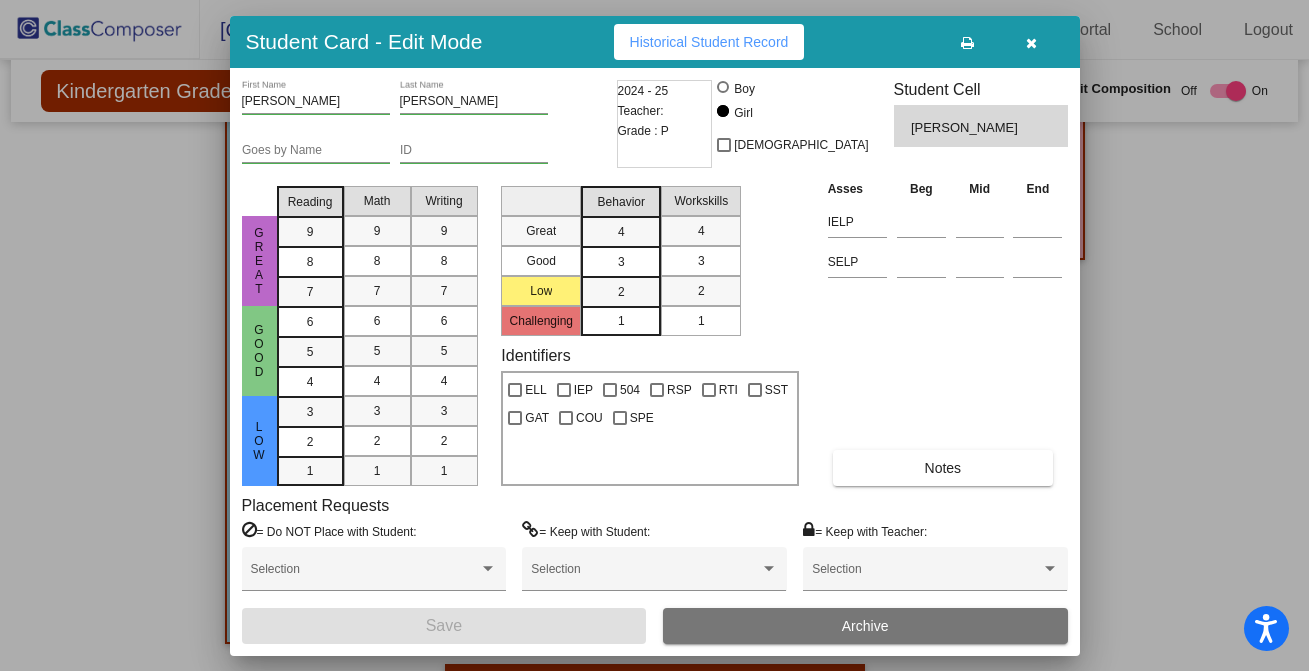 click at bounding box center [1031, 43] 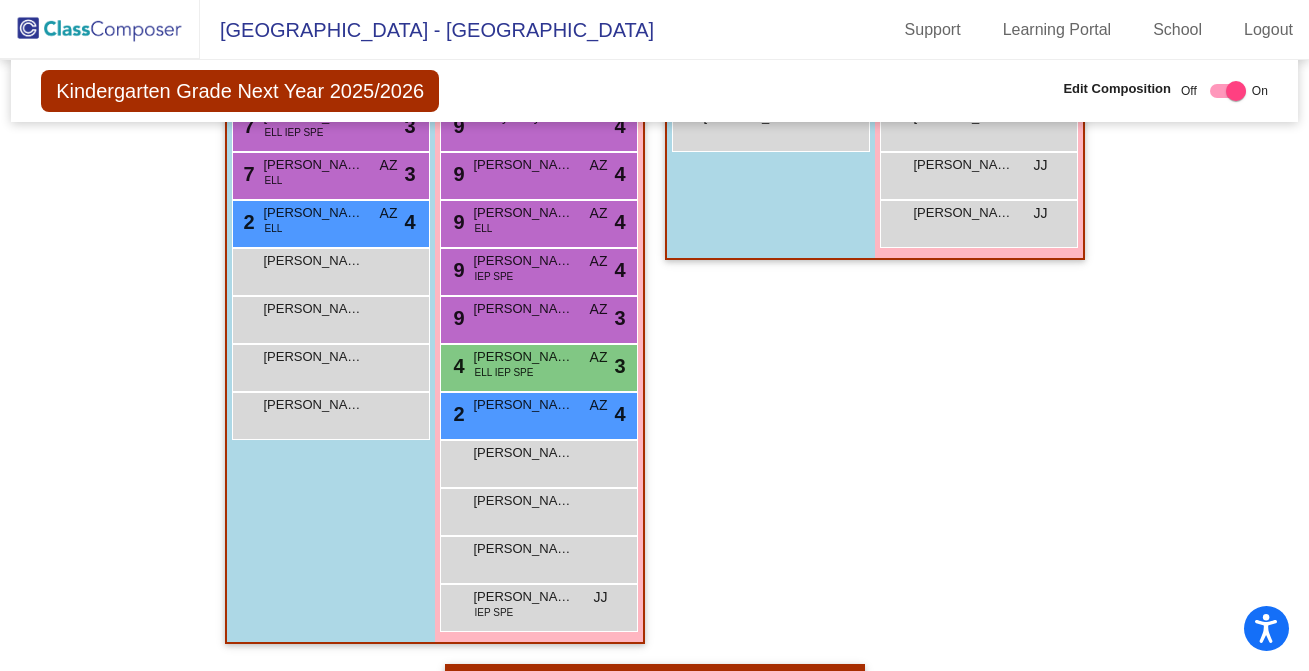 scroll, scrollTop: 0, scrollLeft: 0, axis: both 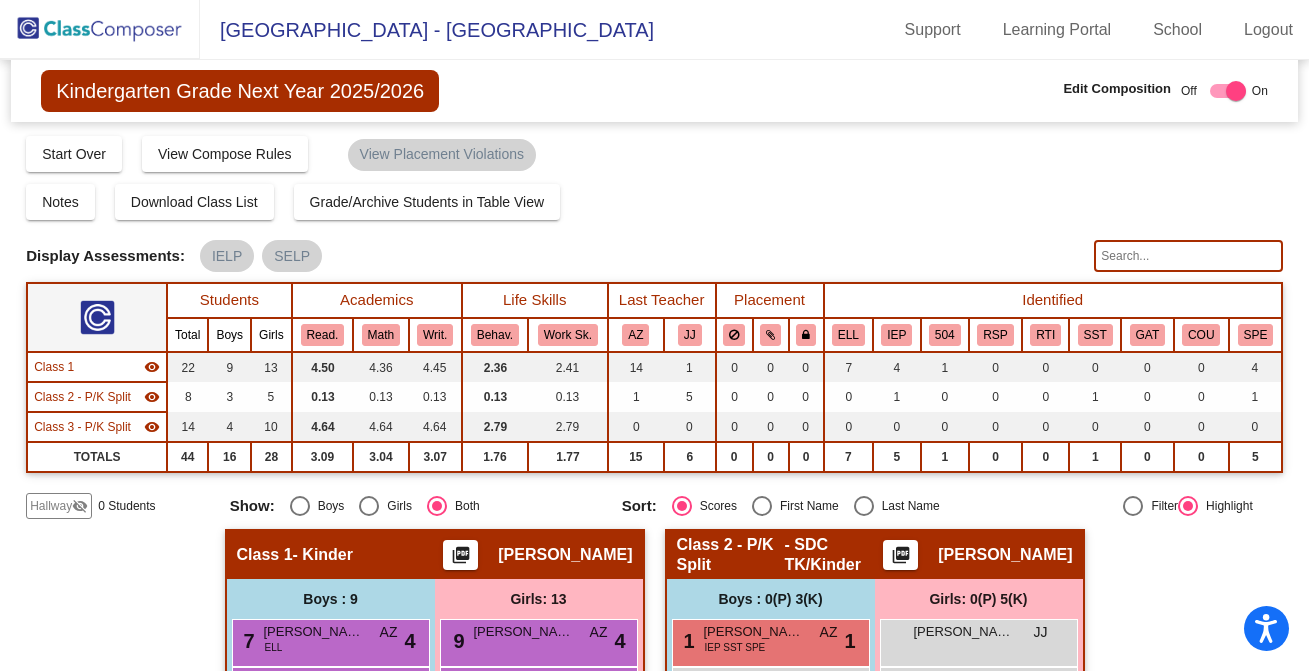 click 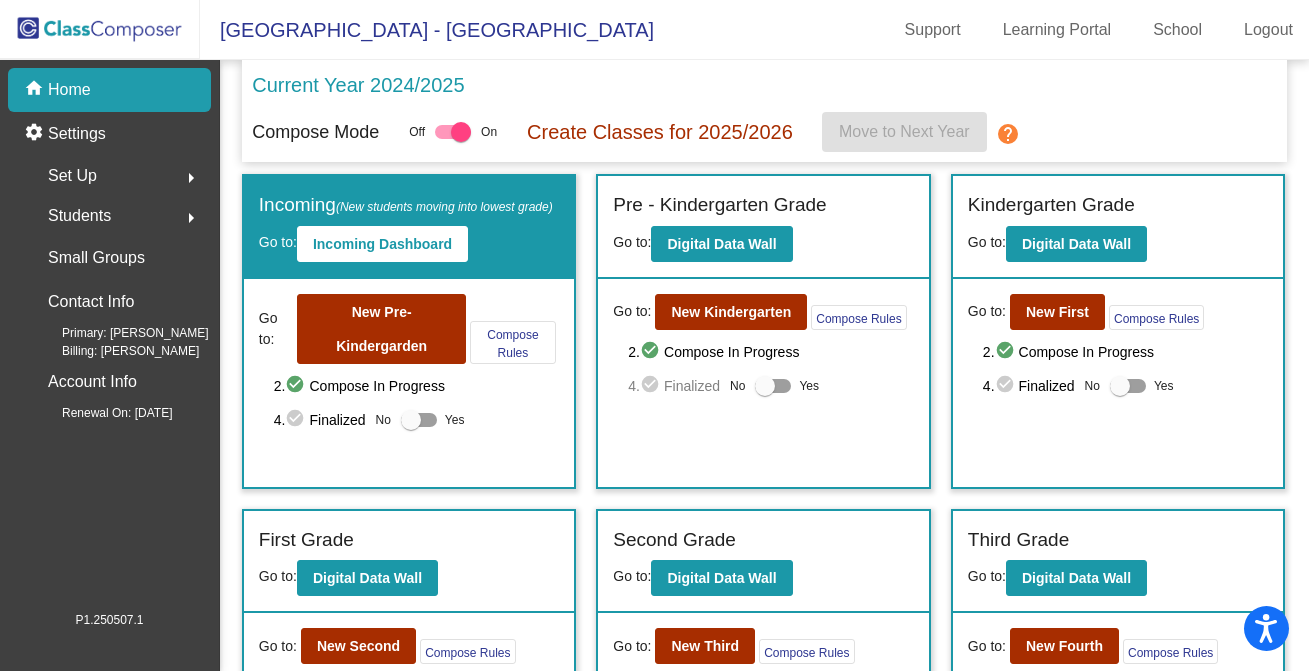 scroll, scrollTop: 6, scrollLeft: 0, axis: vertical 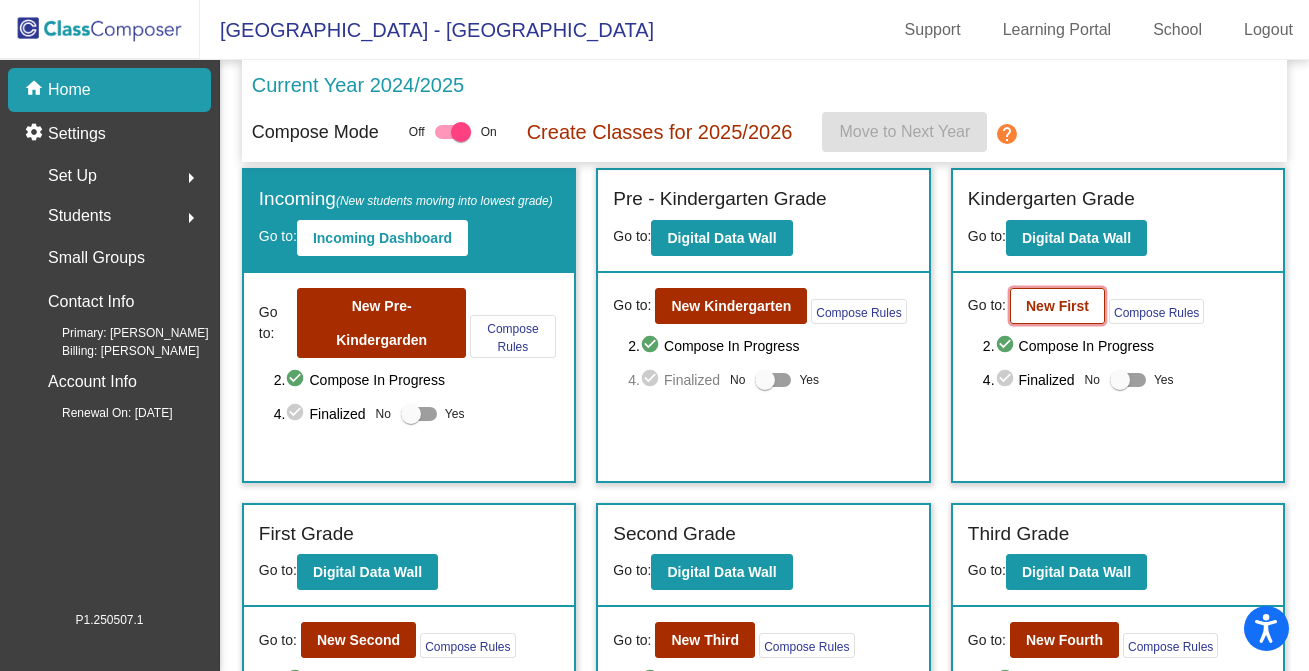 click on "New First" 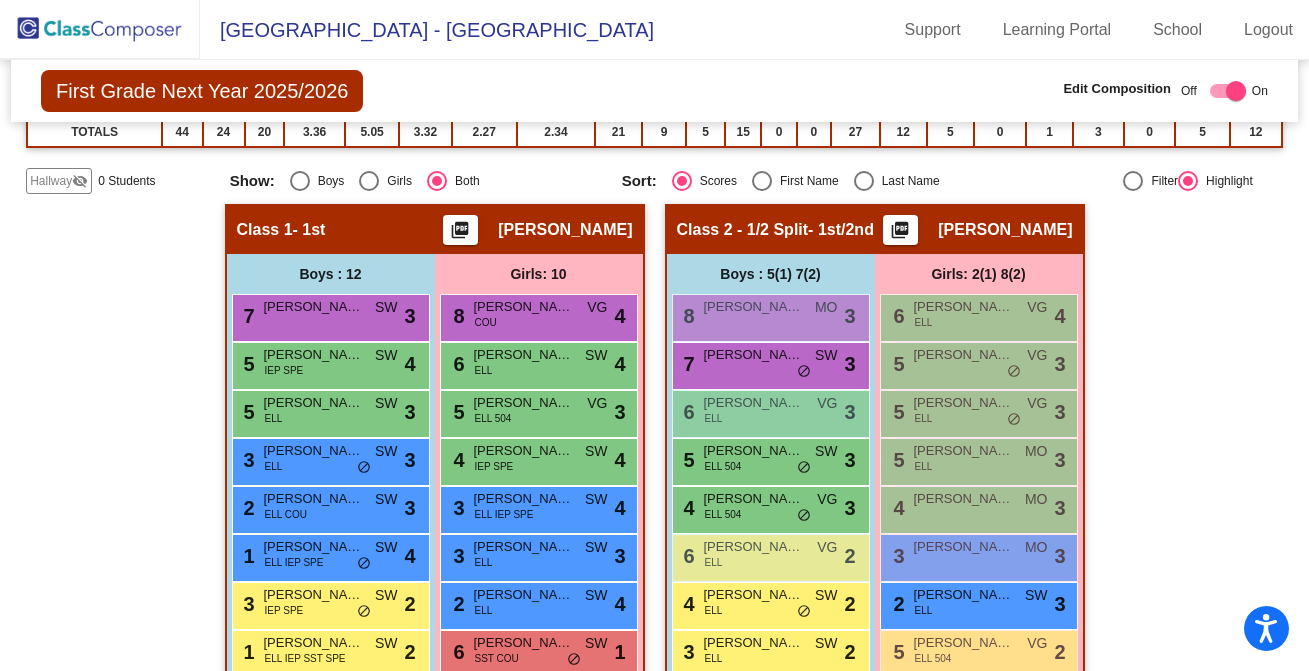 scroll, scrollTop: 322, scrollLeft: 0, axis: vertical 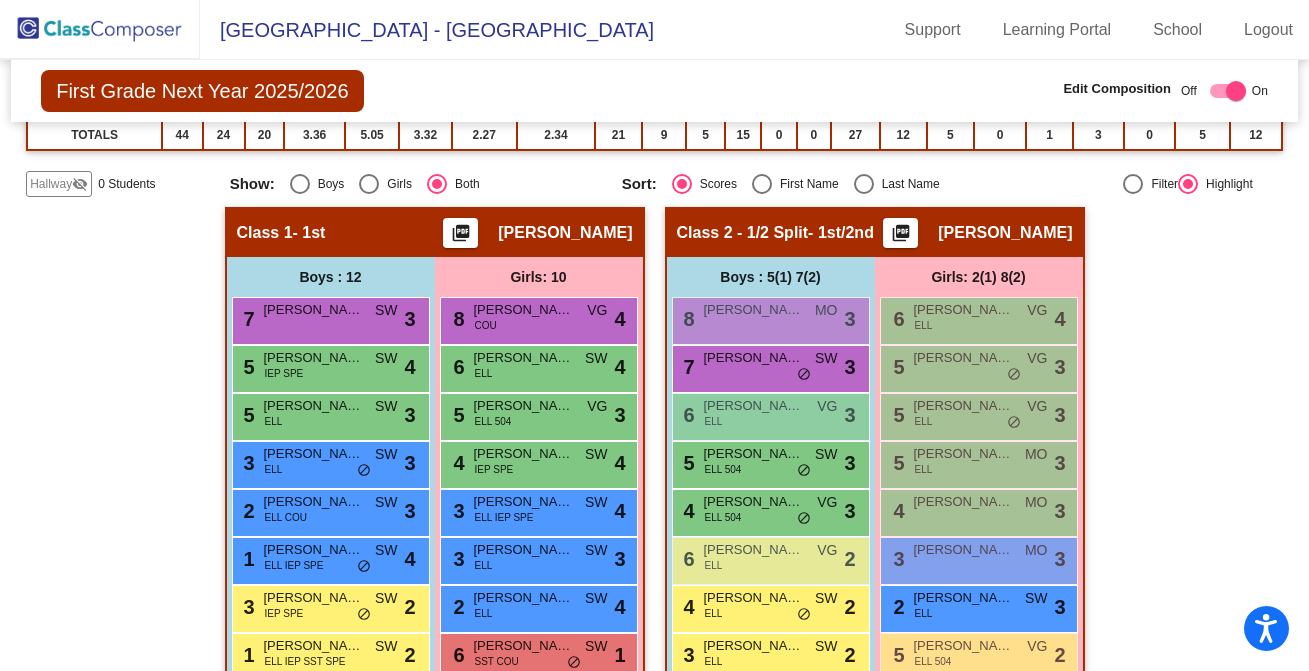 click 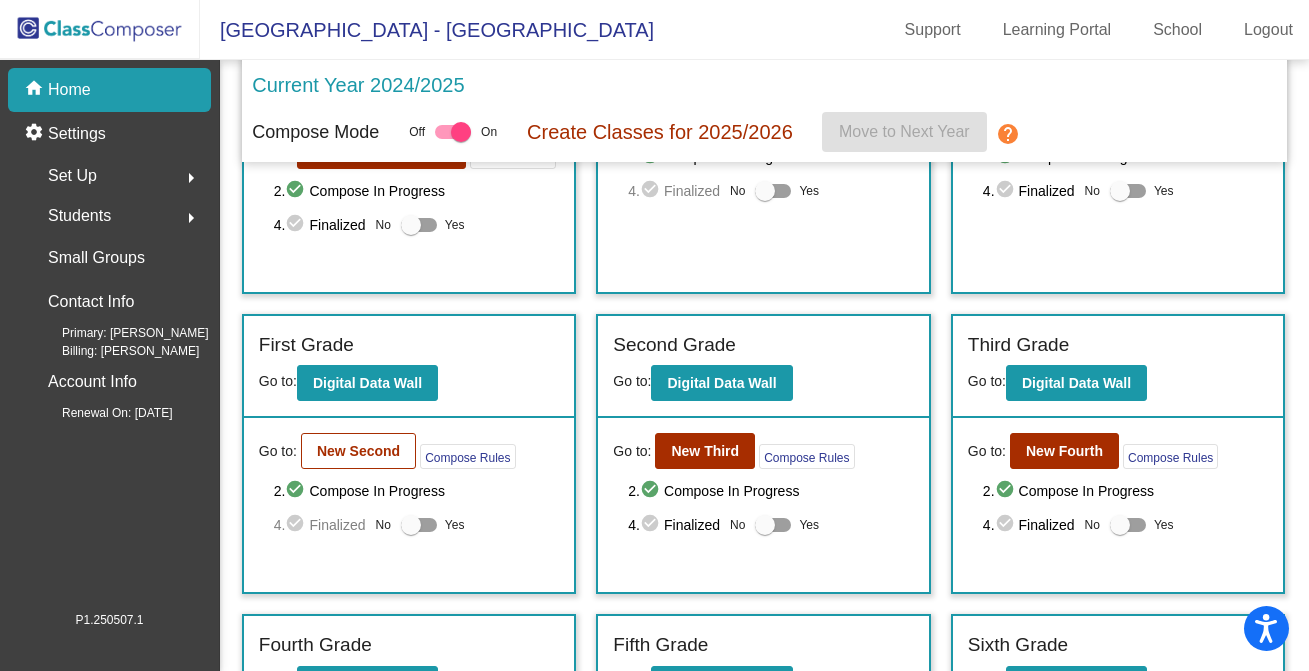 scroll, scrollTop: 203, scrollLeft: 0, axis: vertical 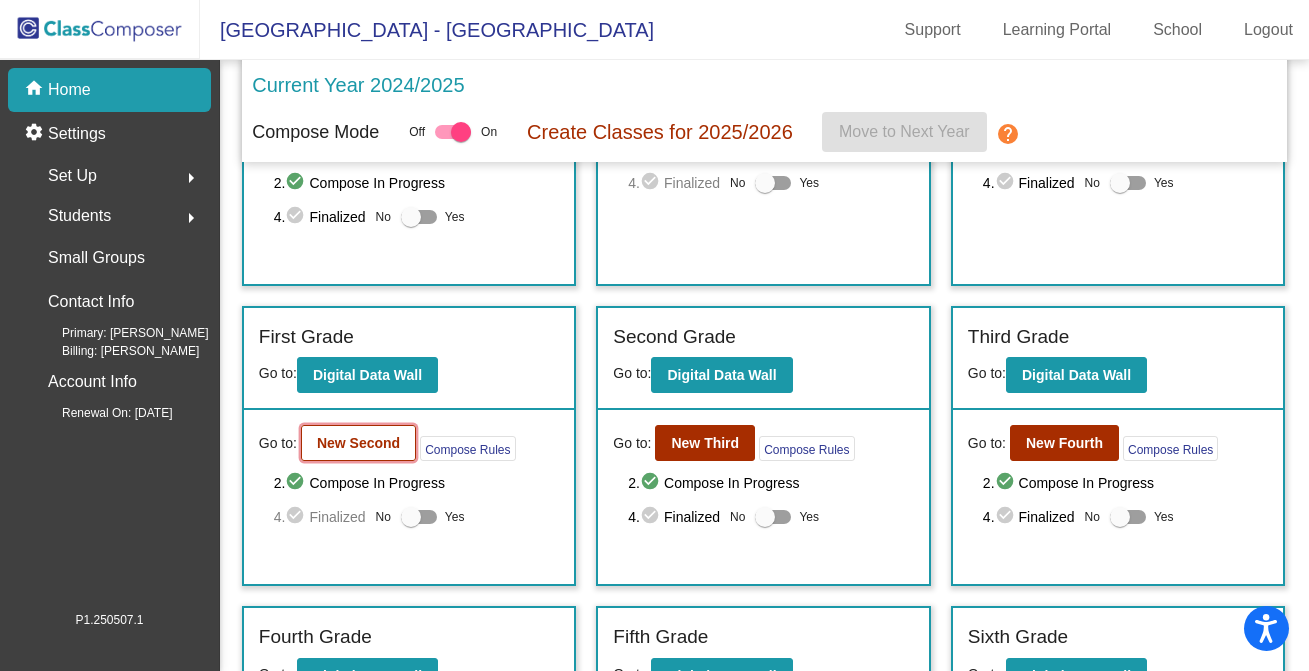 click on "New Second" 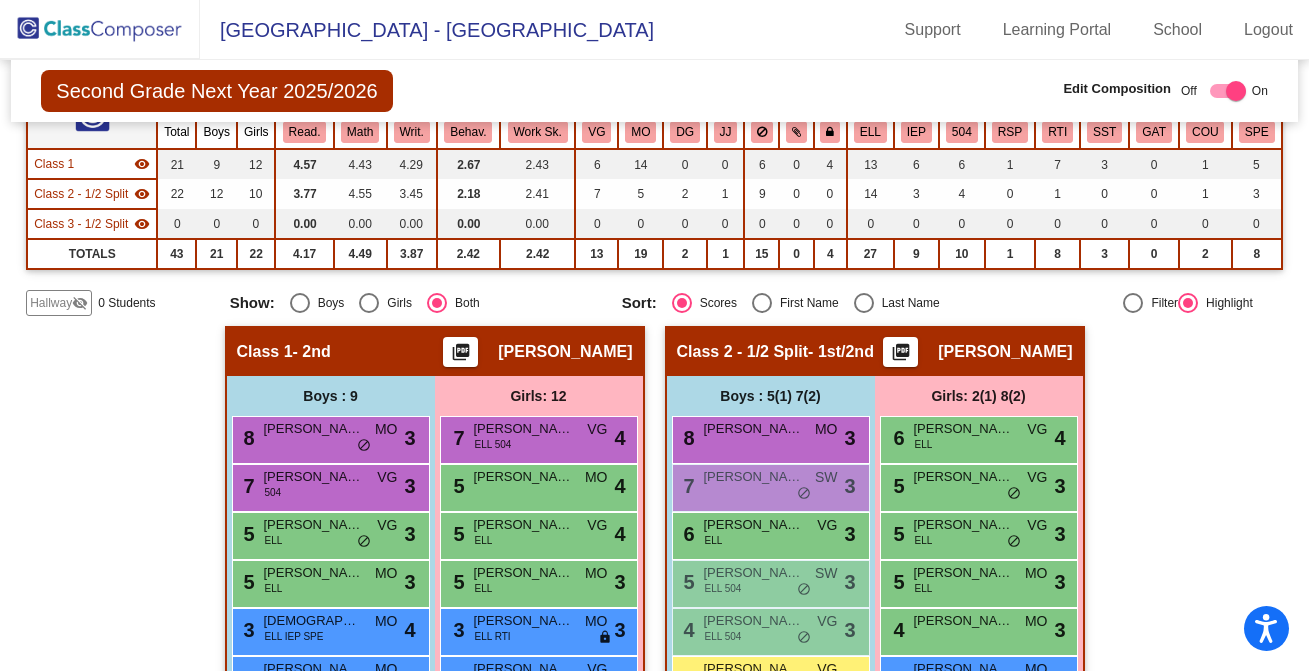 scroll, scrollTop: 0, scrollLeft: 0, axis: both 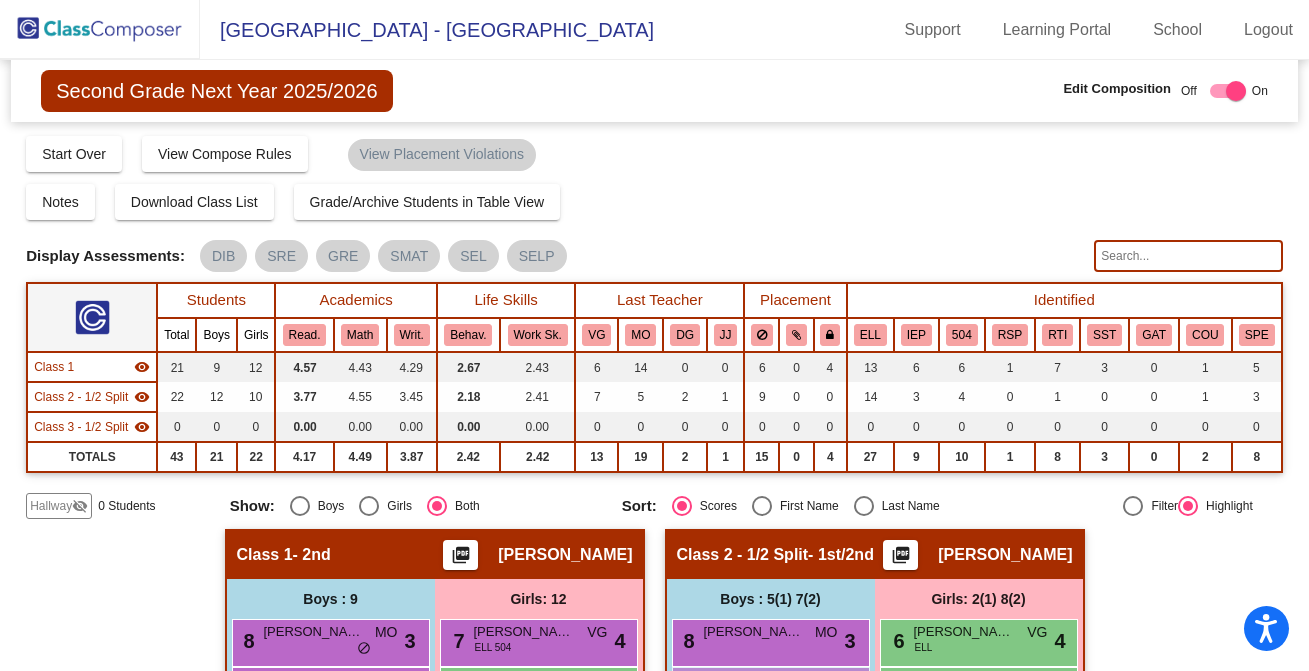 click 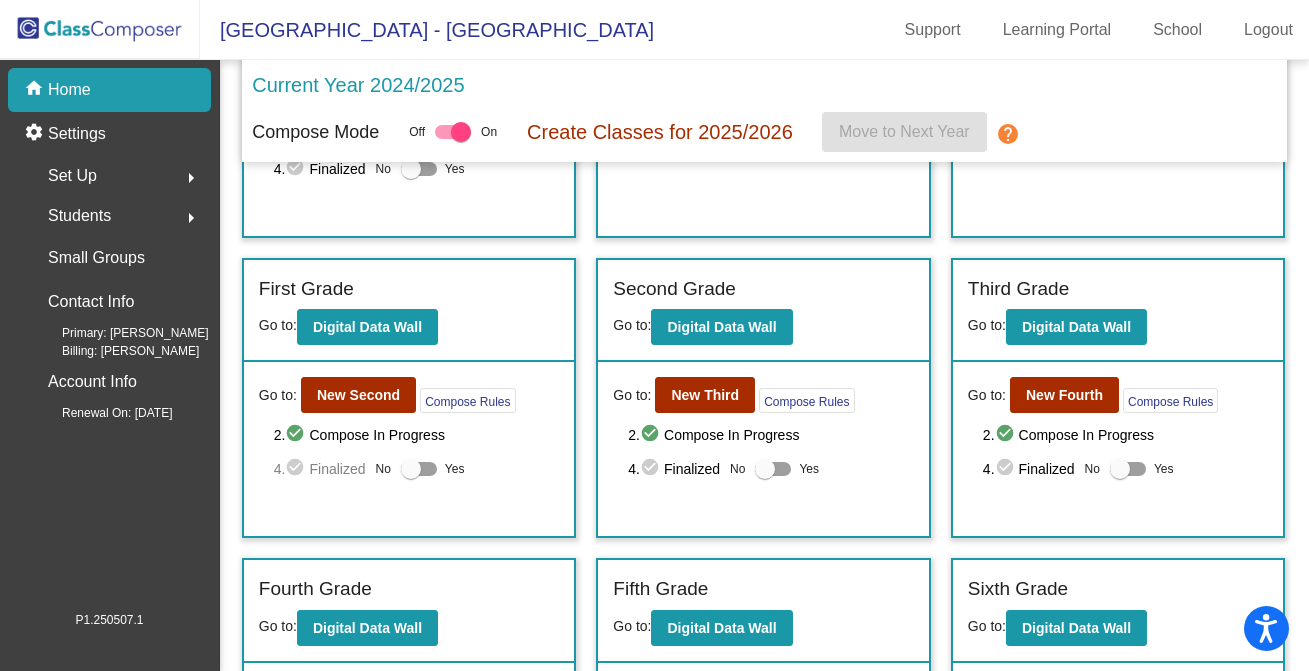 scroll, scrollTop: 252, scrollLeft: 0, axis: vertical 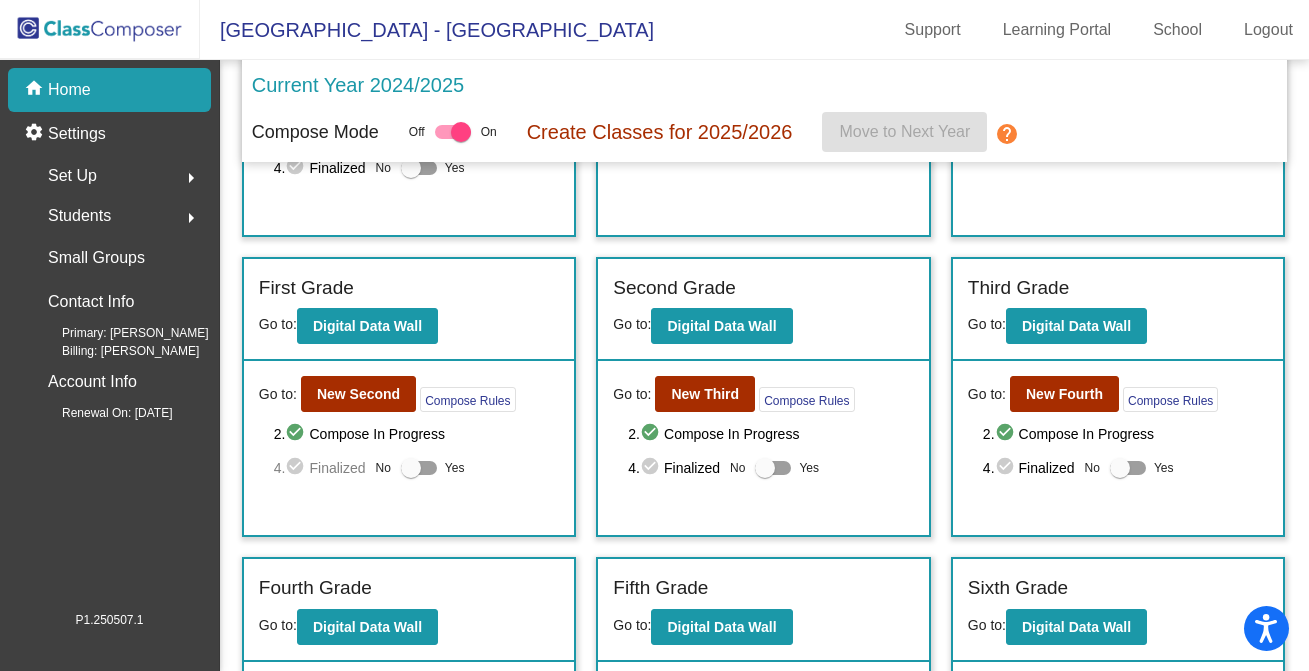 click on "Go to:  New Third  Compose Rules     2.  check_circle  Compose In Progress   4.  check_circle  Finalized  No   Yes" 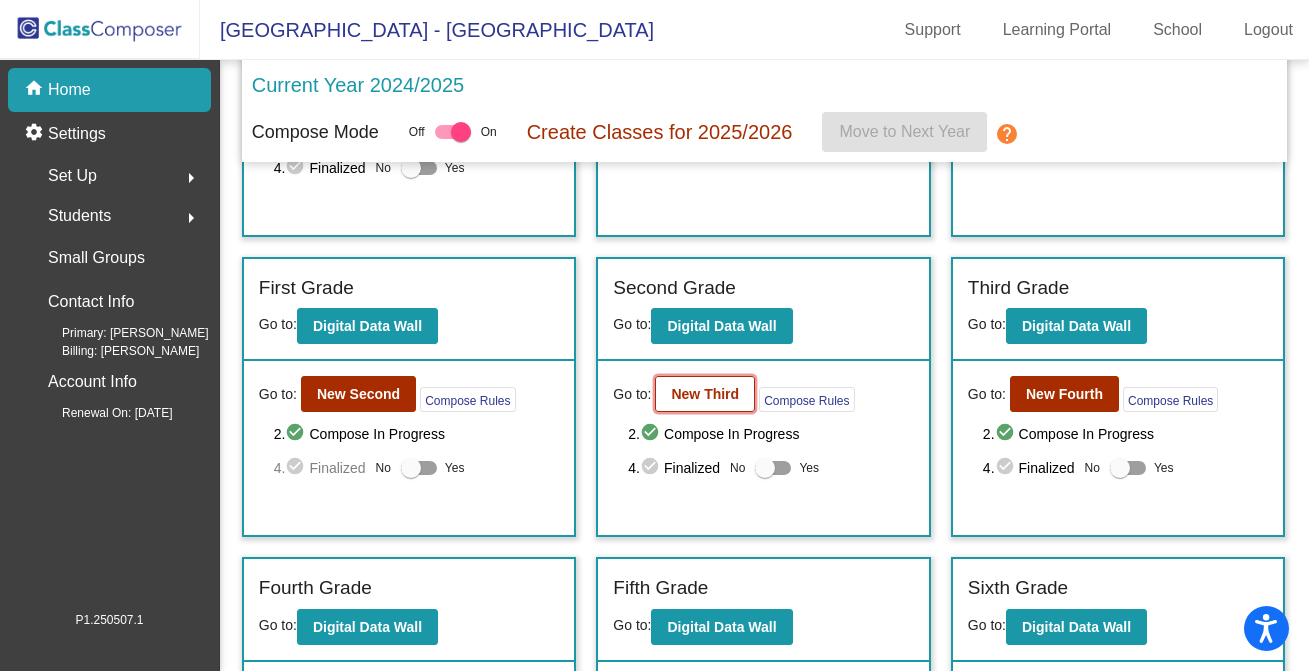 click on "New Third" 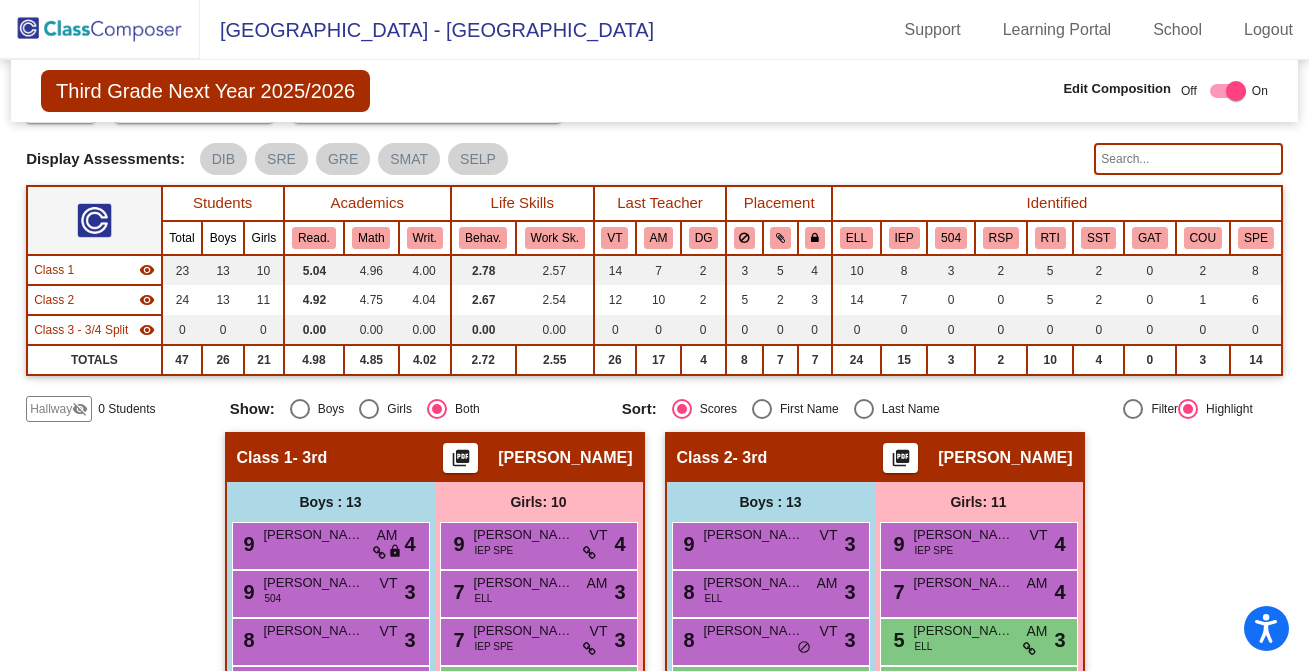 scroll, scrollTop: 80, scrollLeft: 0, axis: vertical 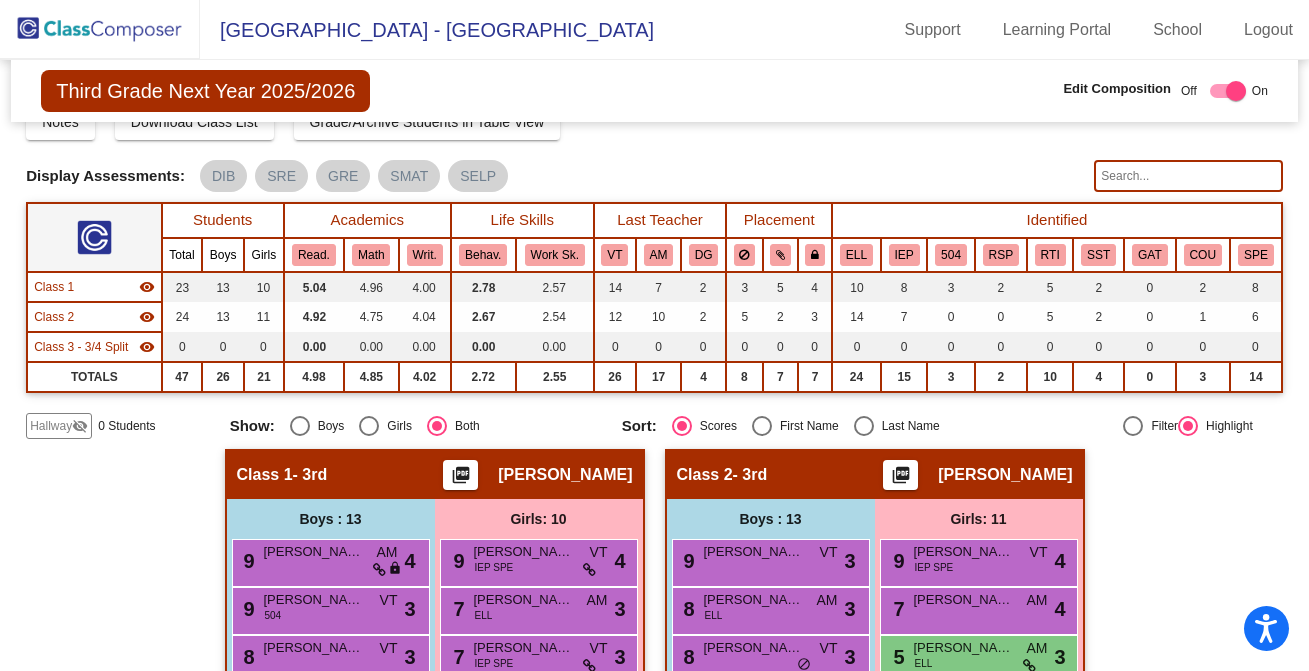 click 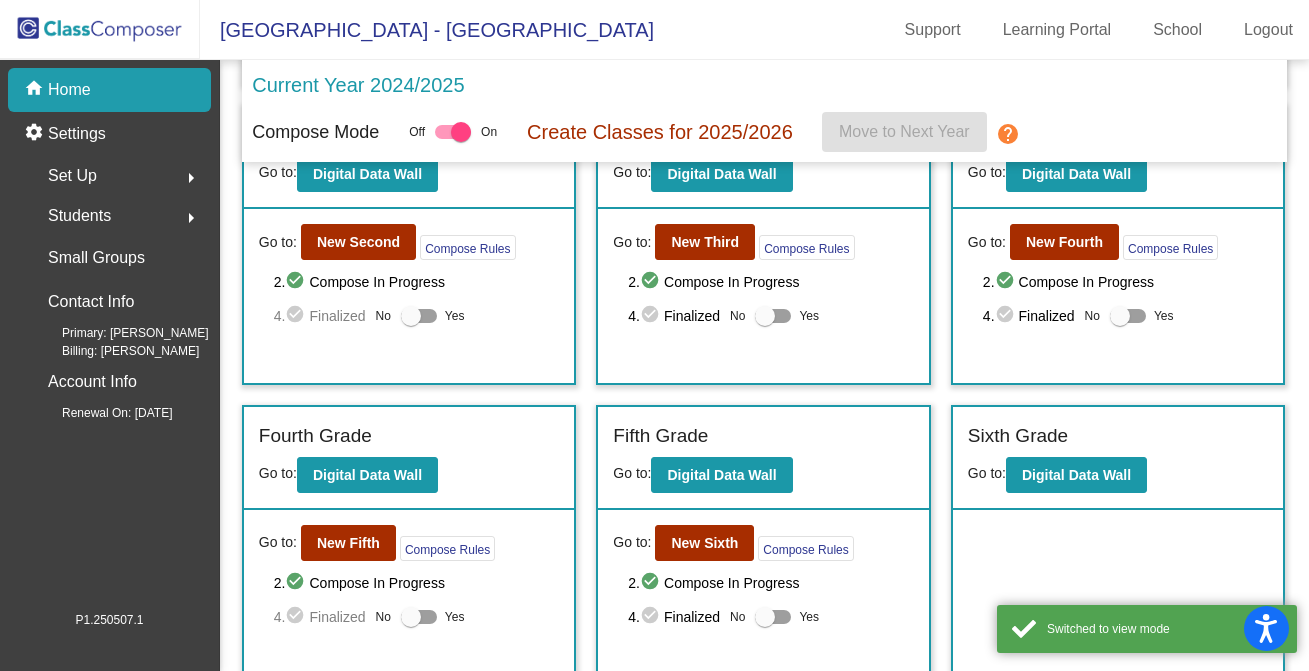 scroll, scrollTop: 448, scrollLeft: 0, axis: vertical 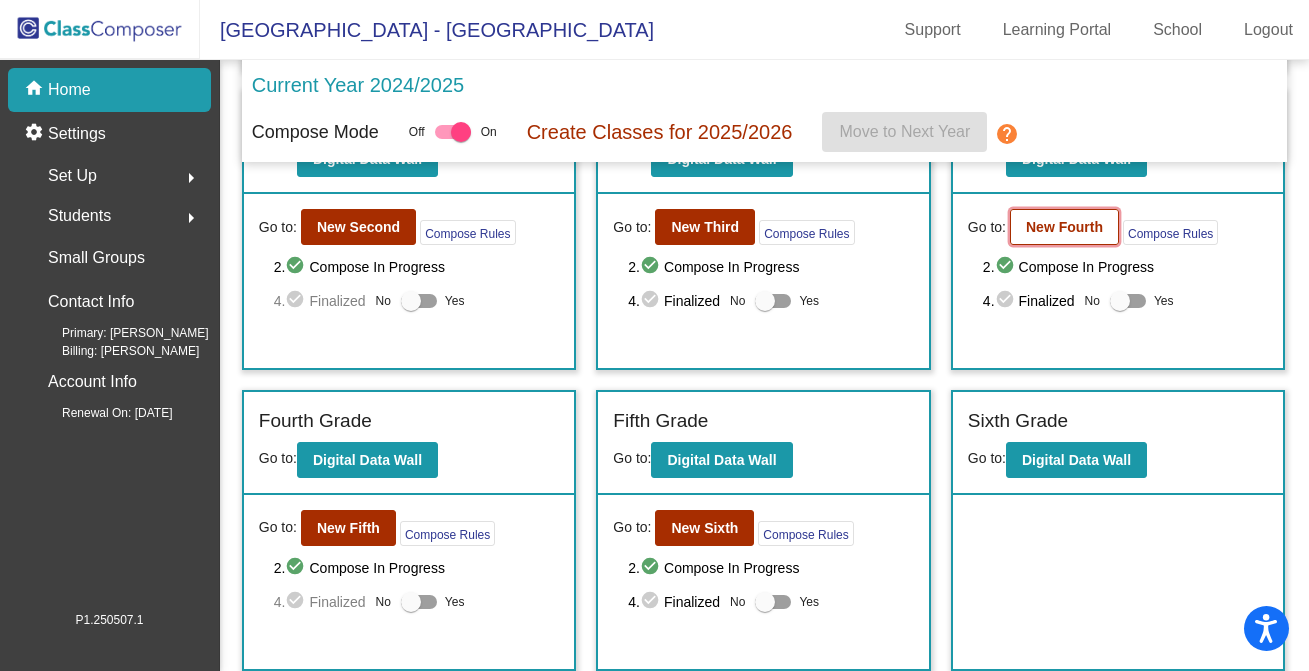 click on "New Fourth" 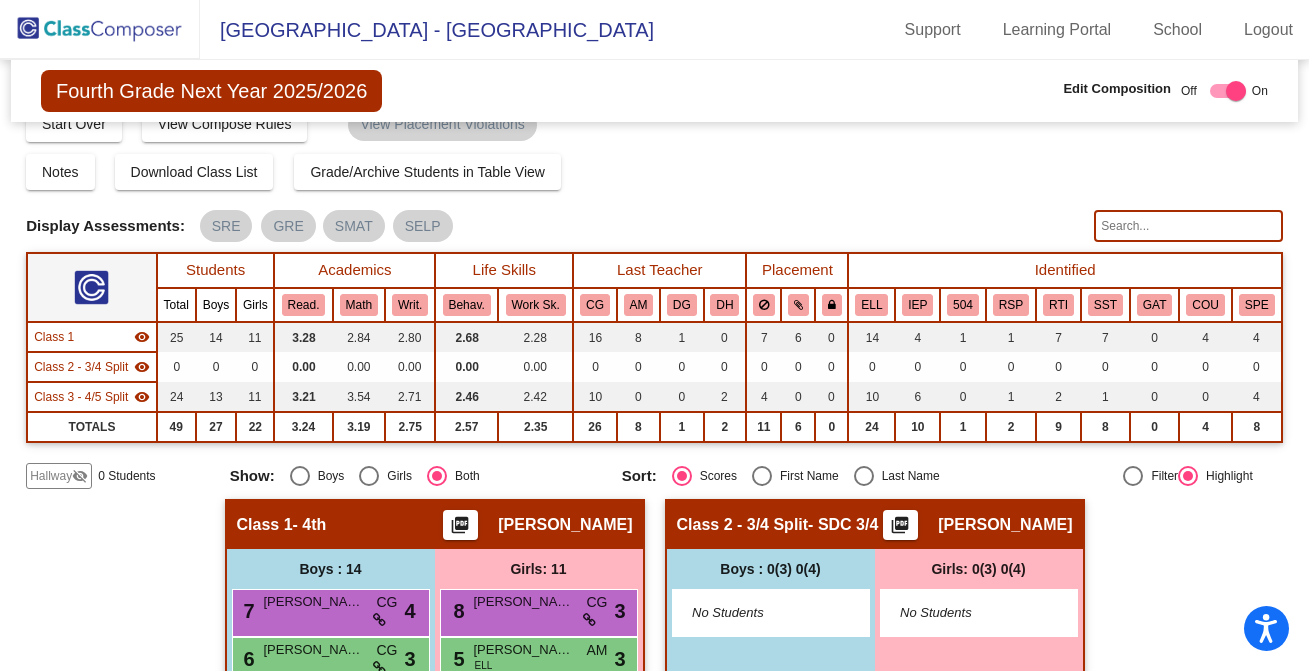 scroll, scrollTop: 0, scrollLeft: 0, axis: both 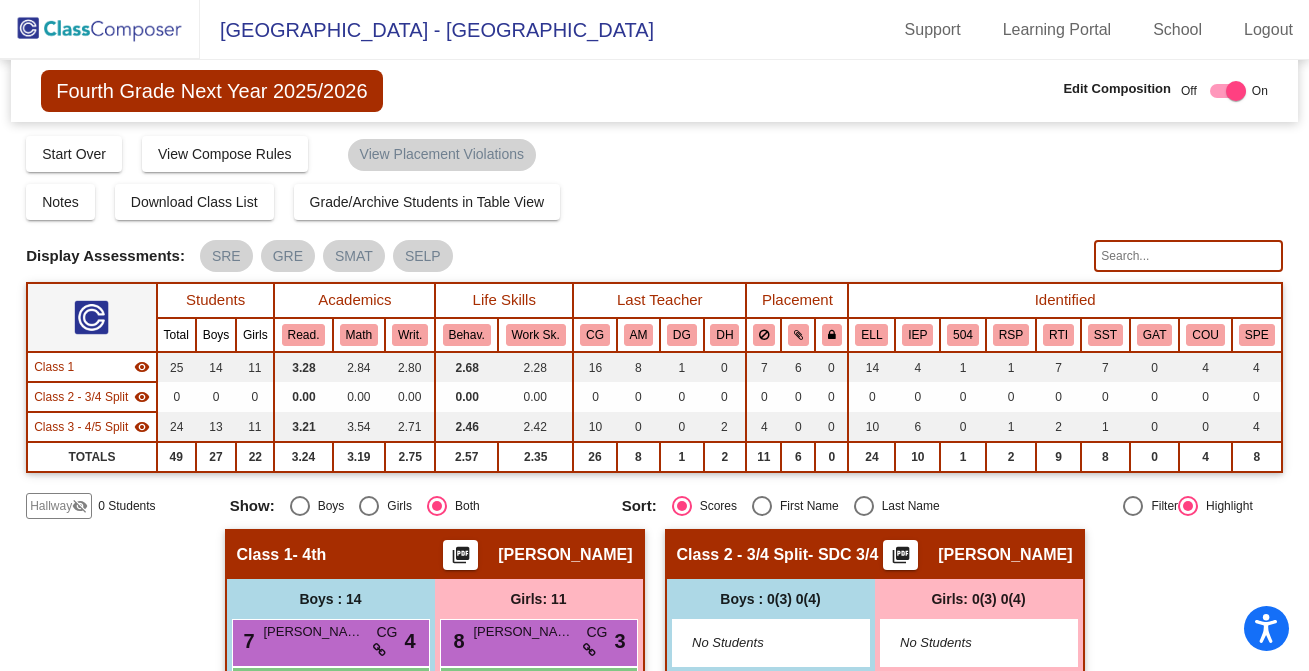 click 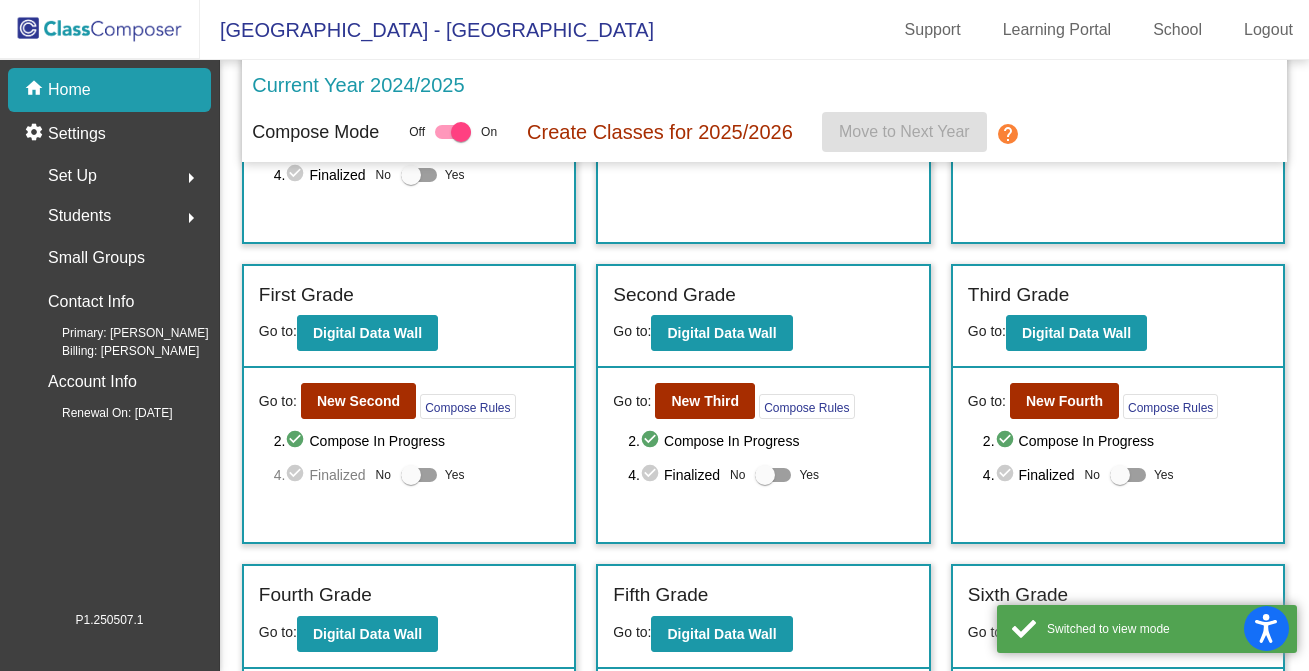 scroll, scrollTop: 448, scrollLeft: 0, axis: vertical 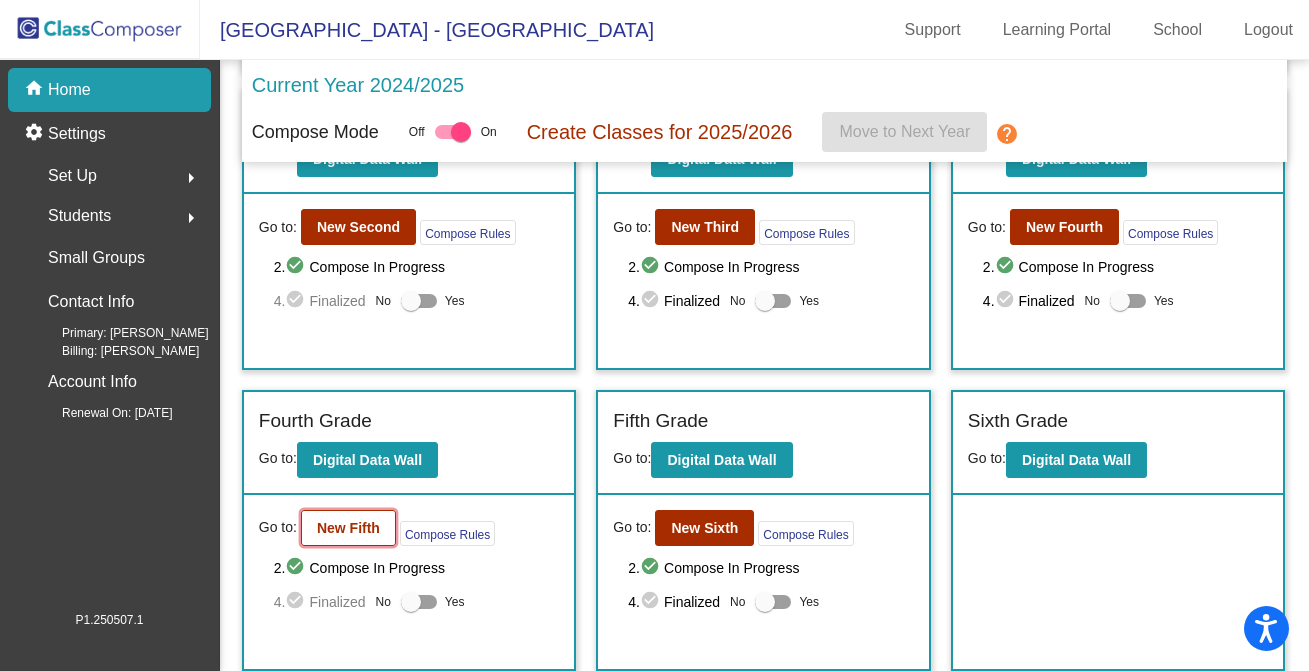 click on "New Fifth" 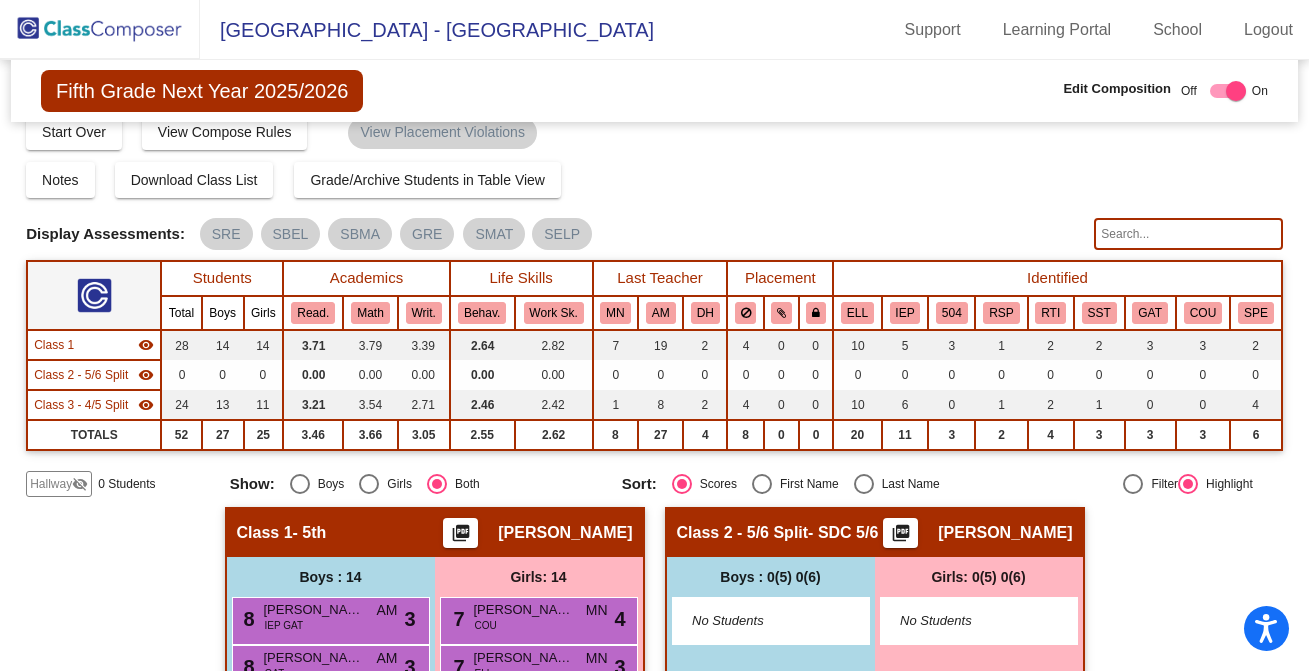 scroll, scrollTop: 0, scrollLeft: 0, axis: both 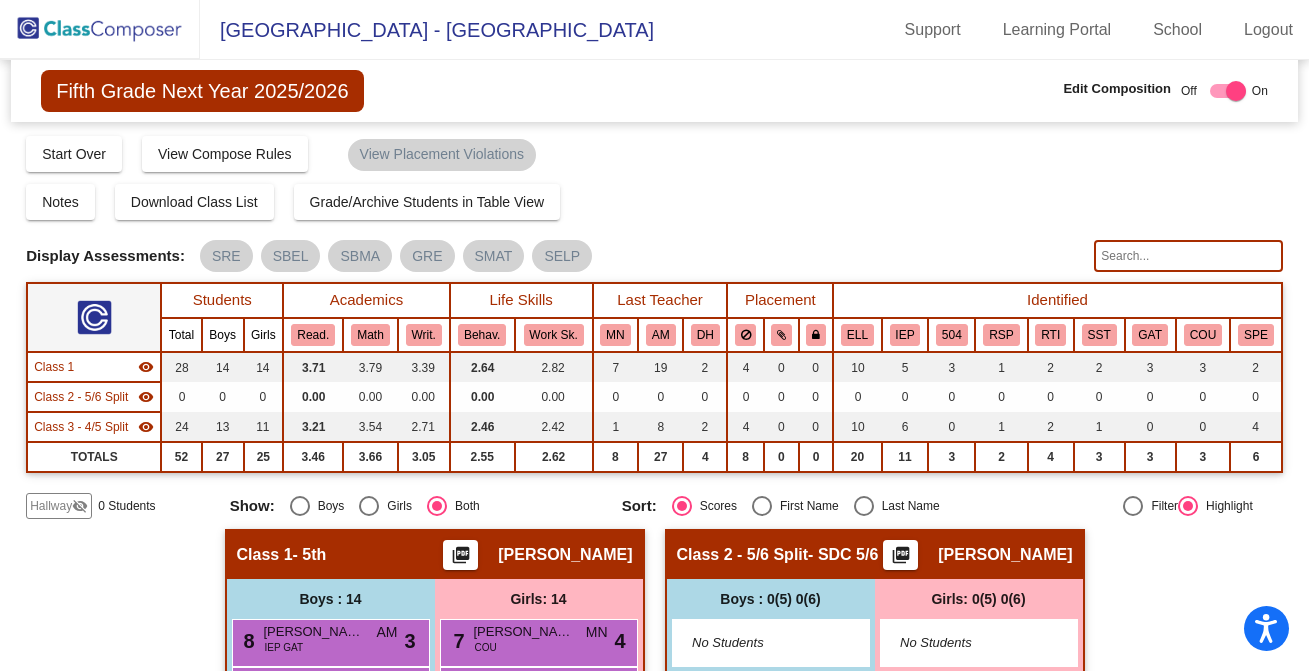 click 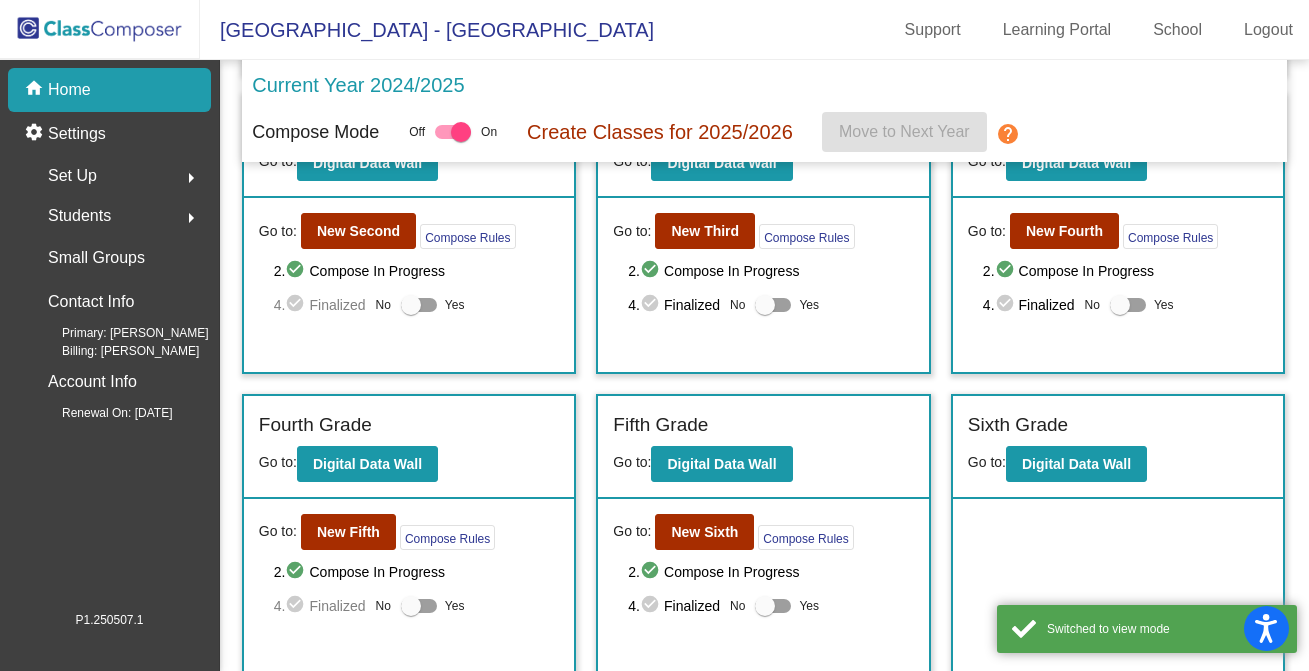 scroll, scrollTop: 448, scrollLeft: 0, axis: vertical 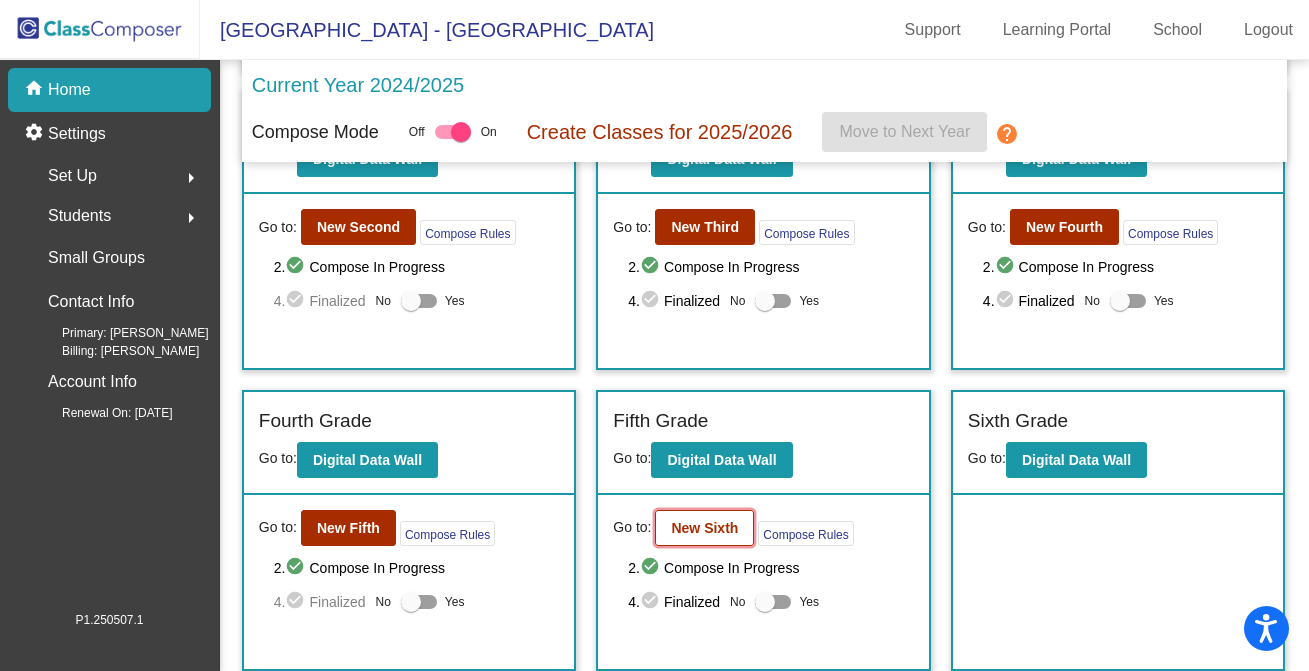 click on "New Sixth" 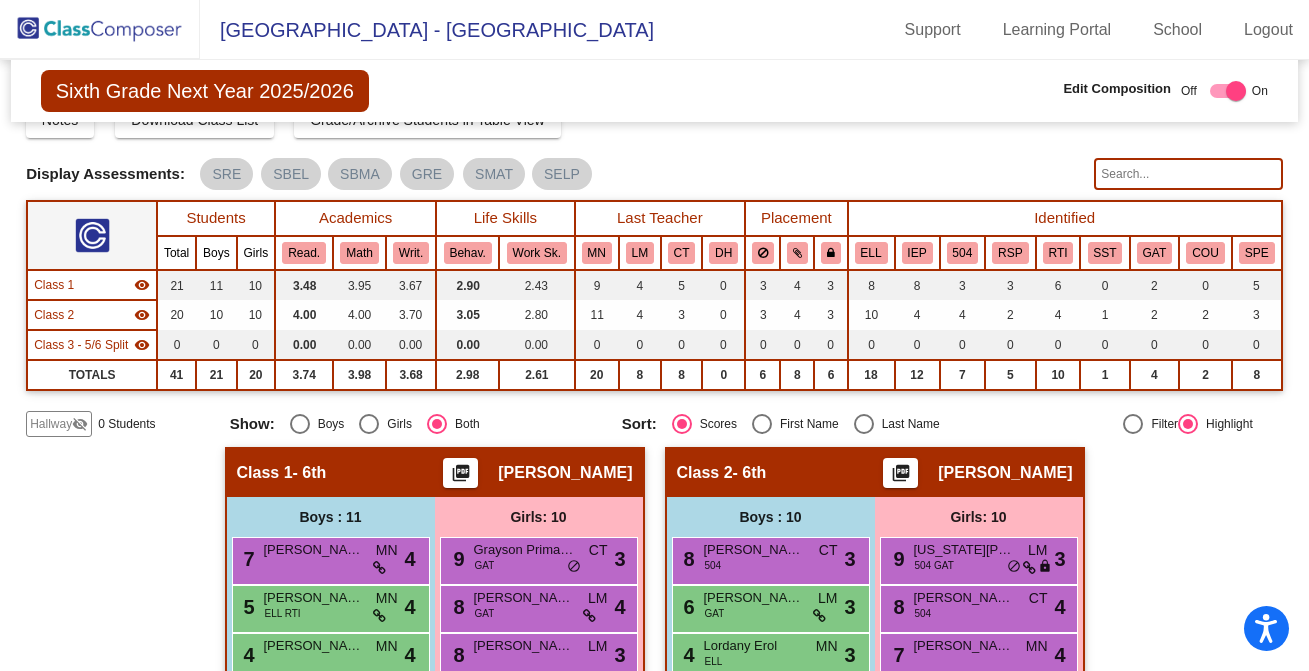 scroll, scrollTop: 0, scrollLeft: 0, axis: both 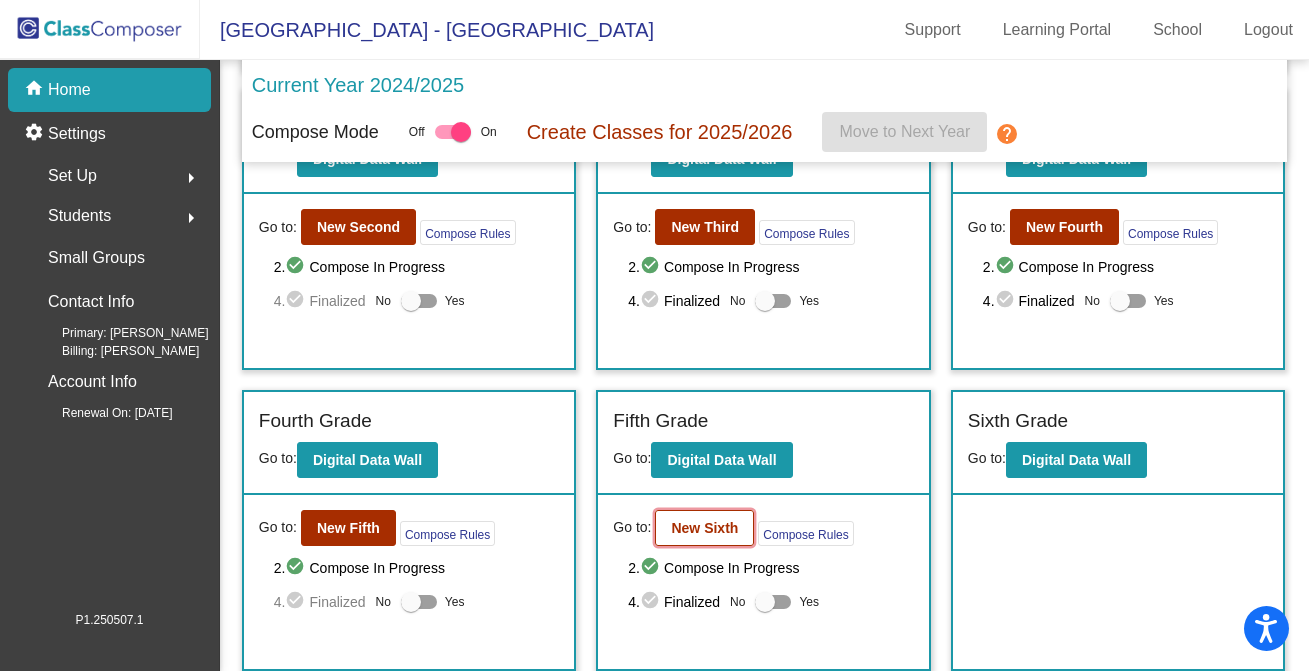 click on "New Sixth" 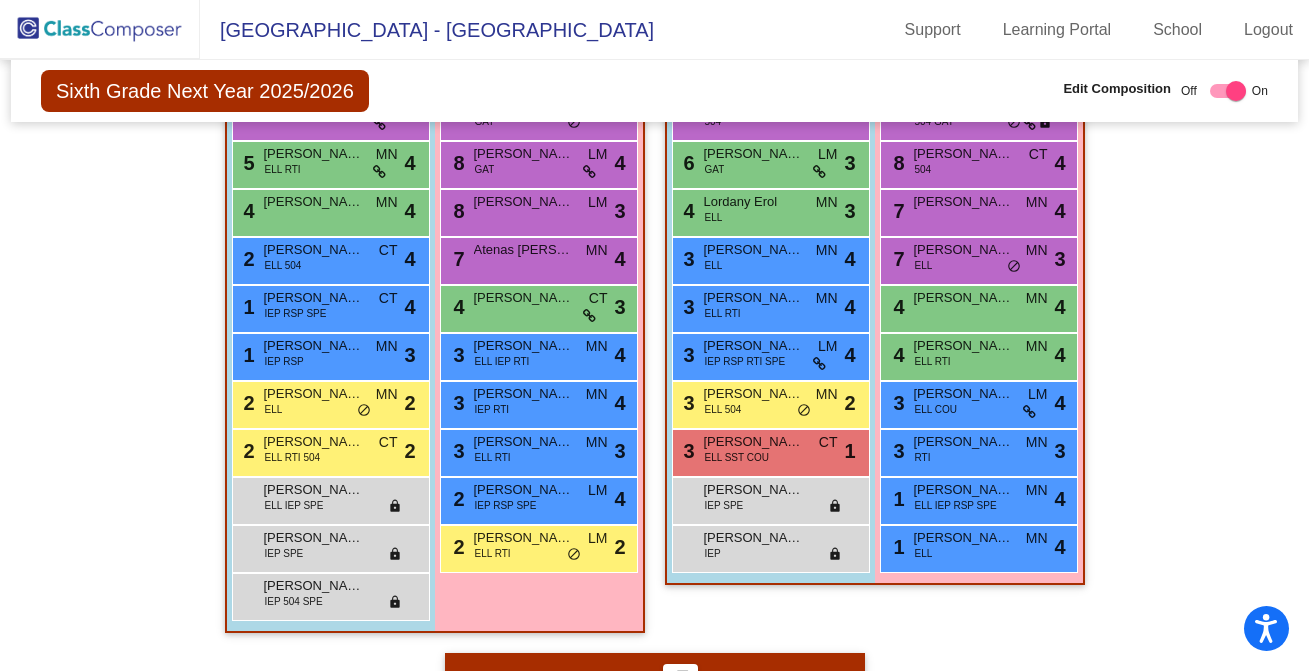 scroll, scrollTop: 514, scrollLeft: 0, axis: vertical 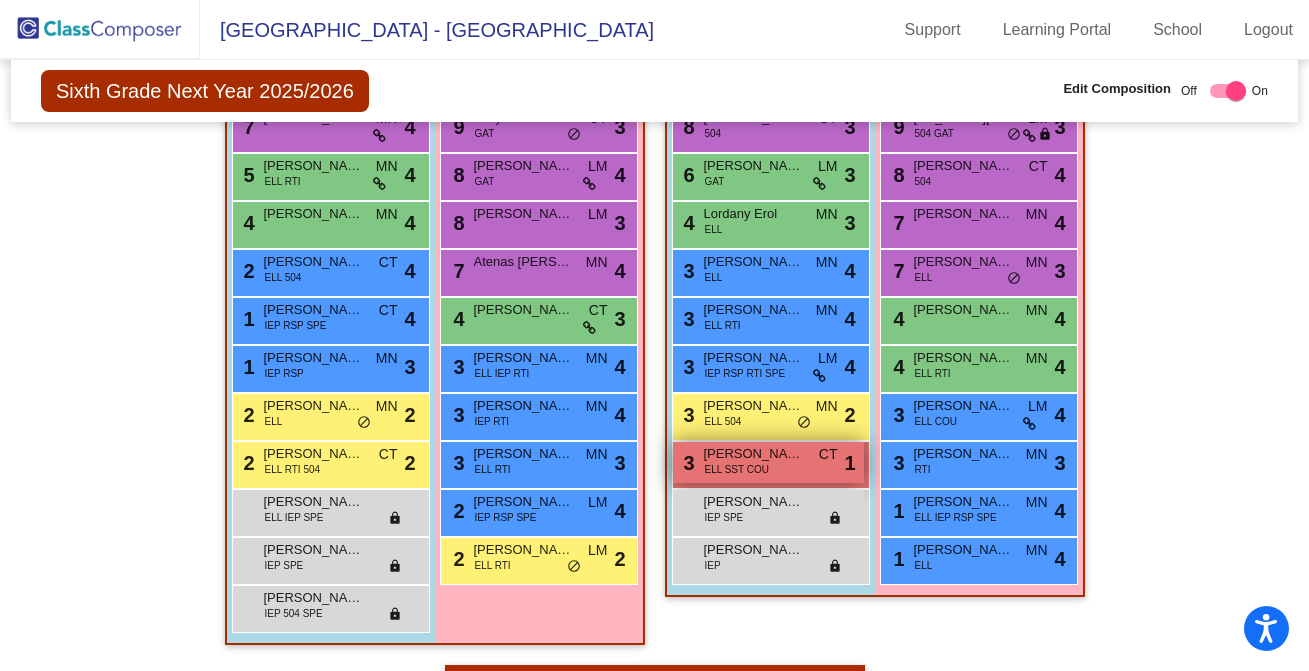 click on "ELL SST COU" at bounding box center (737, 469) 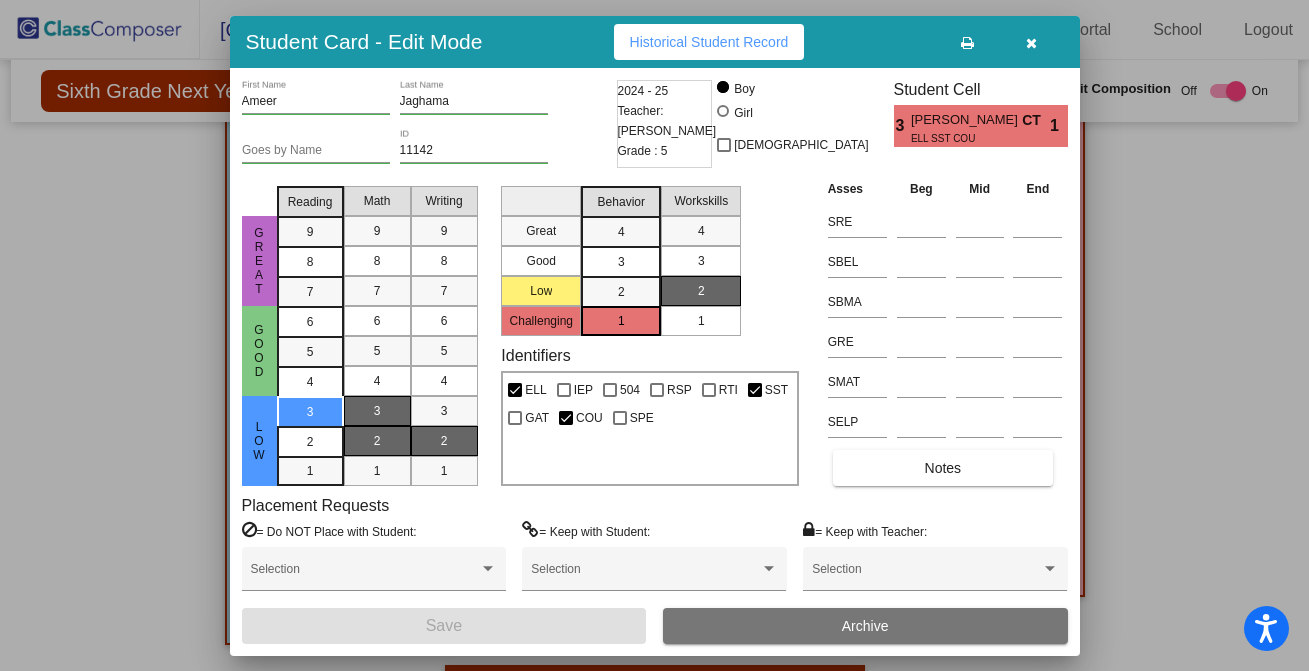 scroll, scrollTop: 0, scrollLeft: 0, axis: both 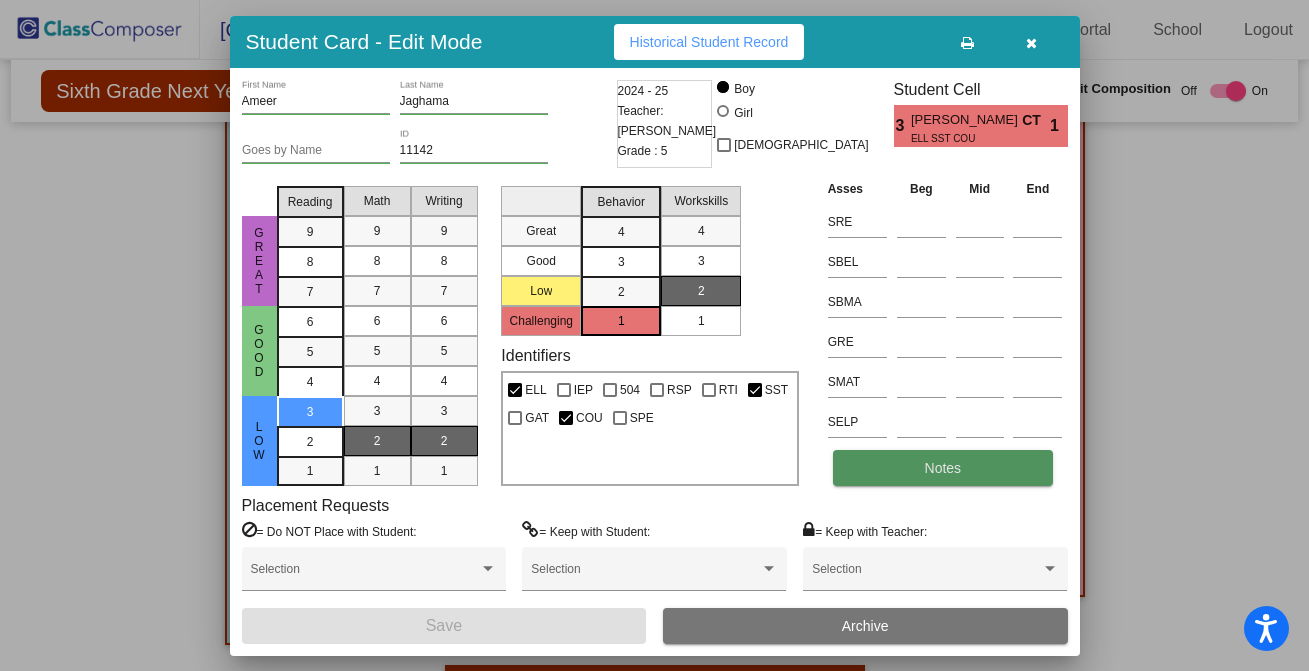 click on "Notes" at bounding box center (943, 468) 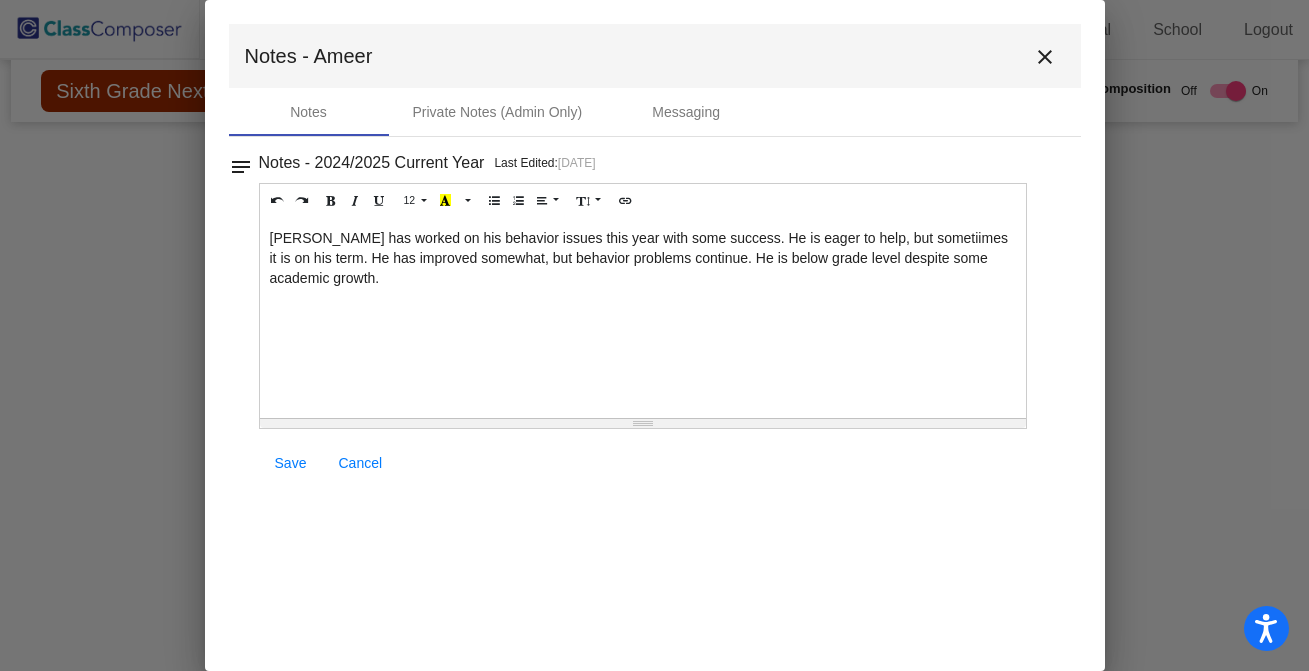 click on "close" at bounding box center (1045, 57) 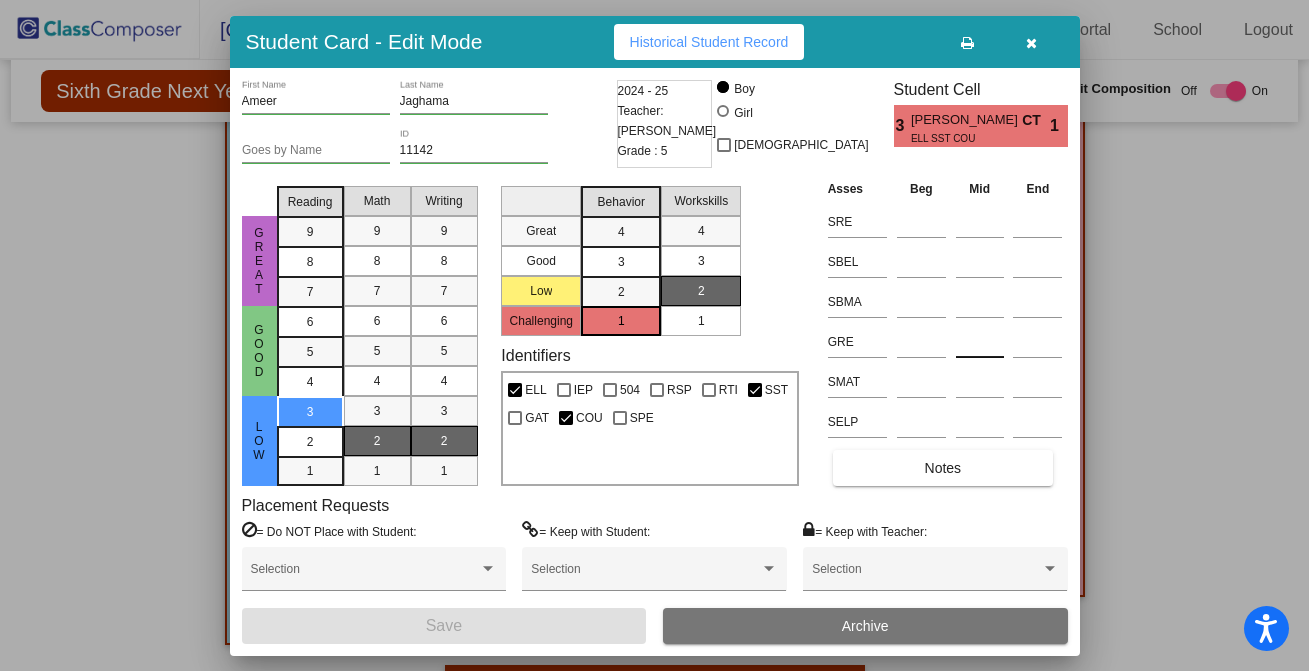 scroll, scrollTop: 0, scrollLeft: 0, axis: both 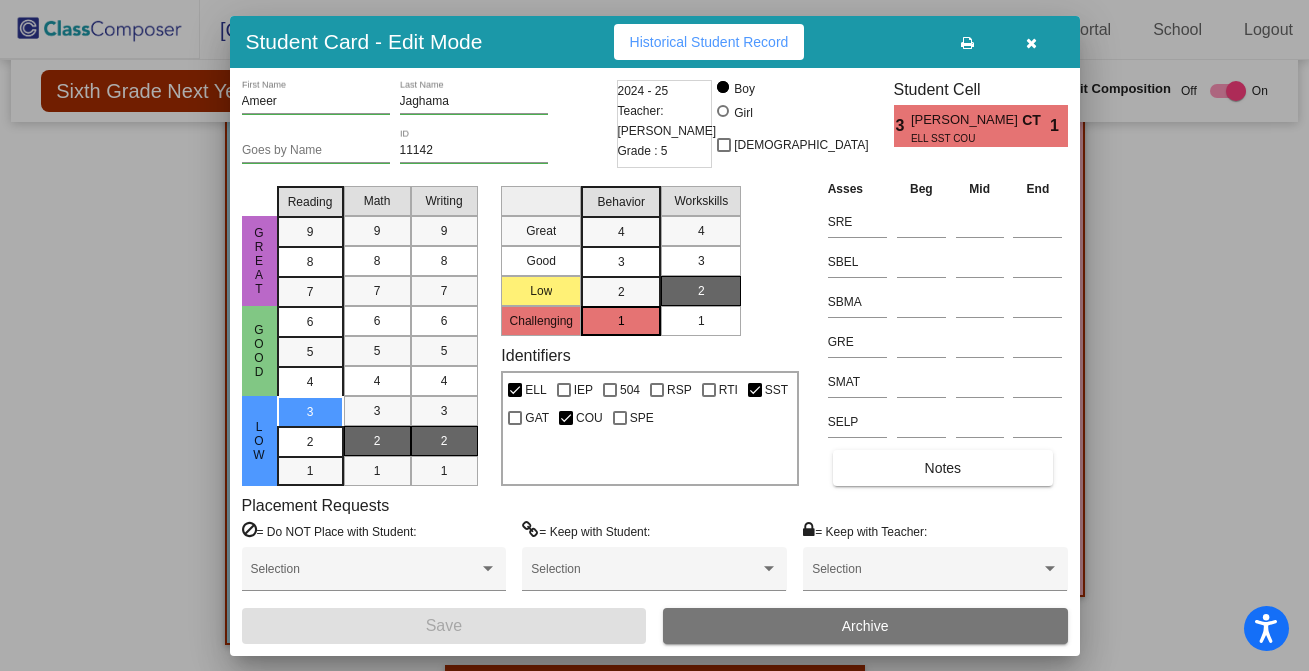 click at bounding box center (1031, 43) 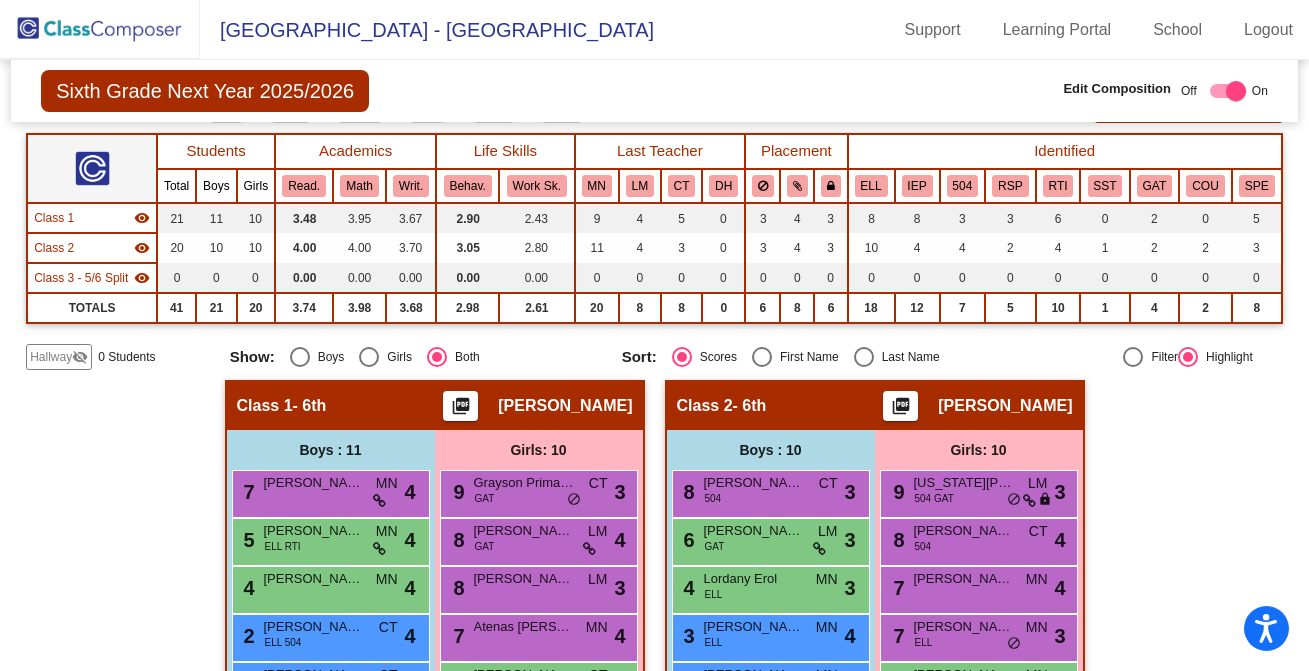 scroll, scrollTop: 0, scrollLeft: 0, axis: both 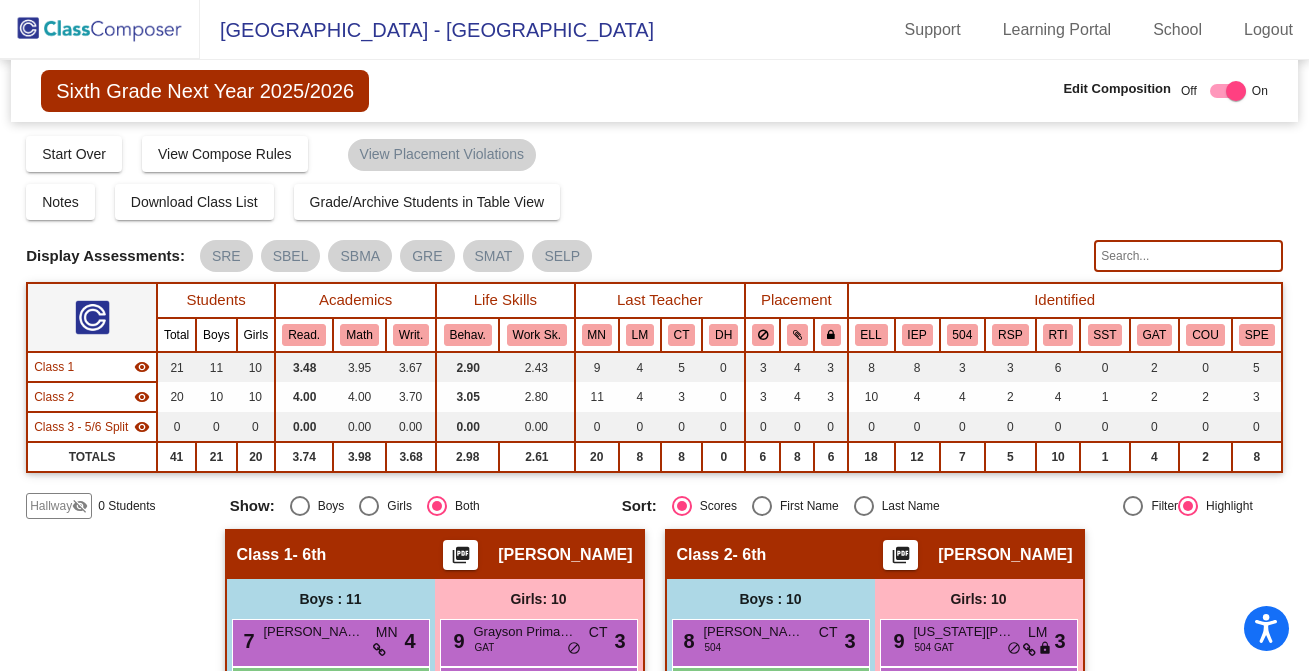 click 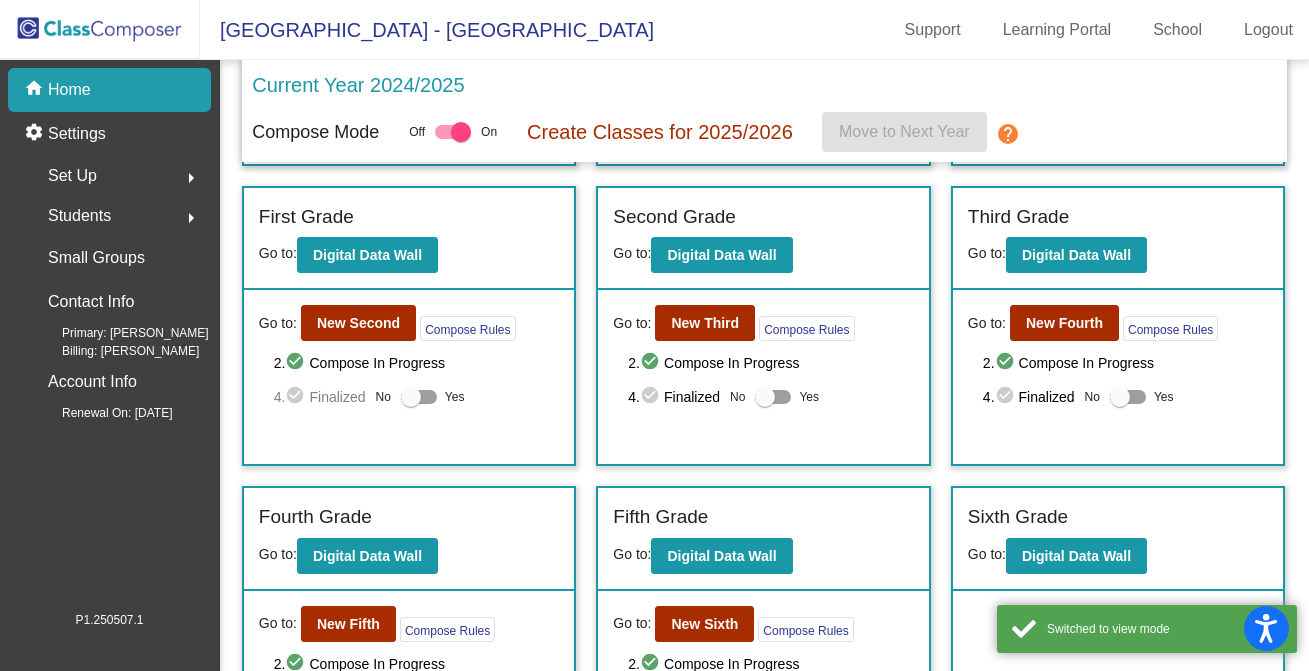 scroll, scrollTop: 448, scrollLeft: 0, axis: vertical 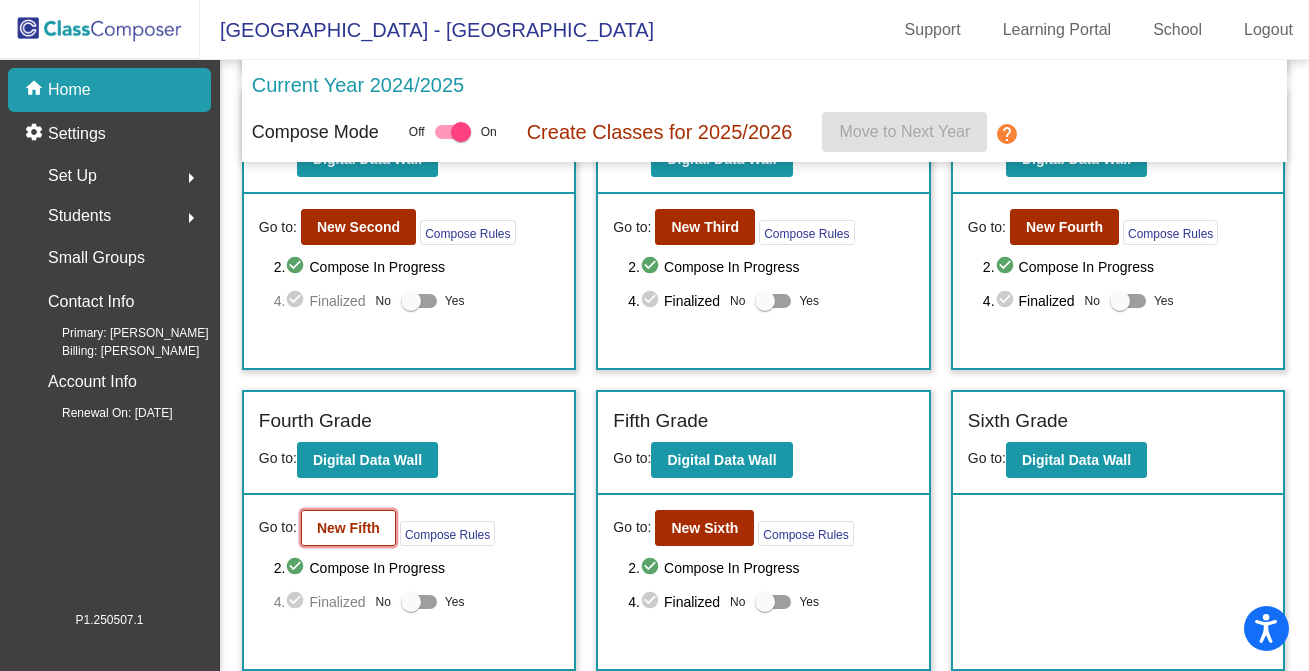 click on "New Fifth" 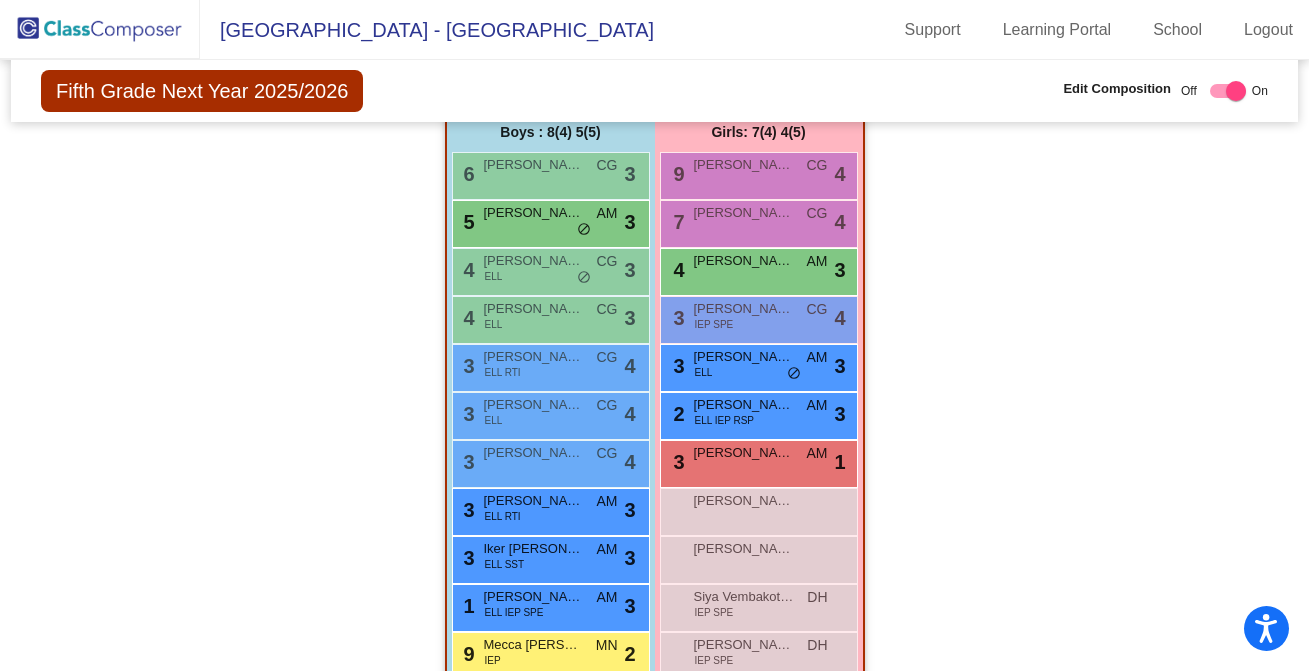 scroll, scrollTop: 1397, scrollLeft: 0, axis: vertical 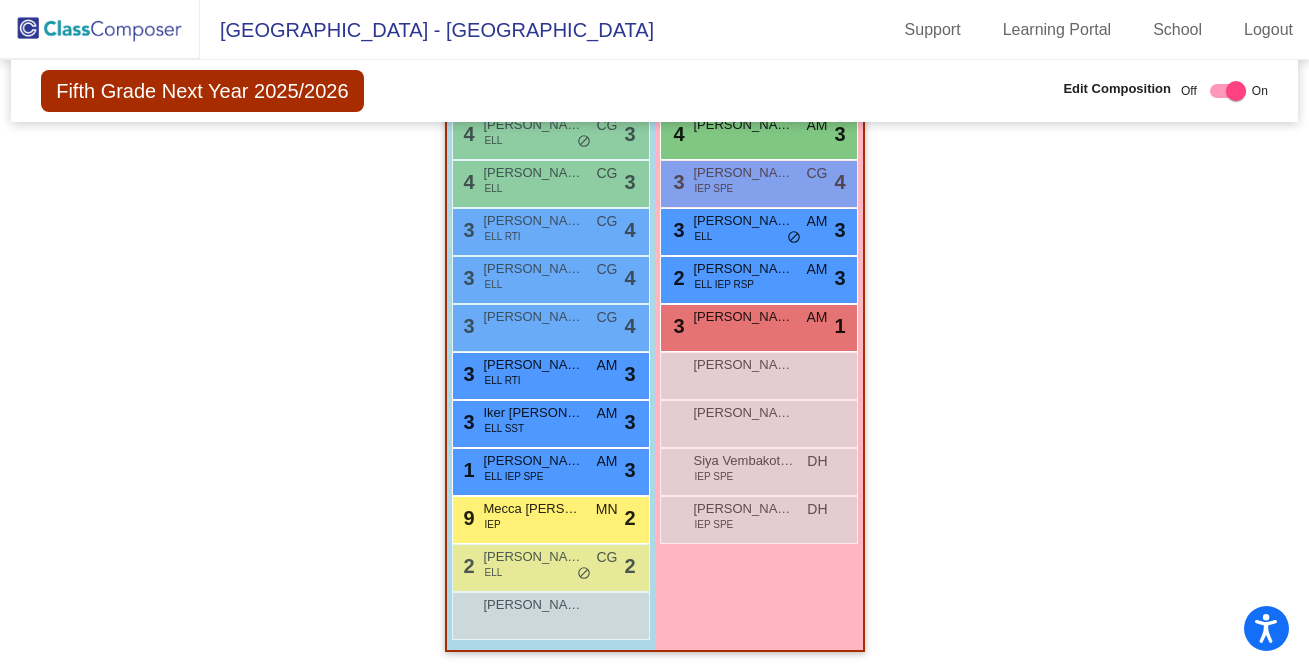 click 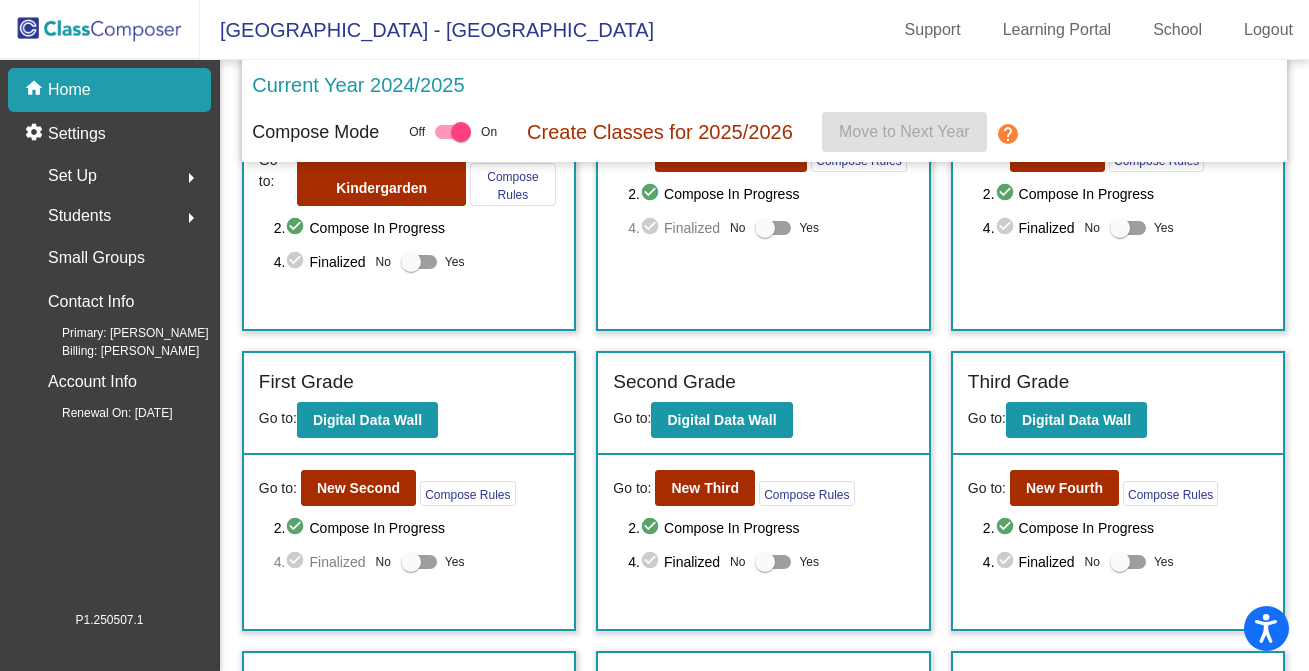 scroll, scrollTop: 0, scrollLeft: 0, axis: both 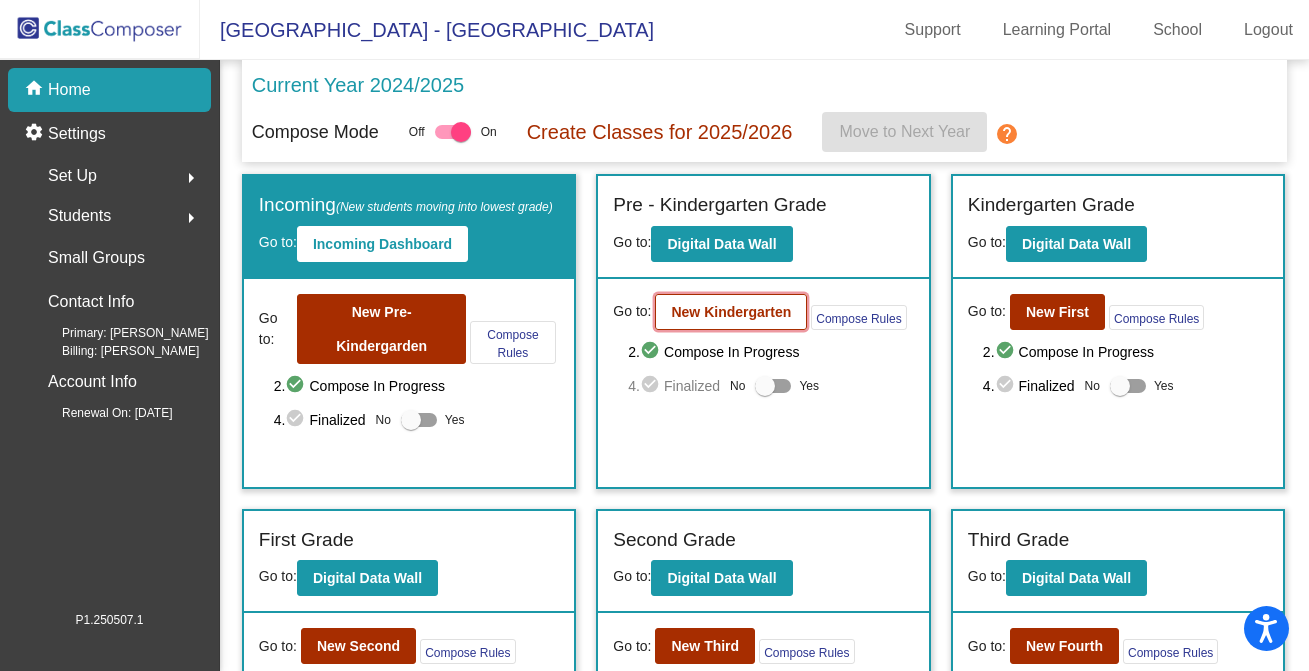 click on "New Kindergarten" 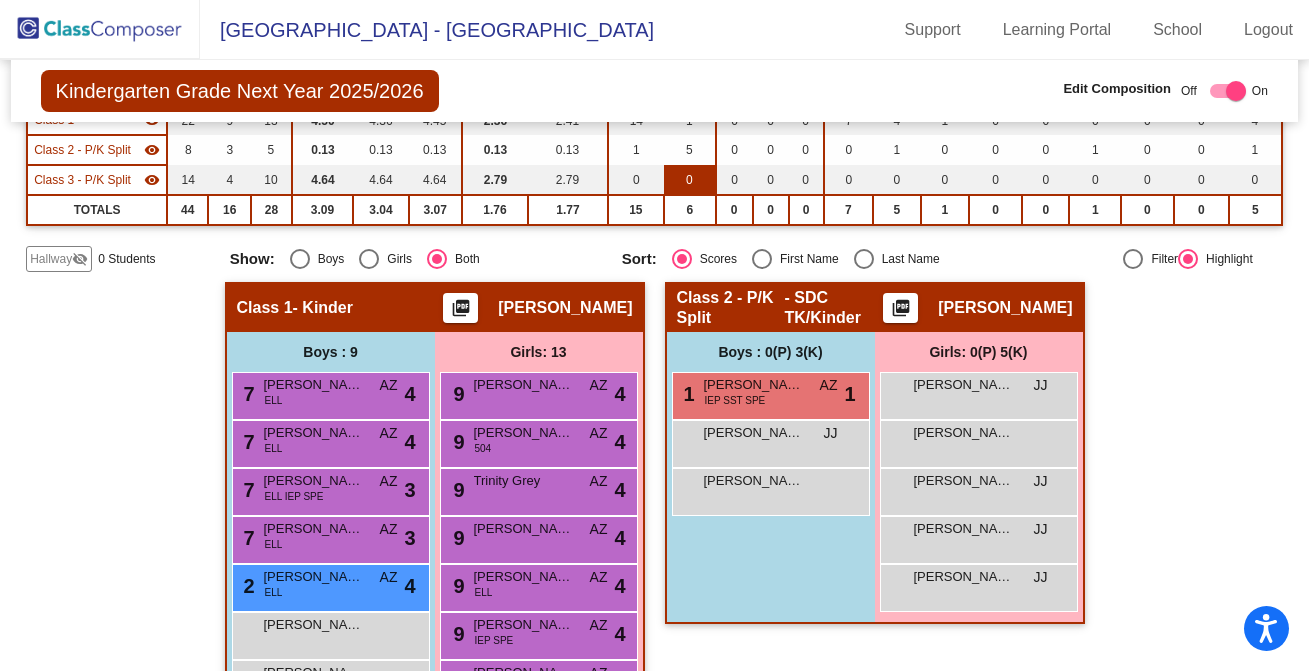 scroll, scrollTop: 245, scrollLeft: 0, axis: vertical 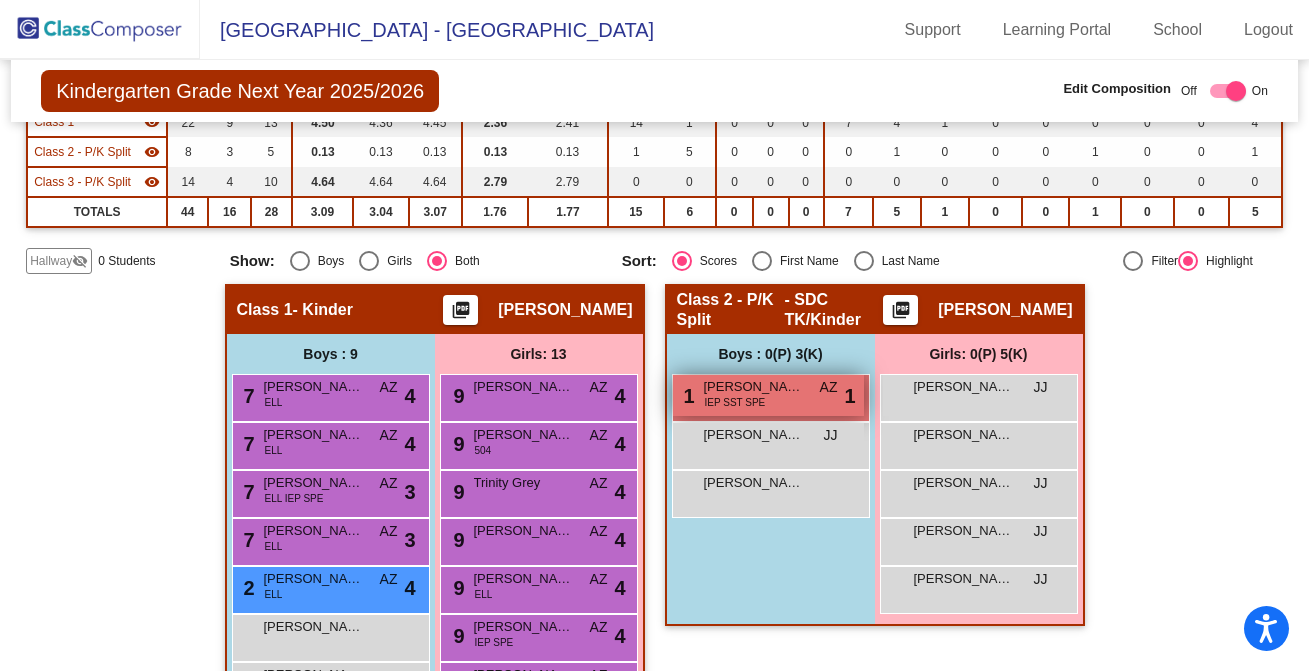 click on "1 [PERSON_NAME] IEP SST SPE AZ lock do_not_disturb_alt 1" at bounding box center (768, 395) 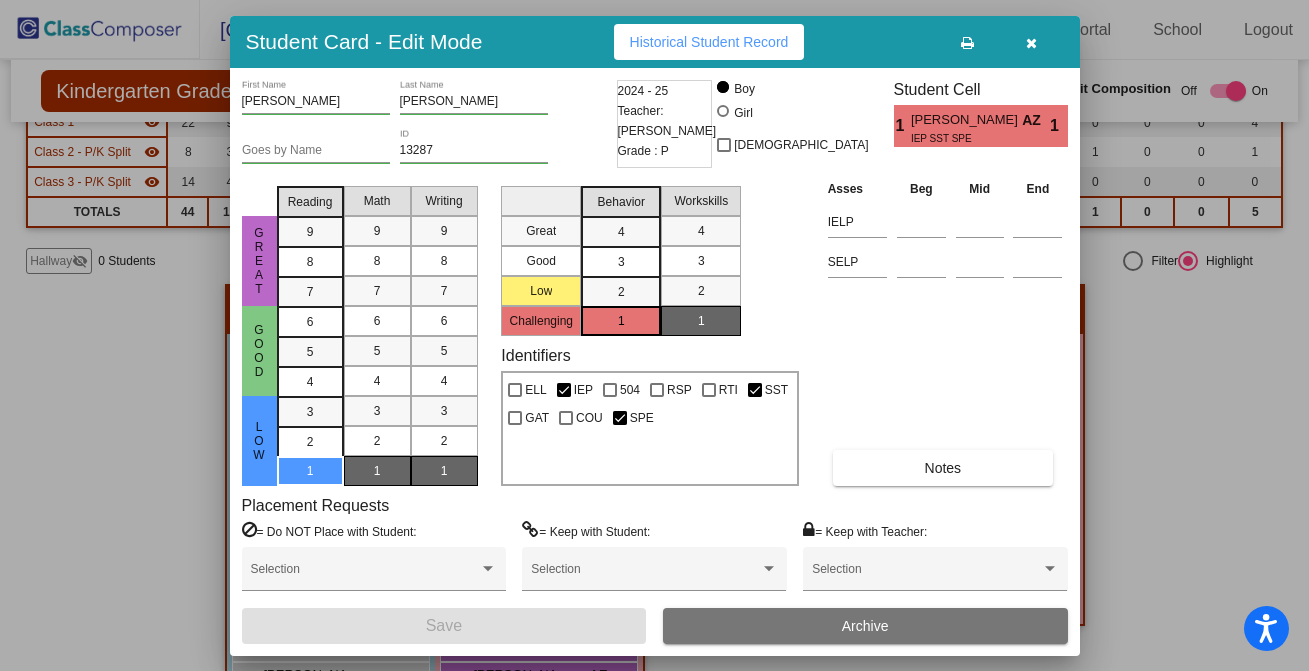 scroll, scrollTop: 0, scrollLeft: 0, axis: both 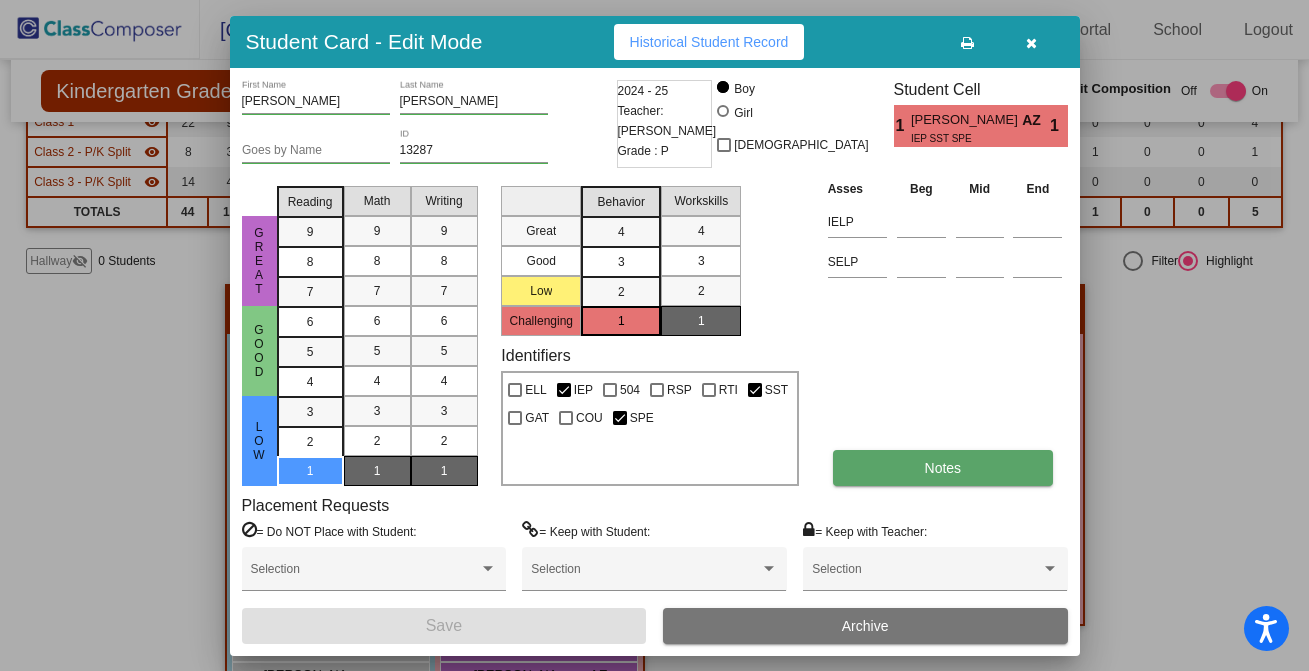 click on "Notes" at bounding box center [943, 468] 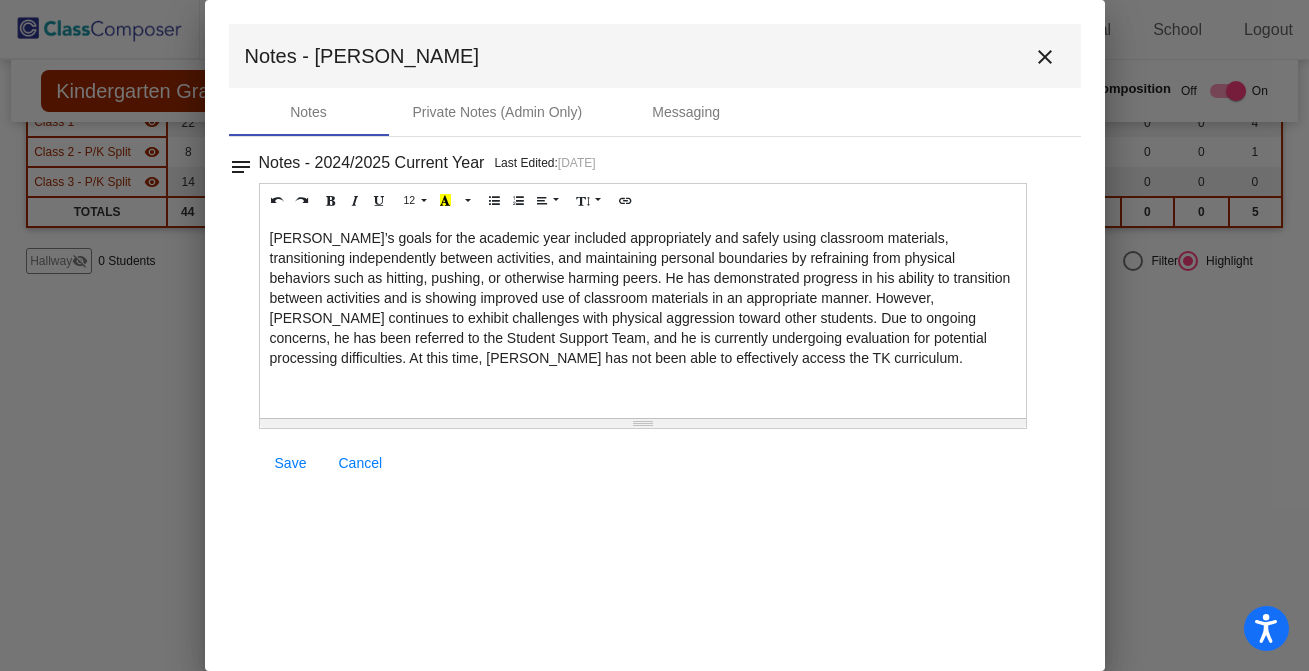 drag, startPoint x: 685, startPoint y: 367, endPoint x: 252, endPoint y: 243, distance: 450.40536 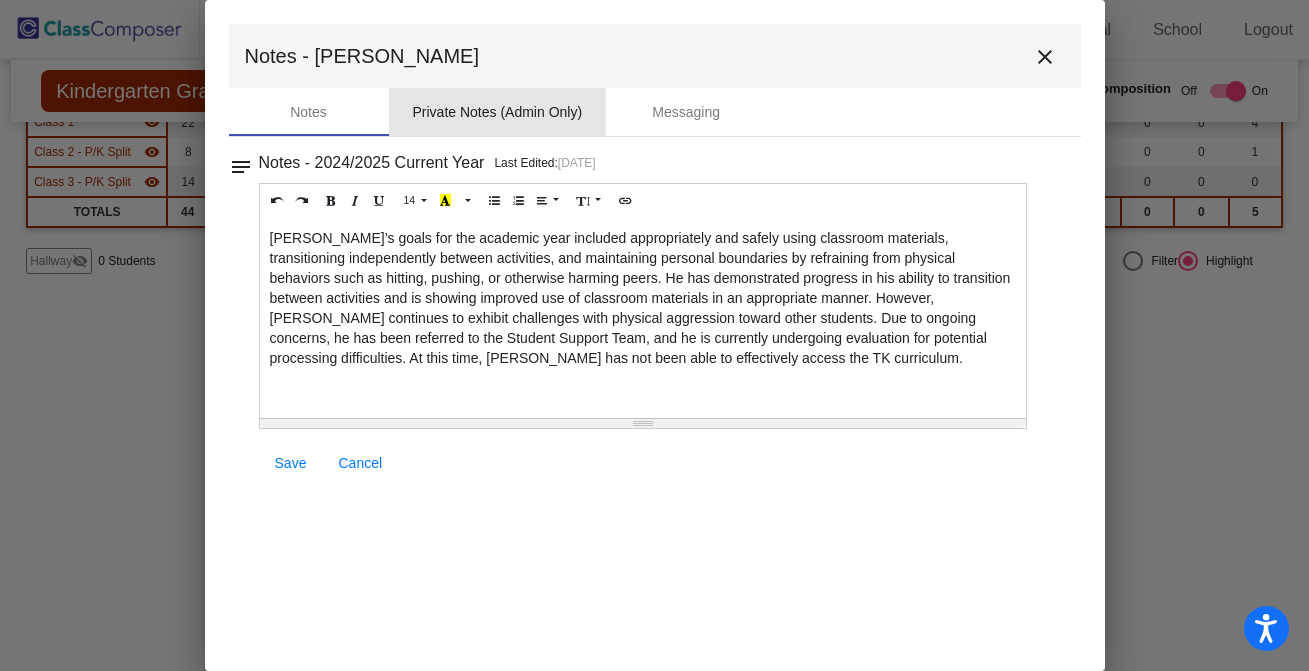 click on "Private Notes (Admin Only)" at bounding box center [498, 112] 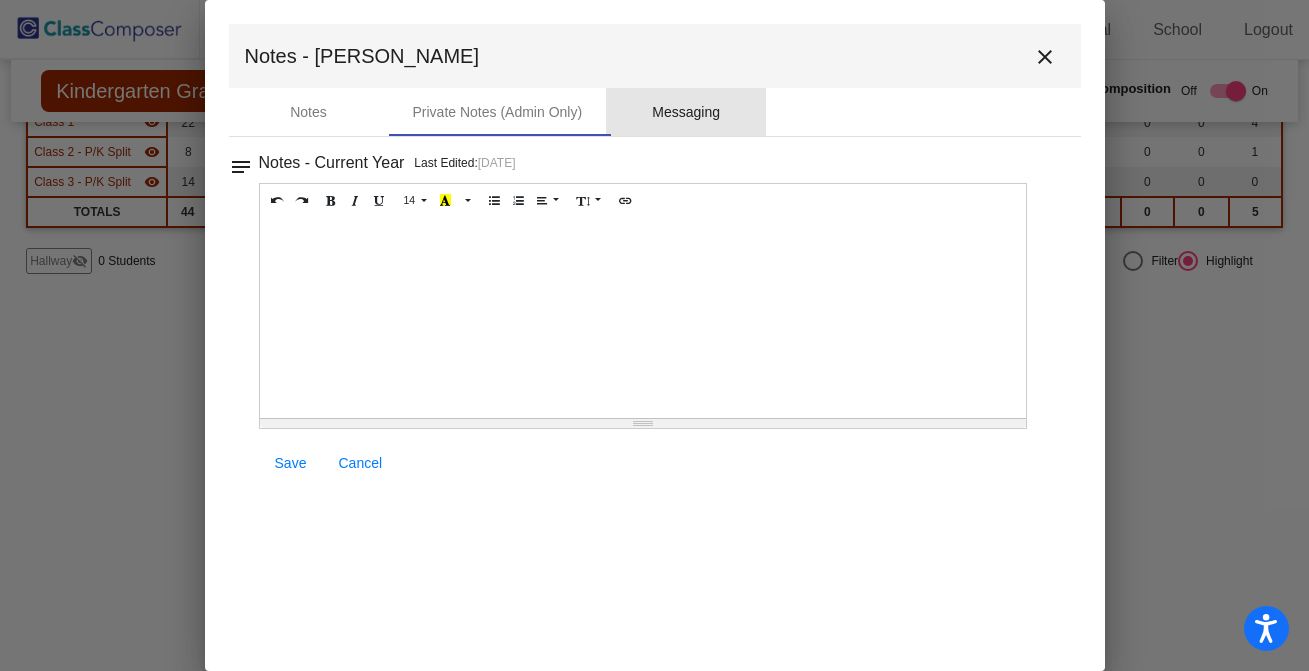 click on "Messaging" at bounding box center (686, 112) 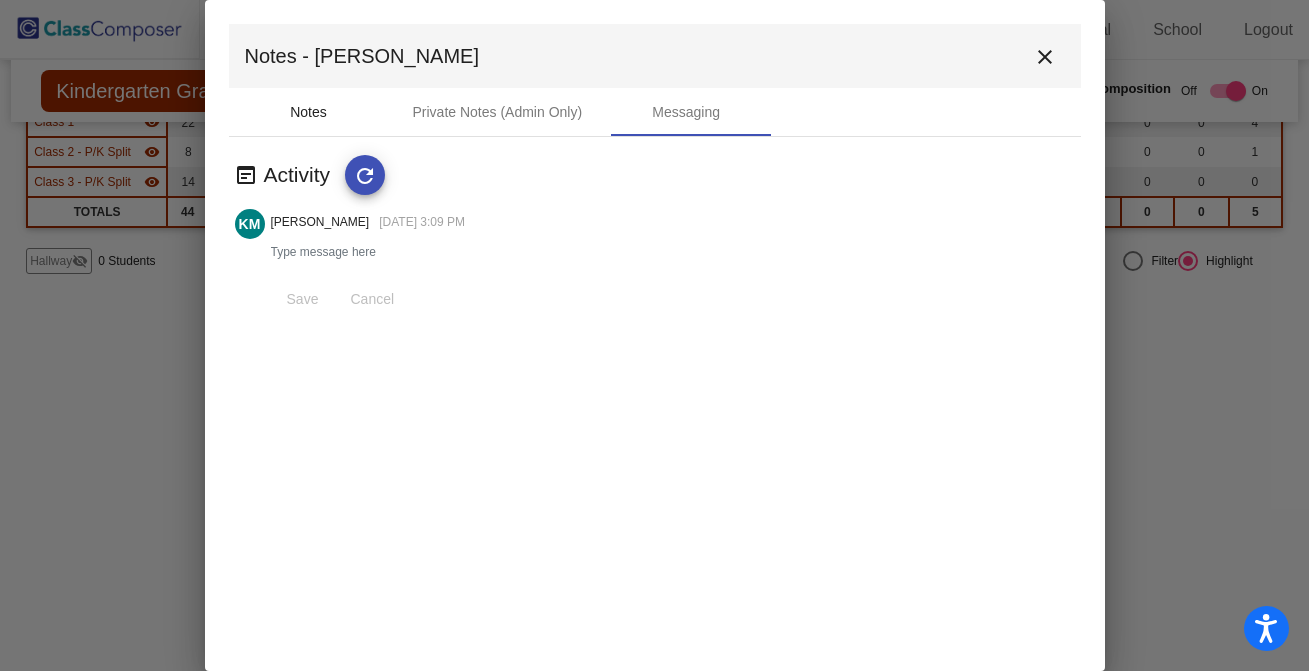 click on "Notes" at bounding box center [308, 112] 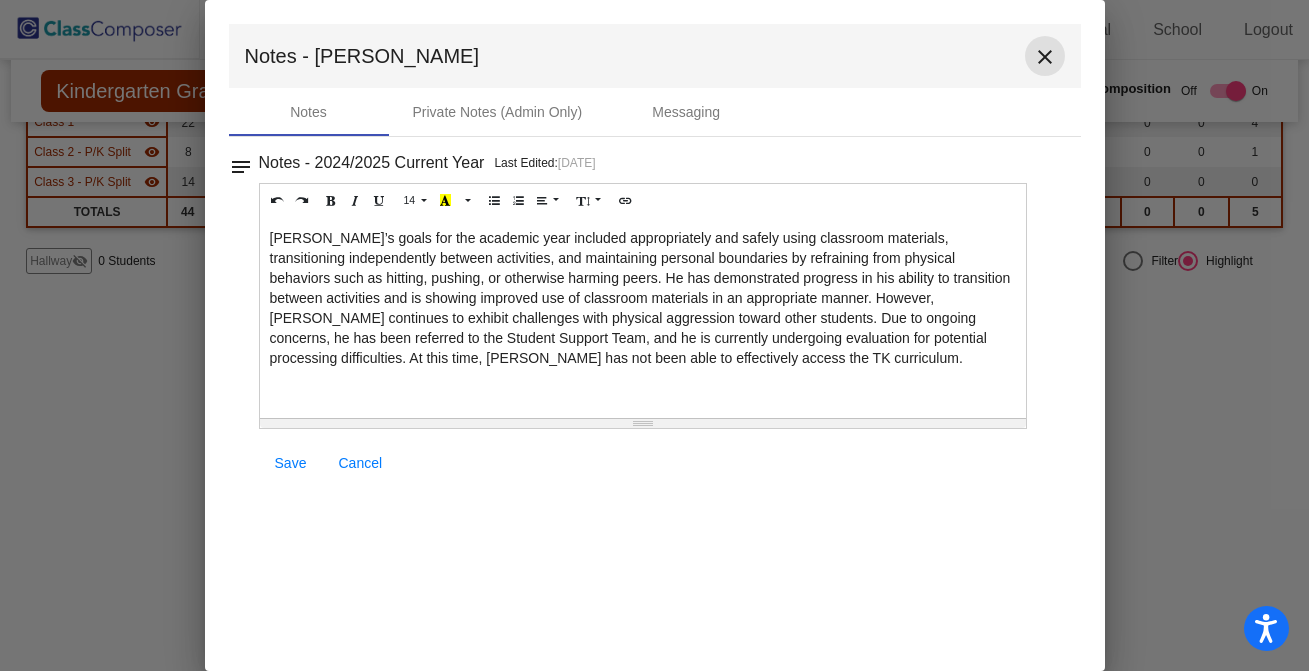 click on "close" at bounding box center (1045, 57) 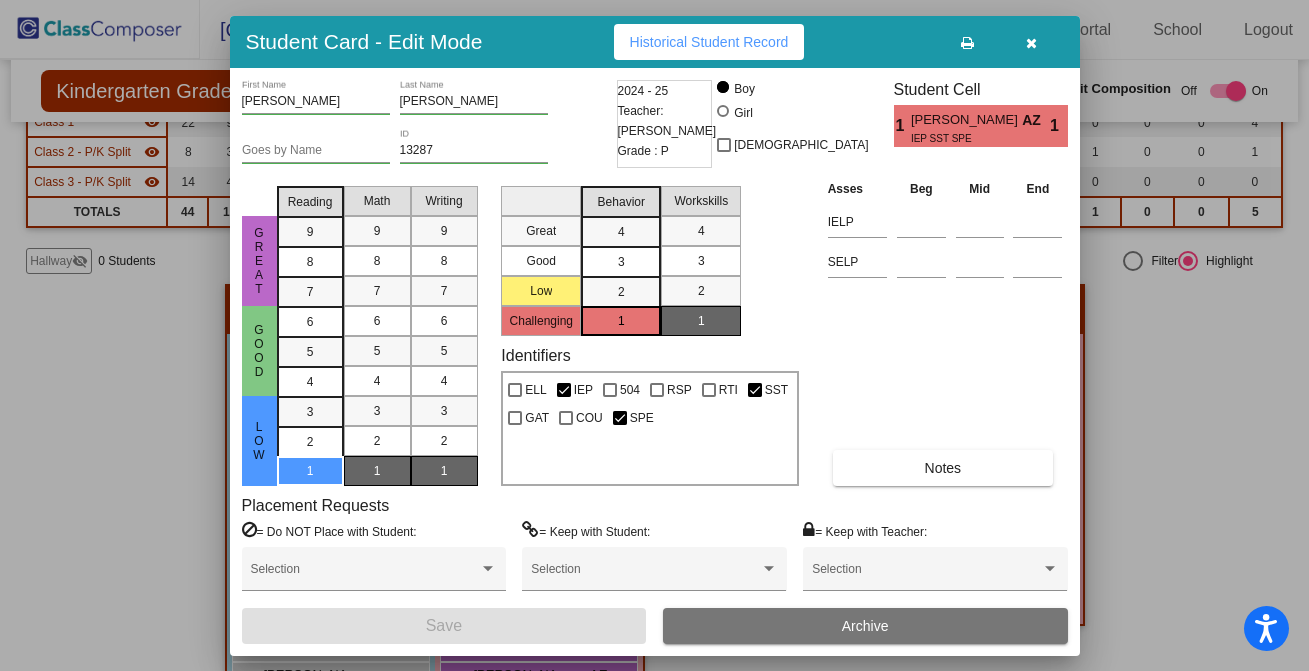 click on "Asses Beg Mid End IELP SELP  Notes" at bounding box center (945, 332) 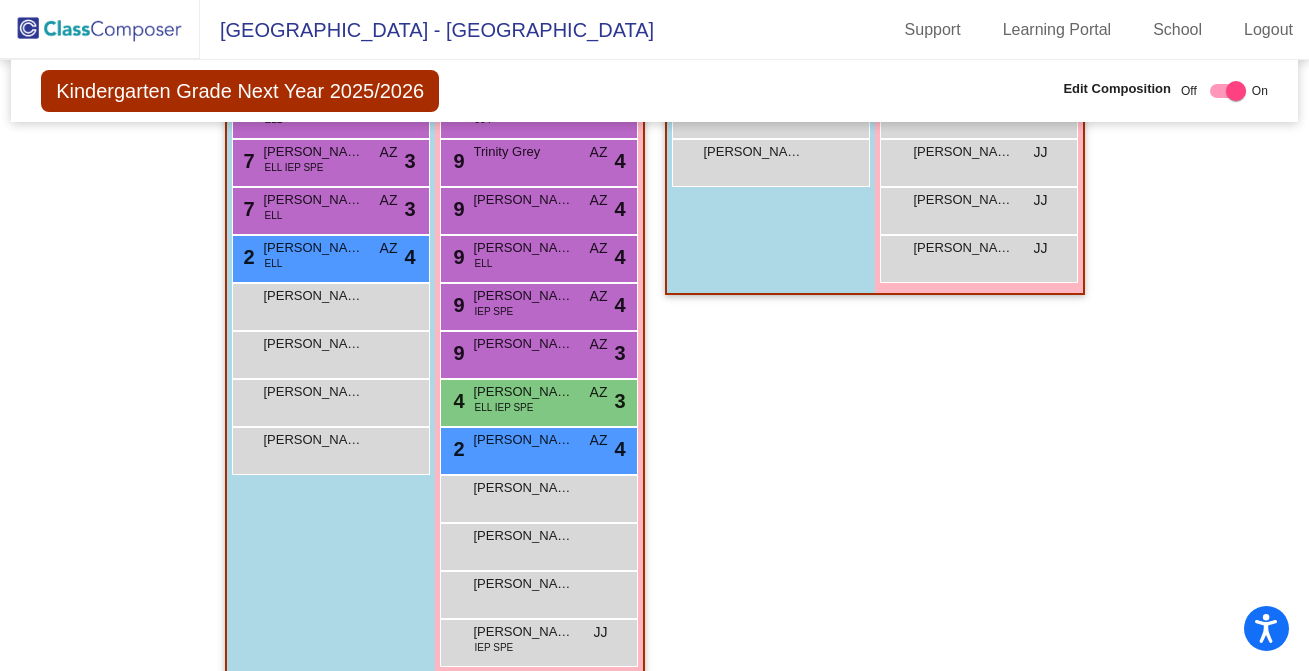 scroll, scrollTop: 549, scrollLeft: 0, axis: vertical 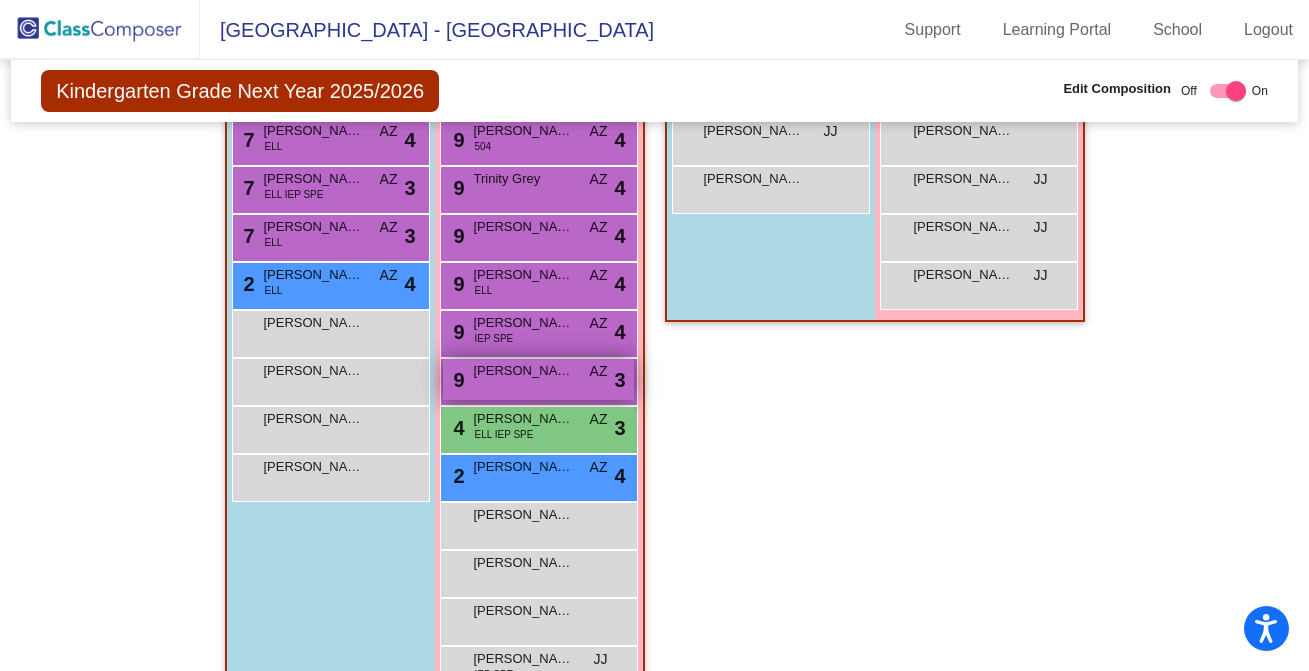 click on "9 [PERSON_NAME] AZ lock do_not_disturb_alt 3" at bounding box center [538, 379] 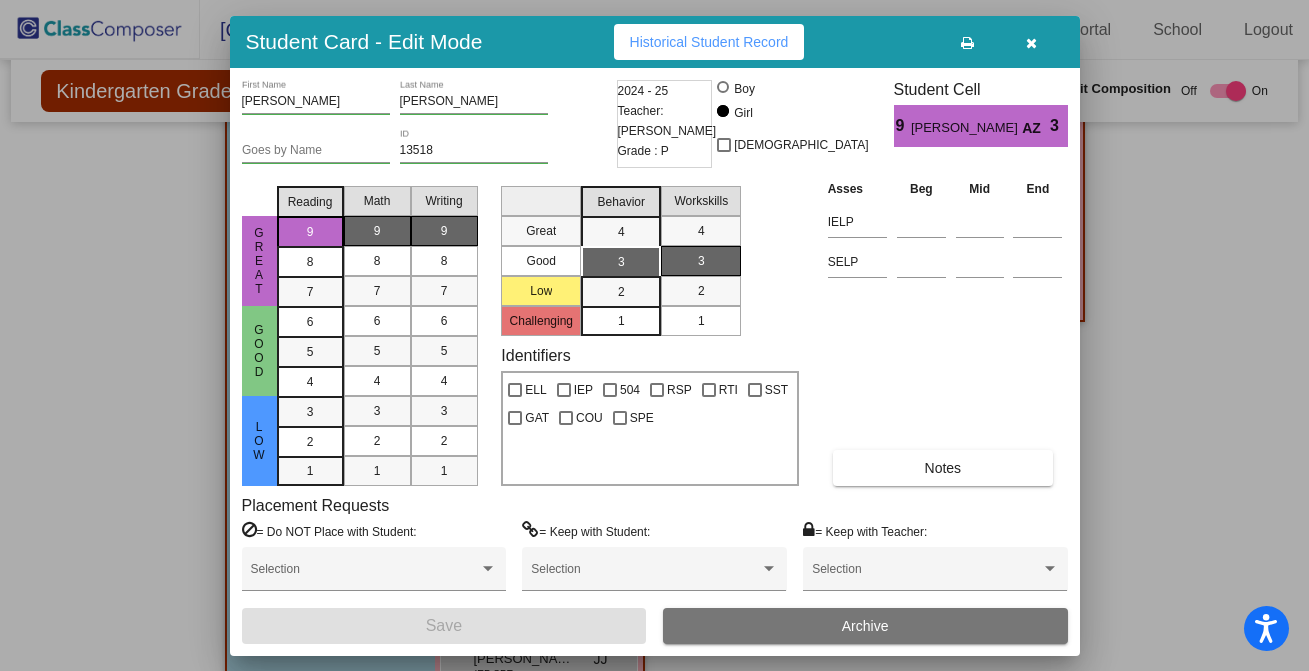 click at bounding box center [654, 335] 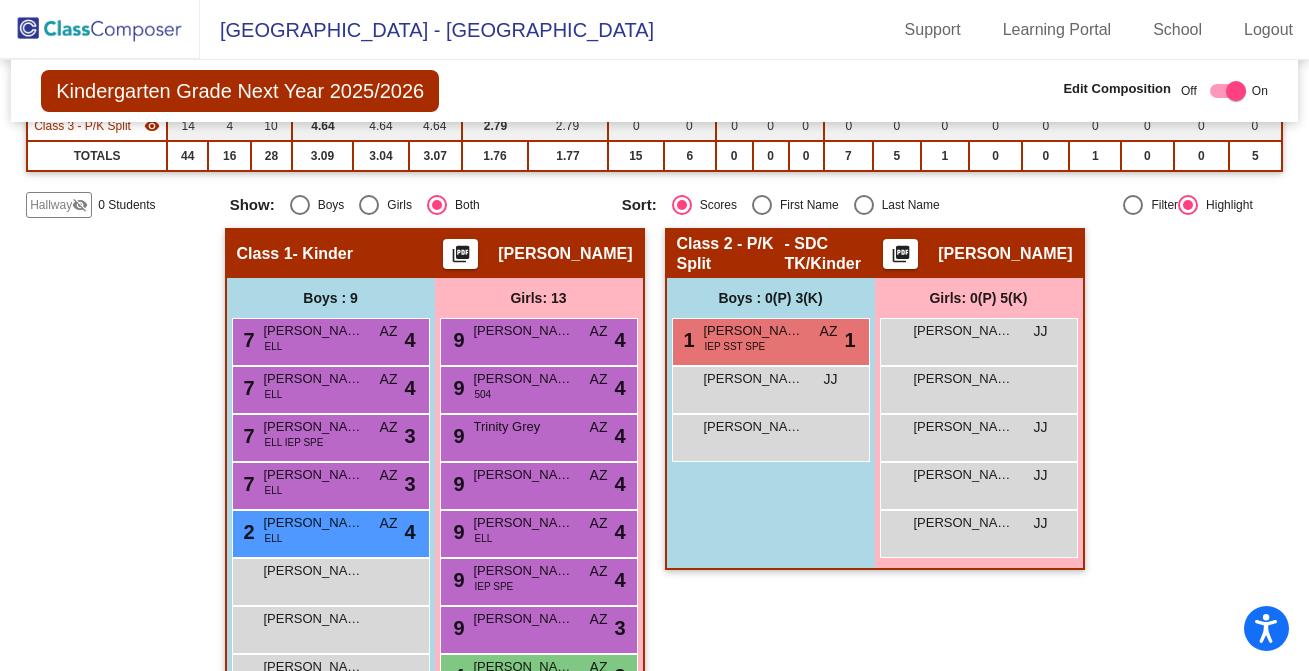 scroll, scrollTop: 292, scrollLeft: 0, axis: vertical 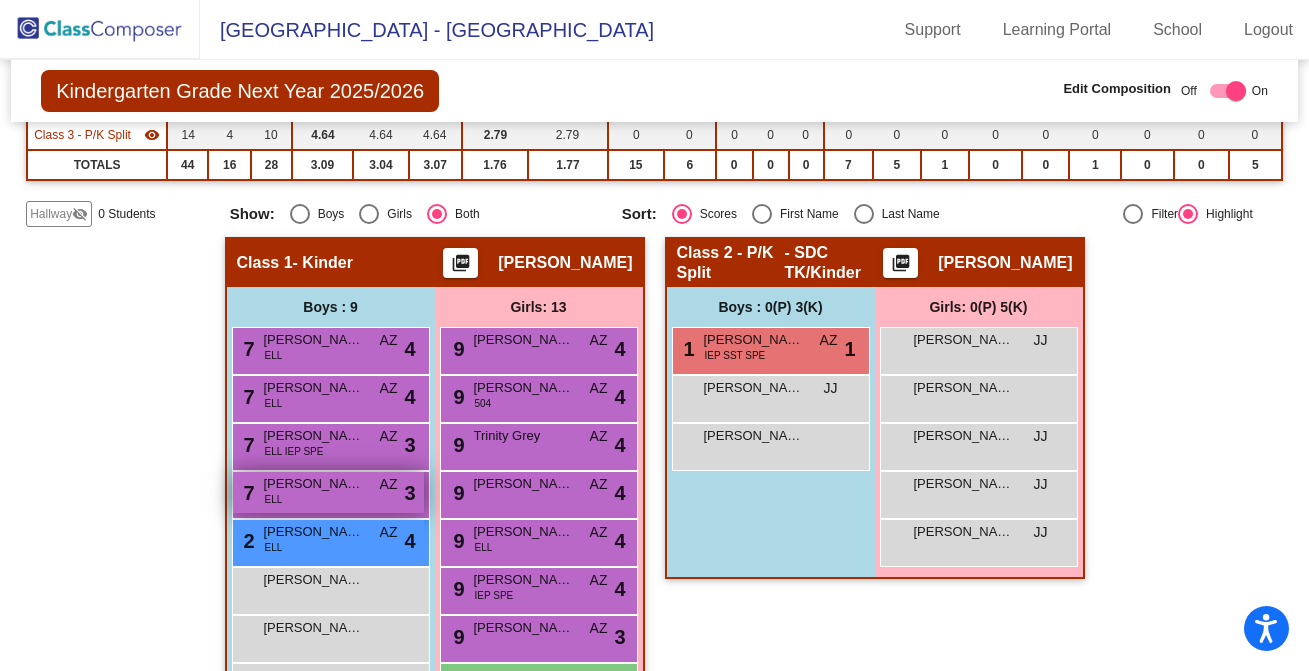 click on "7 [PERSON_NAME] [PERSON_NAME] AZ lock do_not_disturb_alt 3" at bounding box center [328, 492] 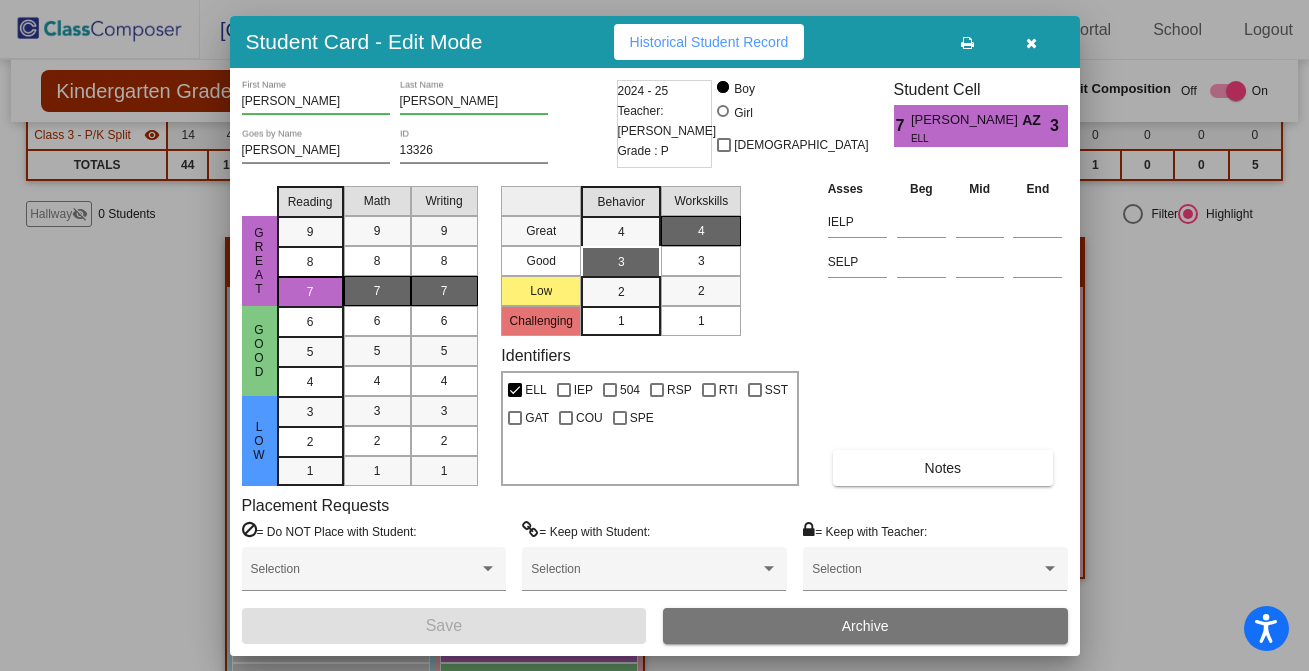 click on "AZ" at bounding box center [1036, 120] 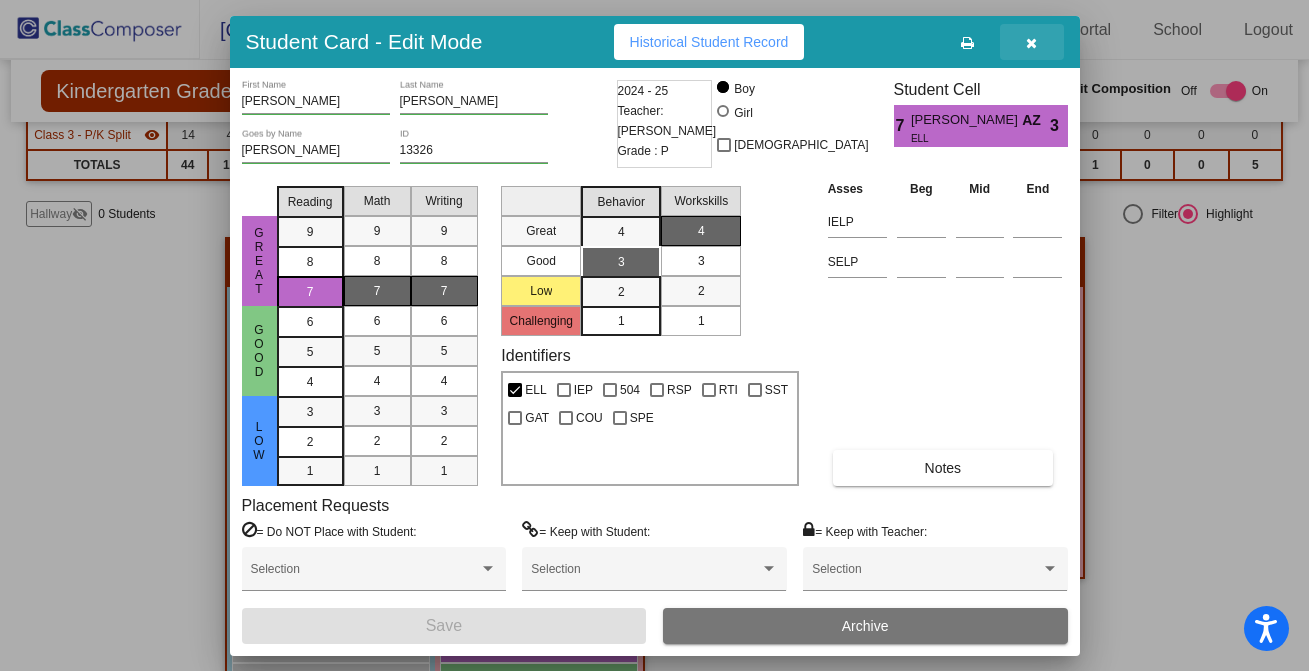 click at bounding box center [1031, 43] 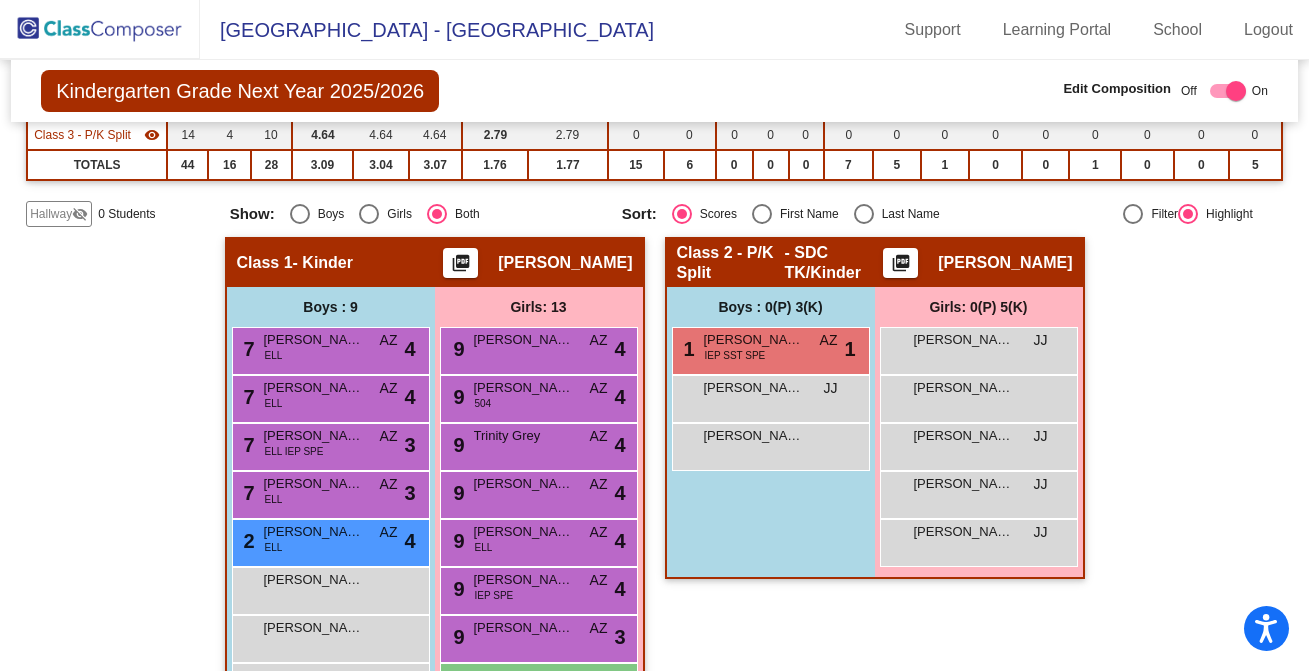 click 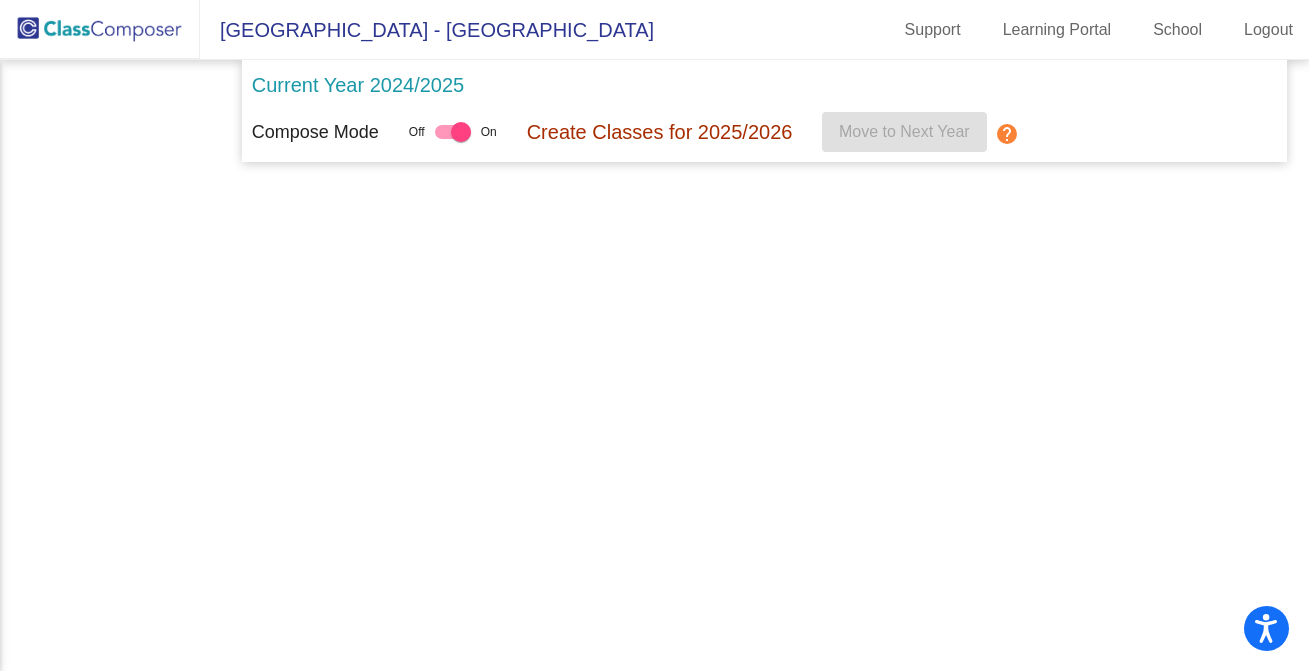 scroll, scrollTop: 0, scrollLeft: 0, axis: both 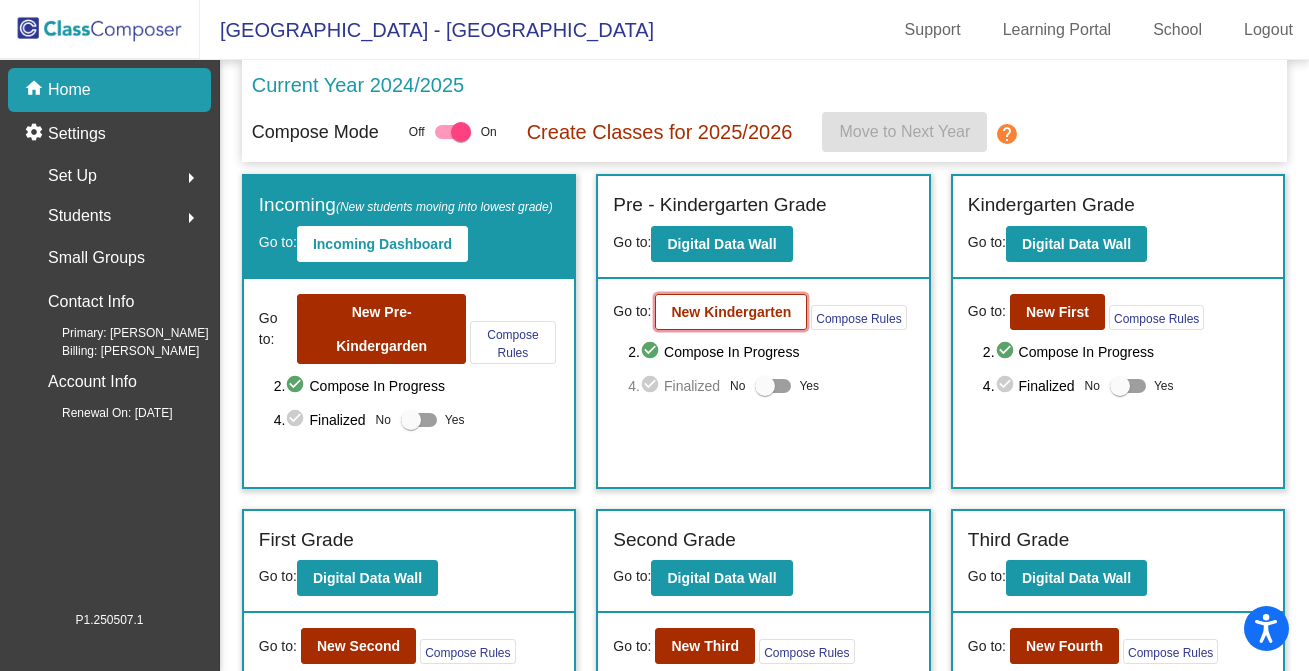 click on "New Kindergarten" 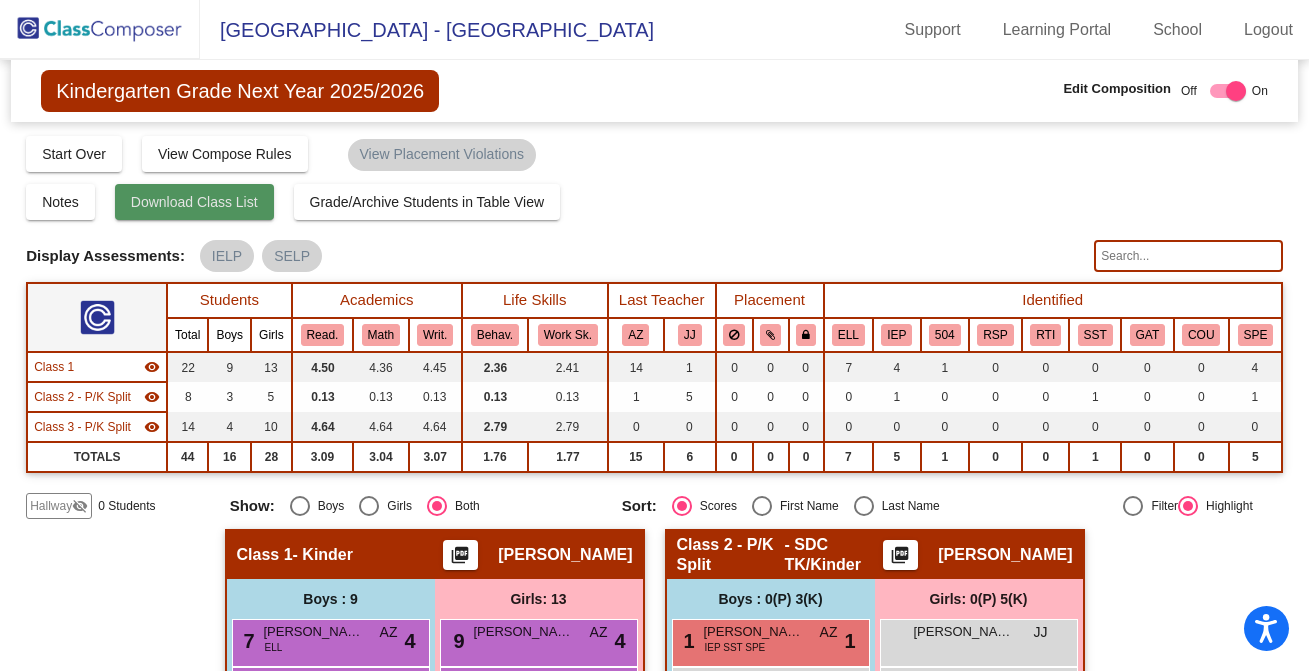 click on "Download Class List" 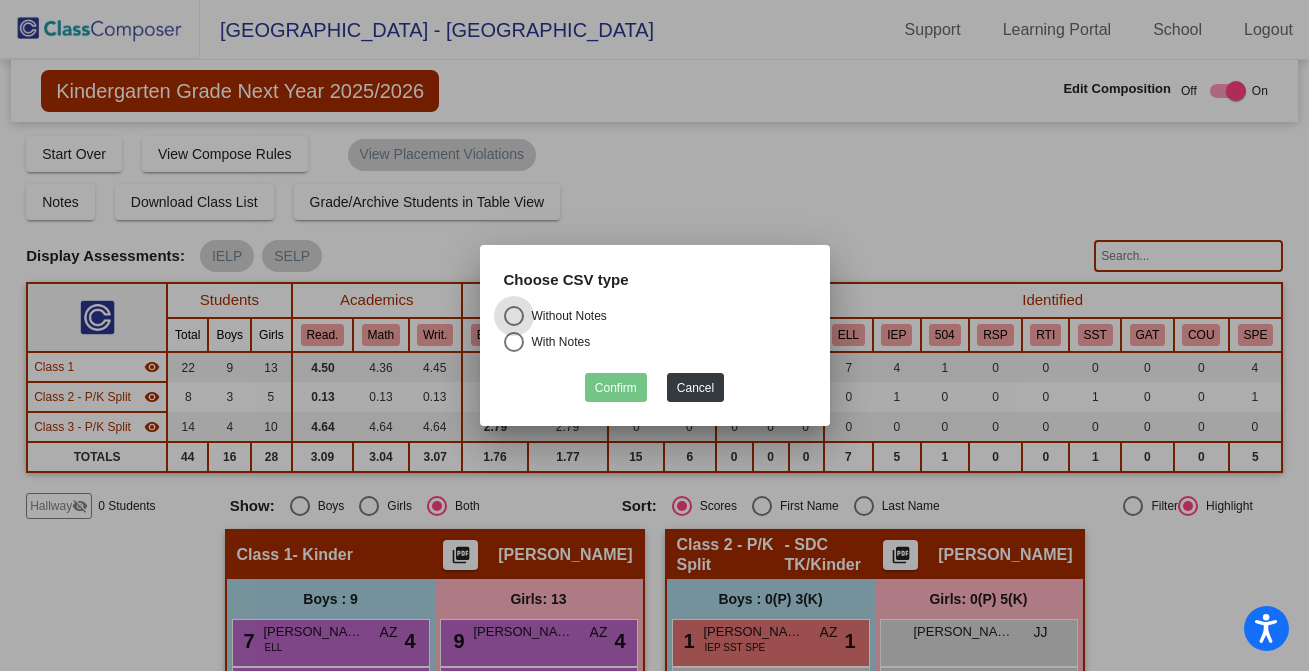 click at bounding box center (514, 342) 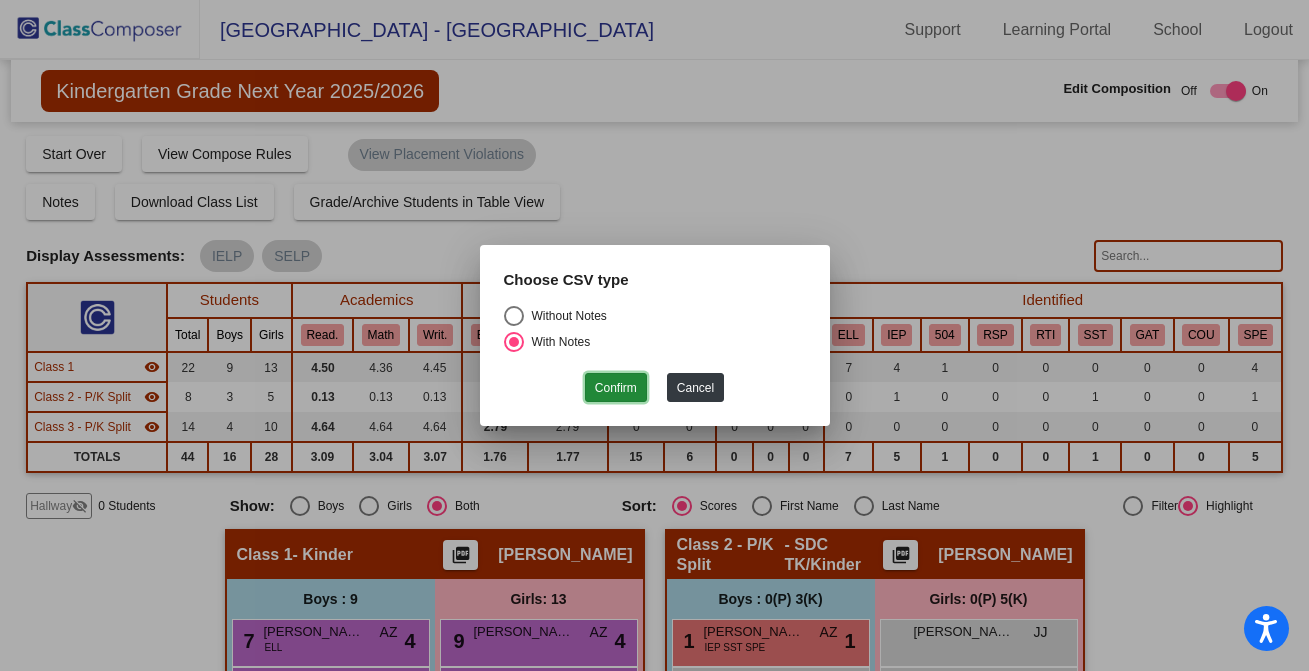click on "Confirm" at bounding box center (616, 387) 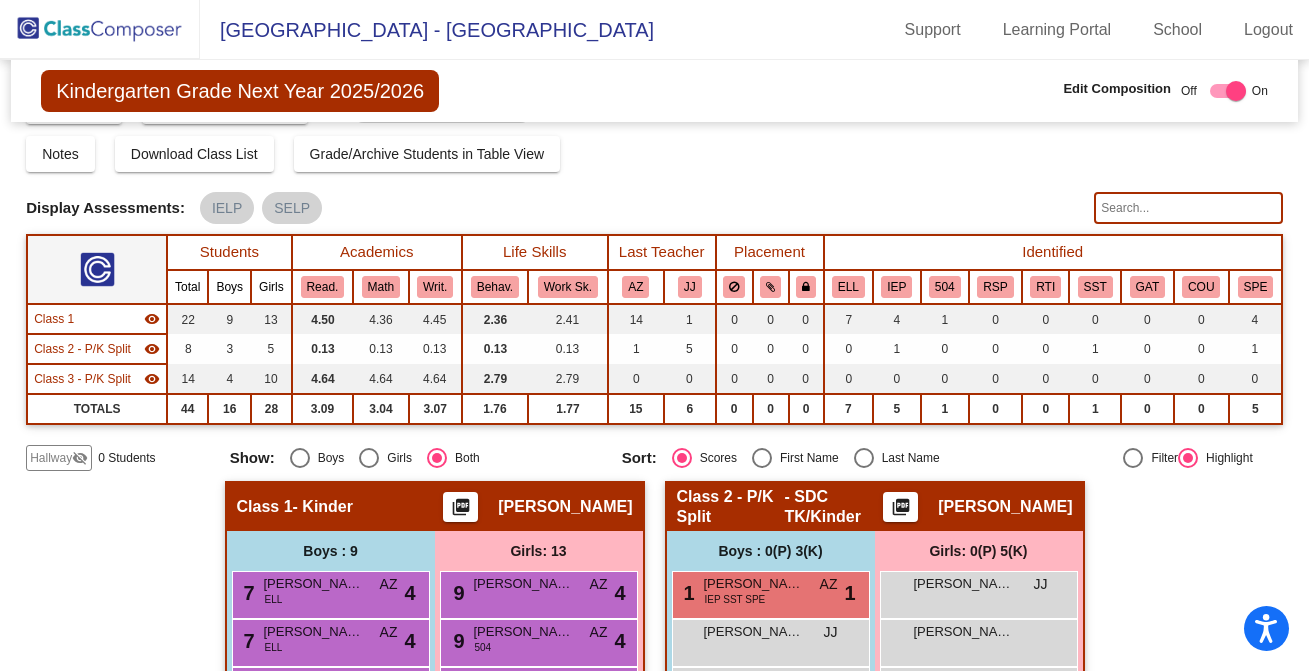 scroll, scrollTop: 0, scrollLeft: 0, axis: both 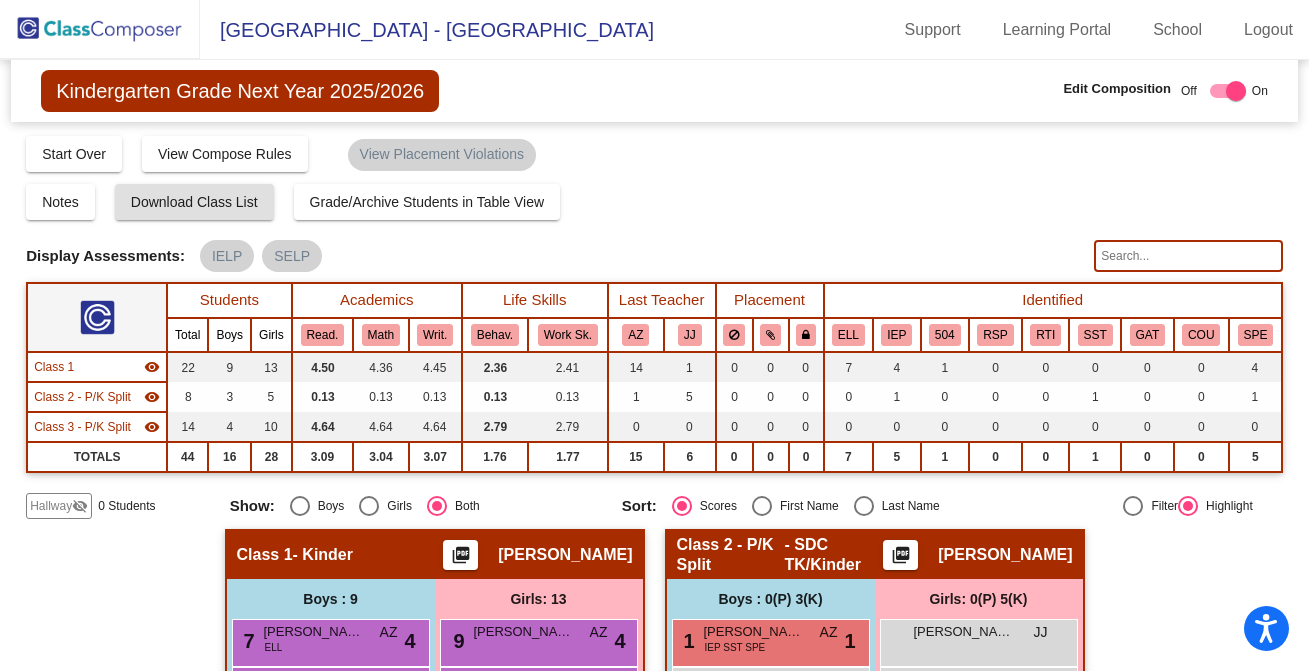 click 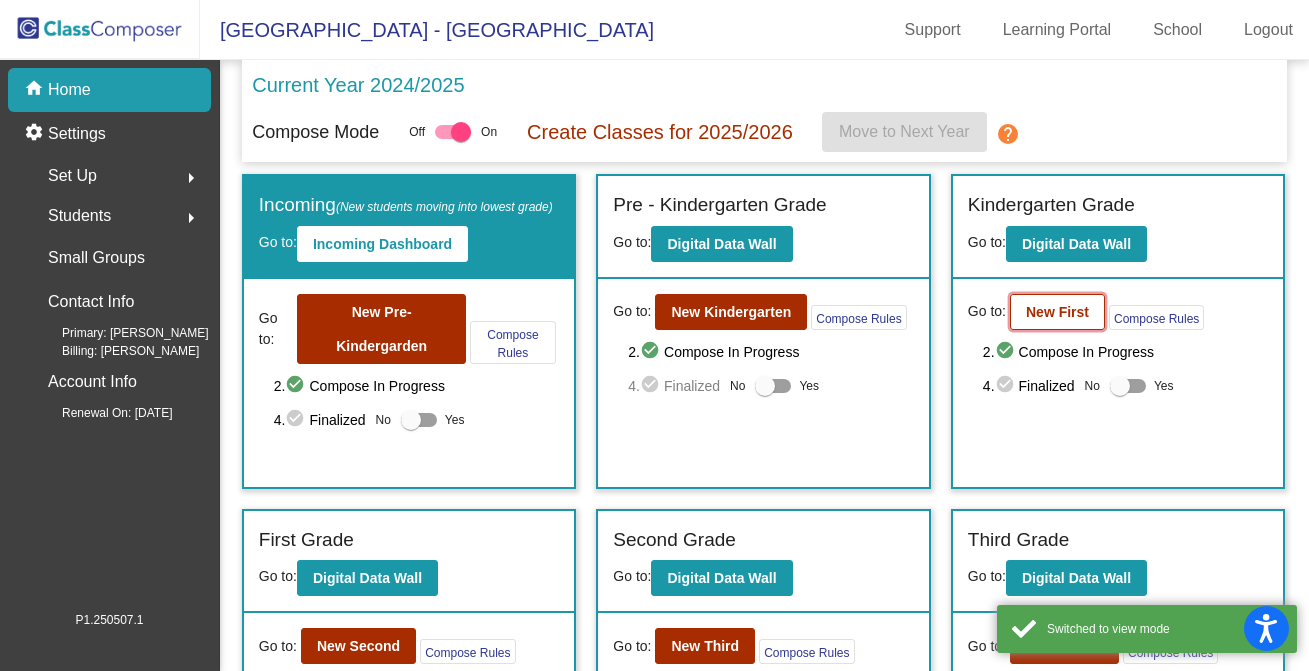 click on "New First" 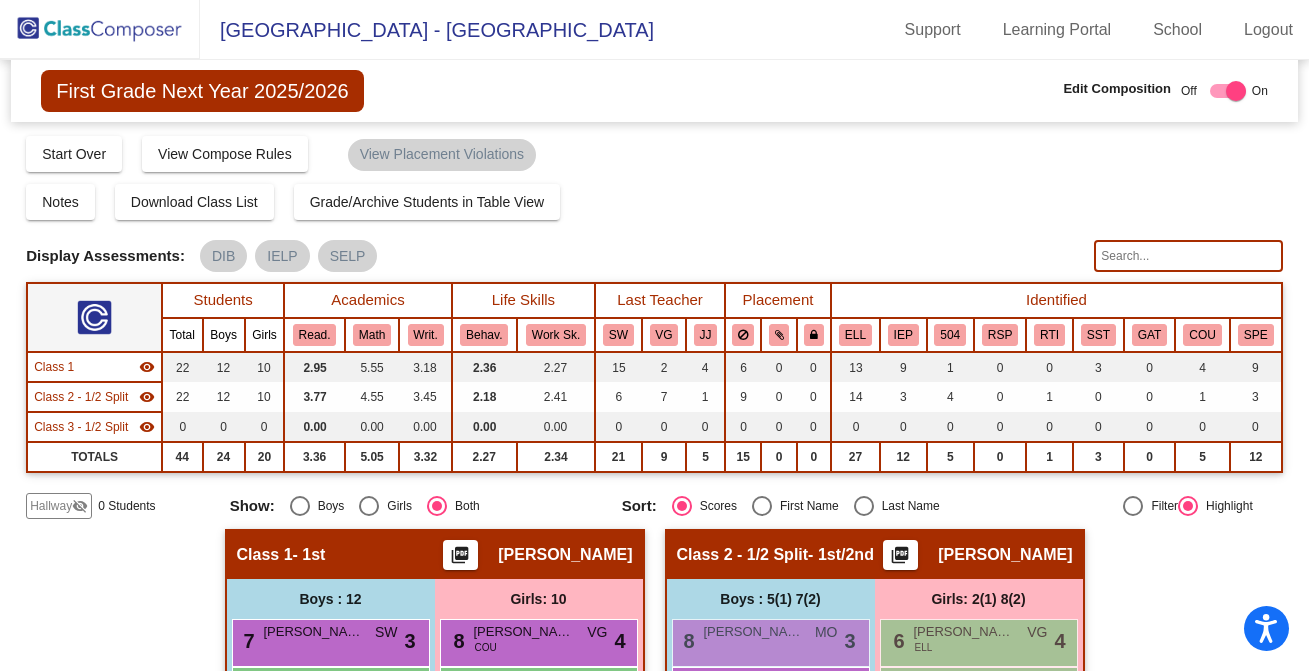click 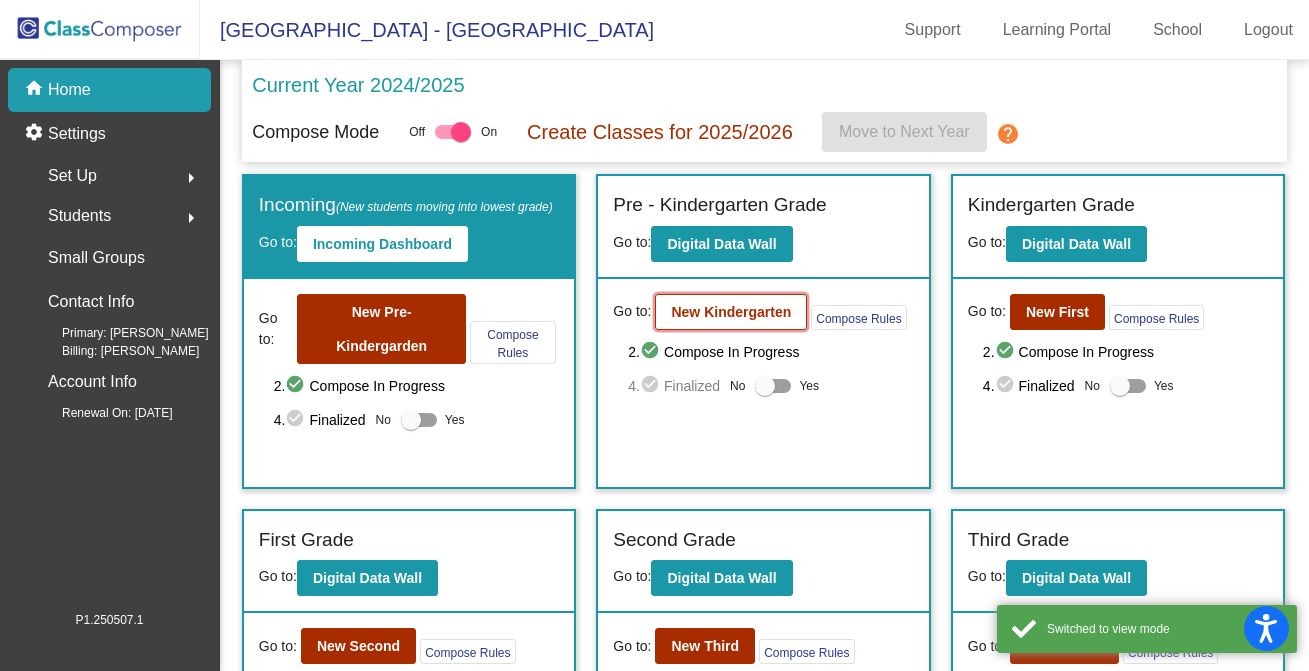 click on "New Kindergarten" 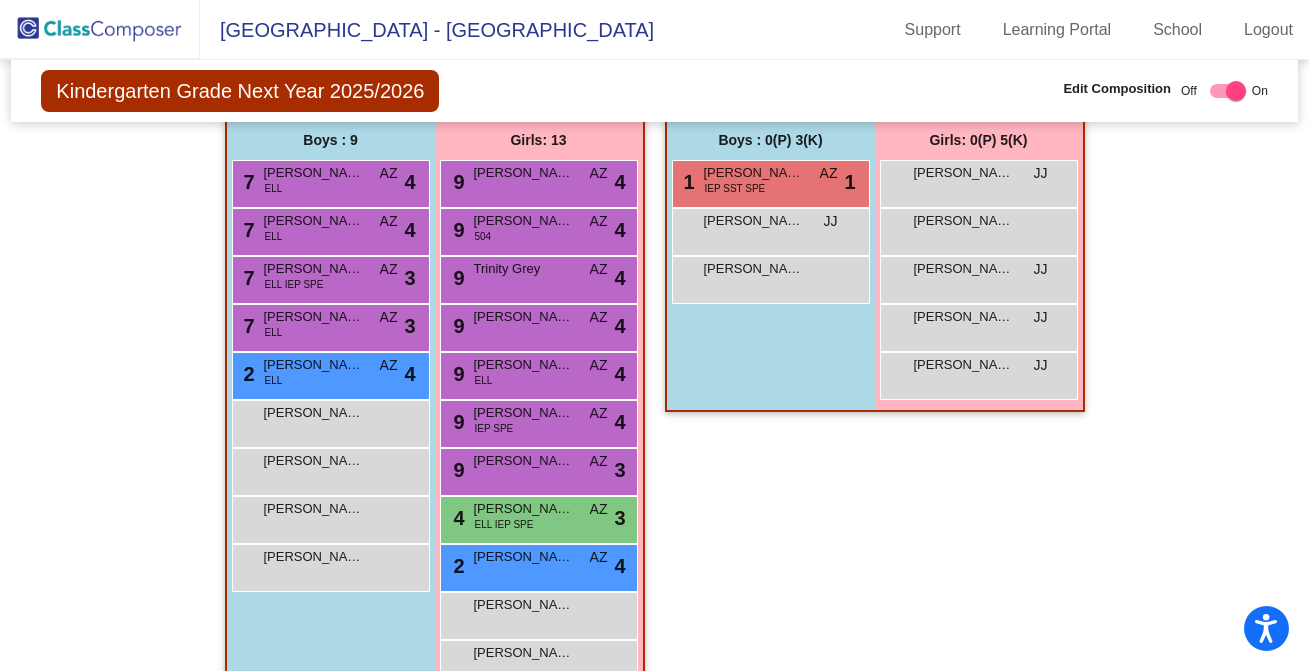 scroll, scrollTop: 460, scrollLeft: 0, axis: vertical 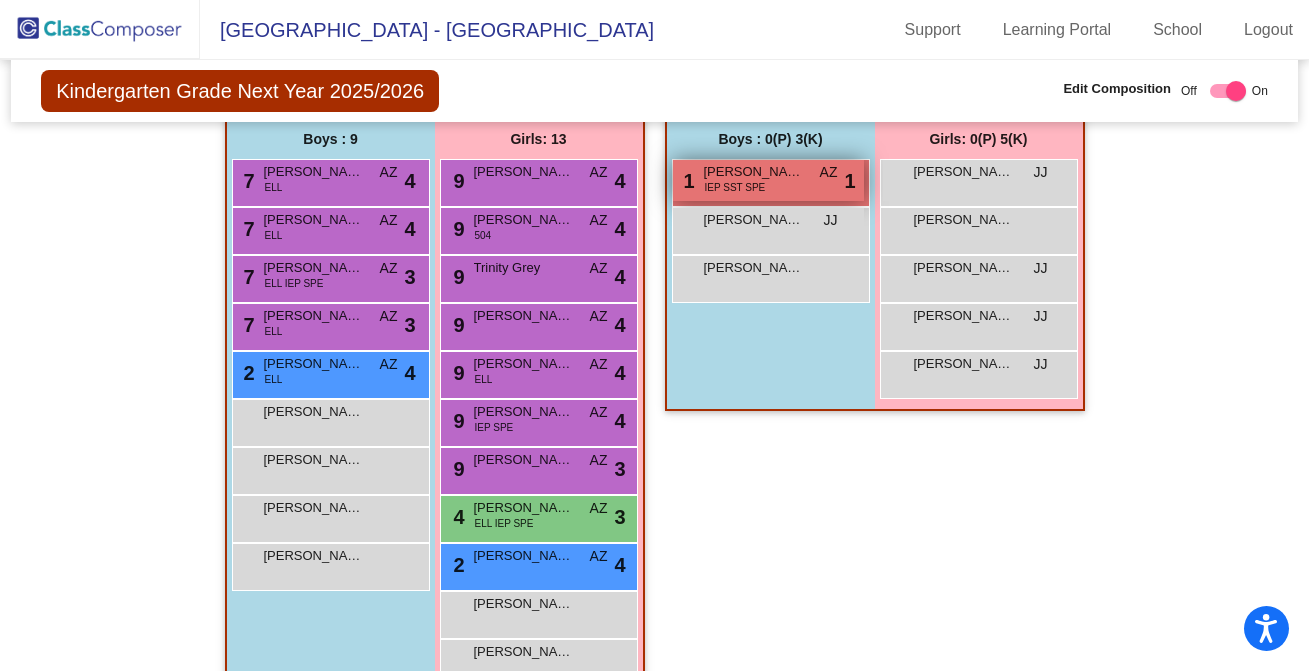 click on "IEP SST SPE" at bounding box center [735, 187] 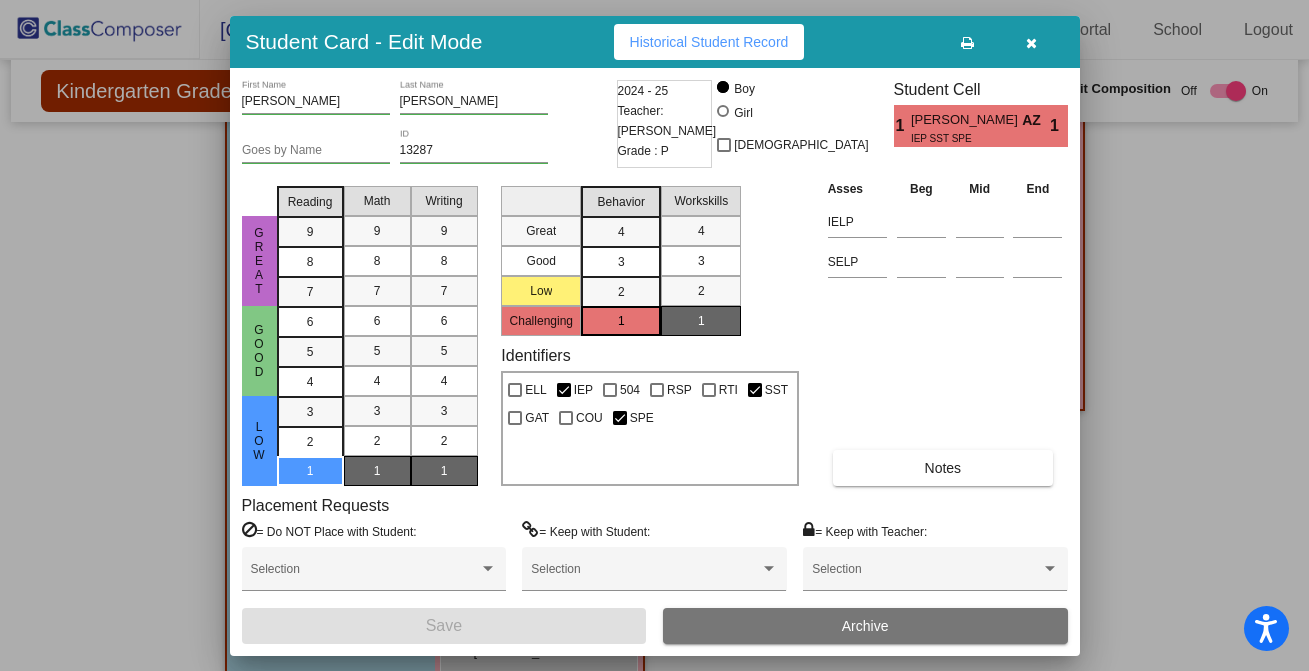 scroll, scrollTop: 0, scrollLeft: 0, axis: both 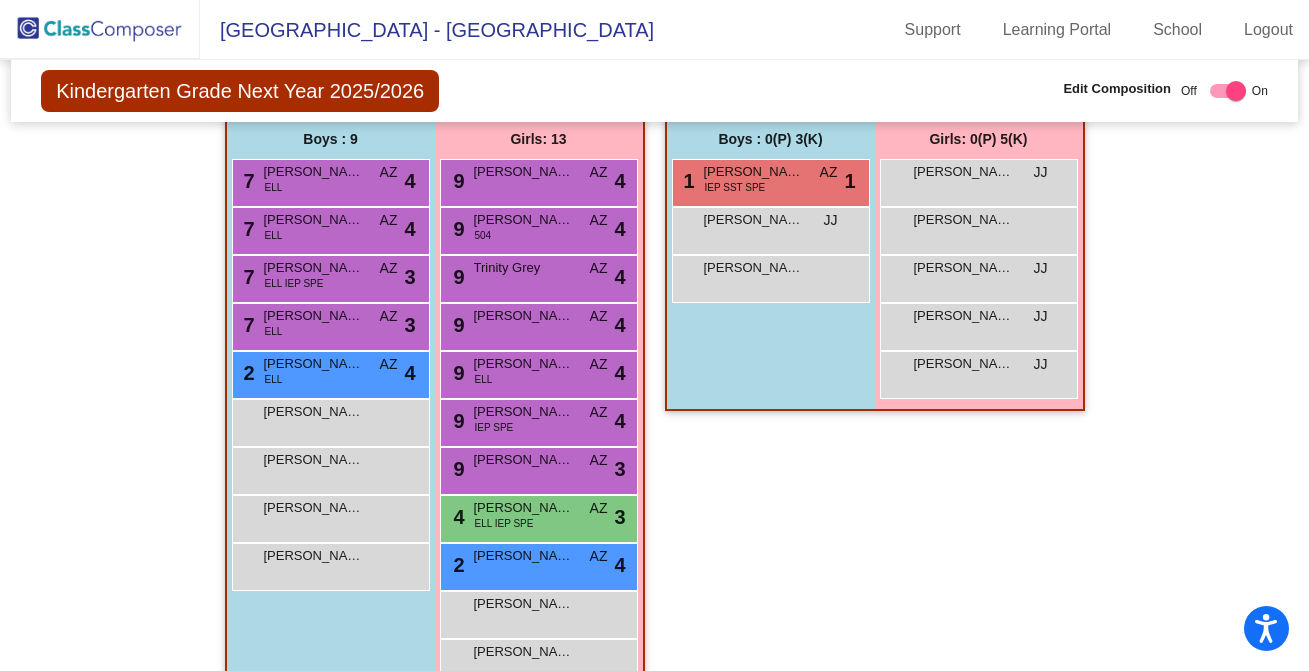 click 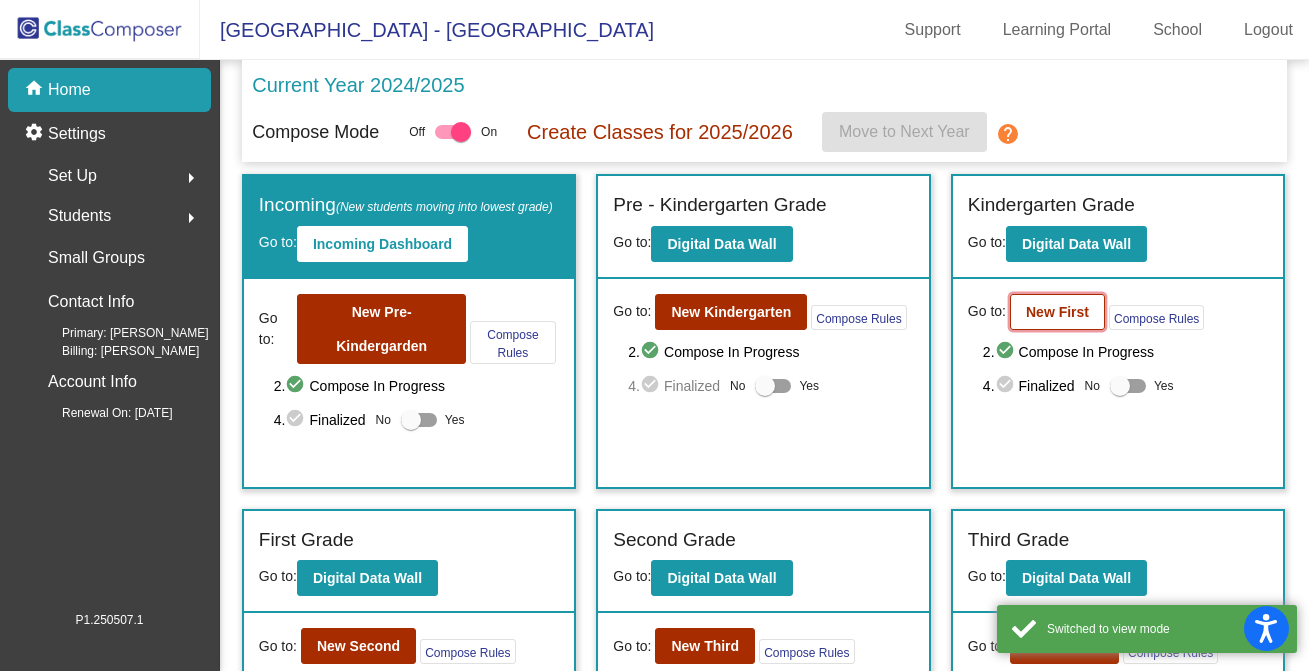 click on "New First" 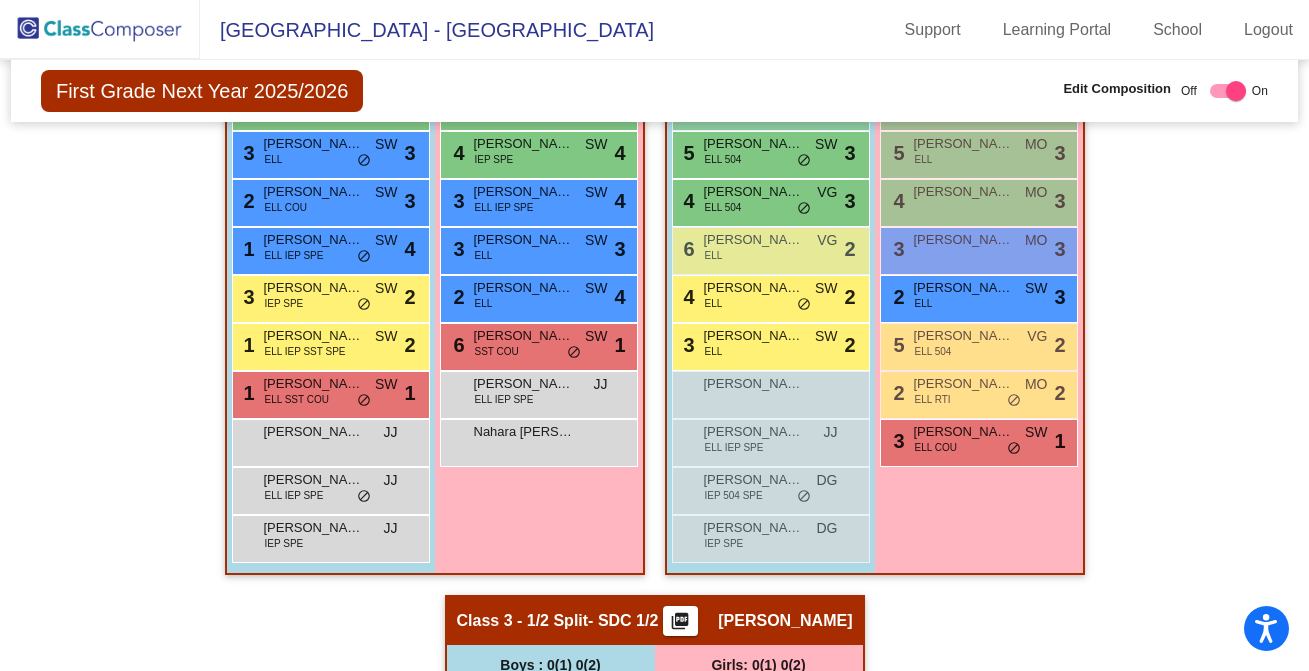 scroll, scrollTop: 625, scrollLeft: 0, axis: vertical 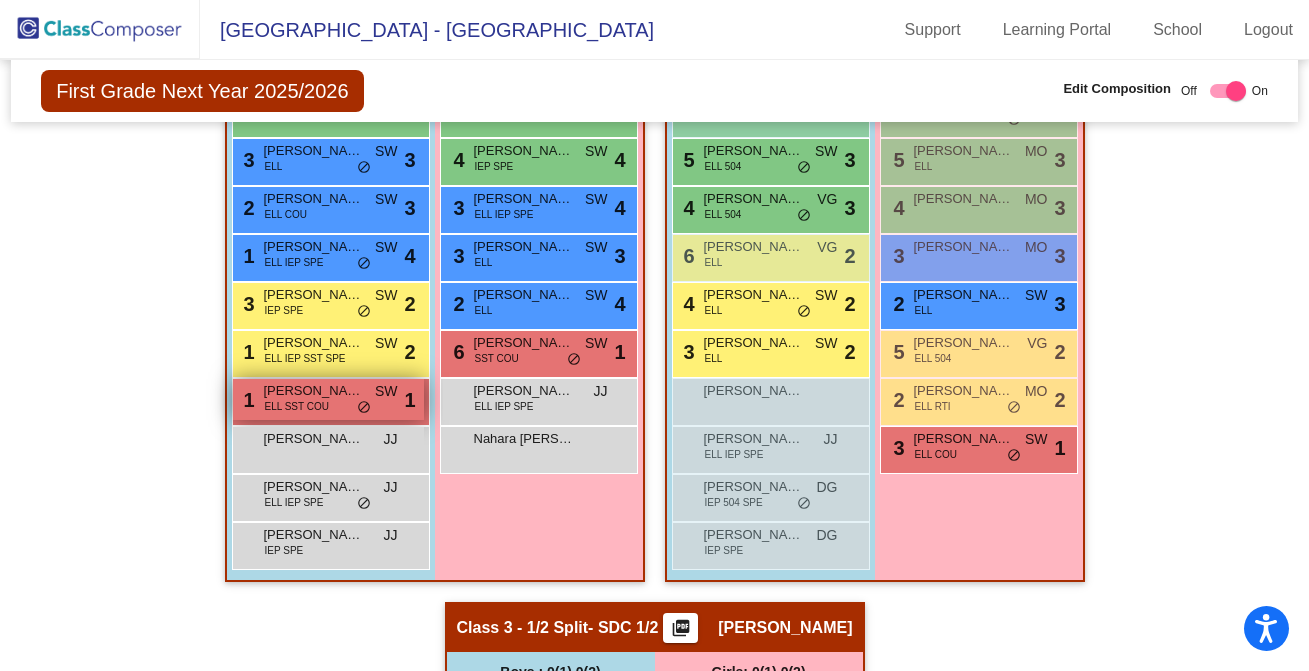 click on "ELL SST COU" at bounding box center (297, 406) 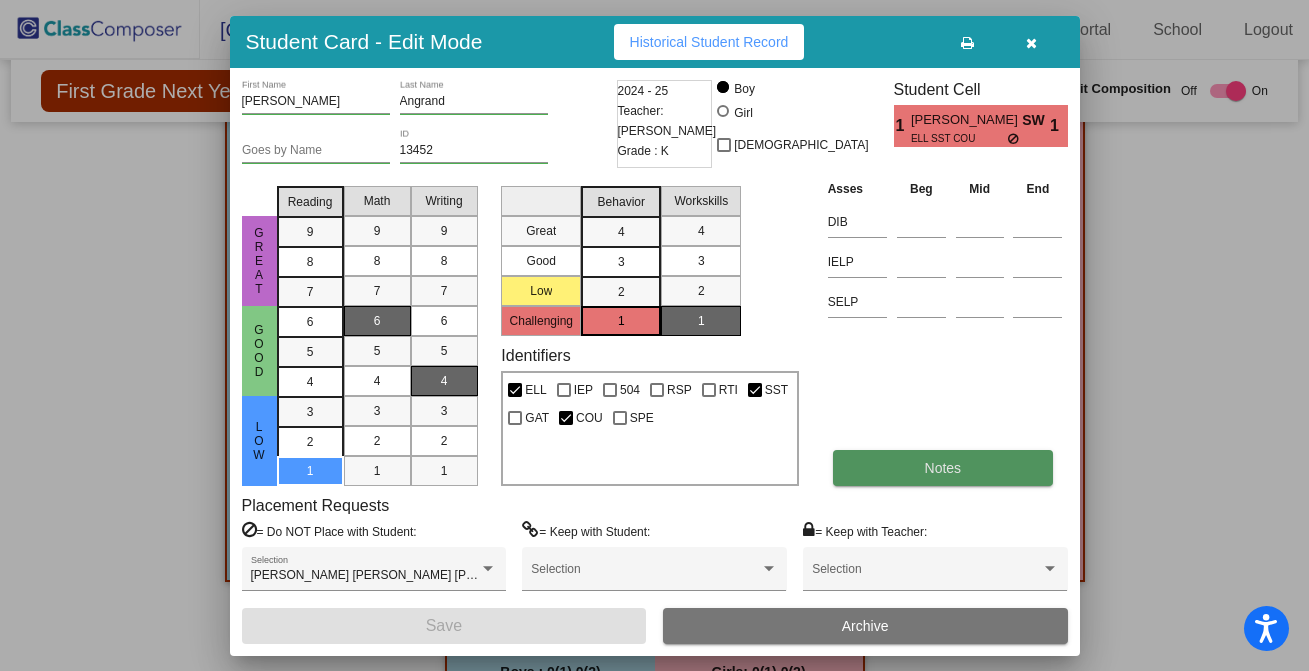 click on "Notes" at bounding box center [943, 468] 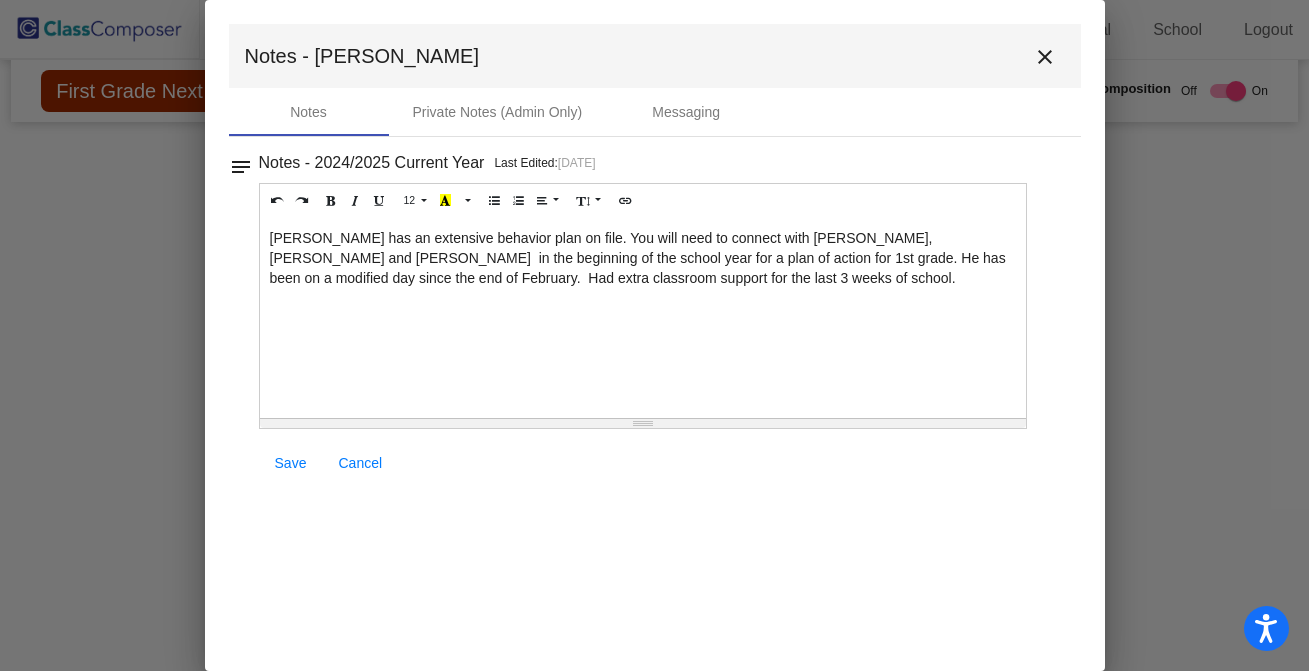 click on "[PERSON_NAME] has an extensive behavior plan on file. You will need to connect with [PERSON_NAME], [PERSON_NAME] and [PERSON_NAME]  in the beginning of the school year for a plan of action for 1st grade. He has been on a modified day since the end of February.  Had extra classroom support for the last 3 weeks of school." at bounding box center [643, 318] 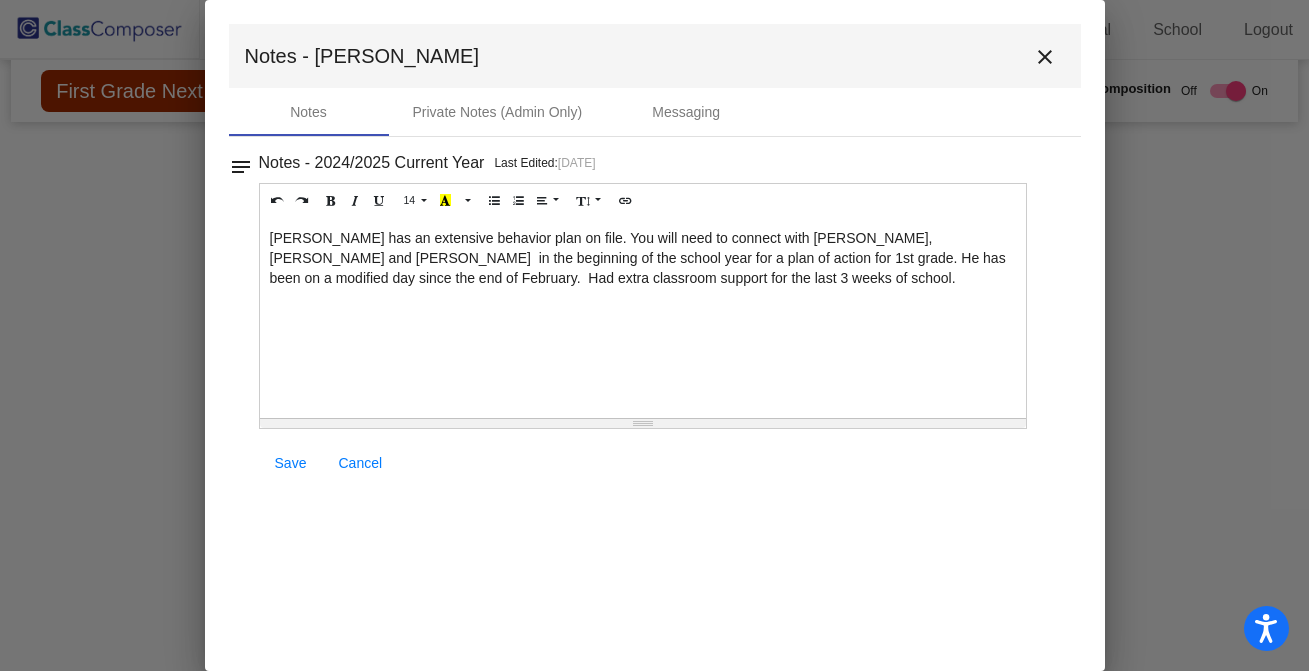 drag, startPoint x: 720, startPoint y: 287, endPoint x: 346, endPoint y: 221, distance: 379.77887 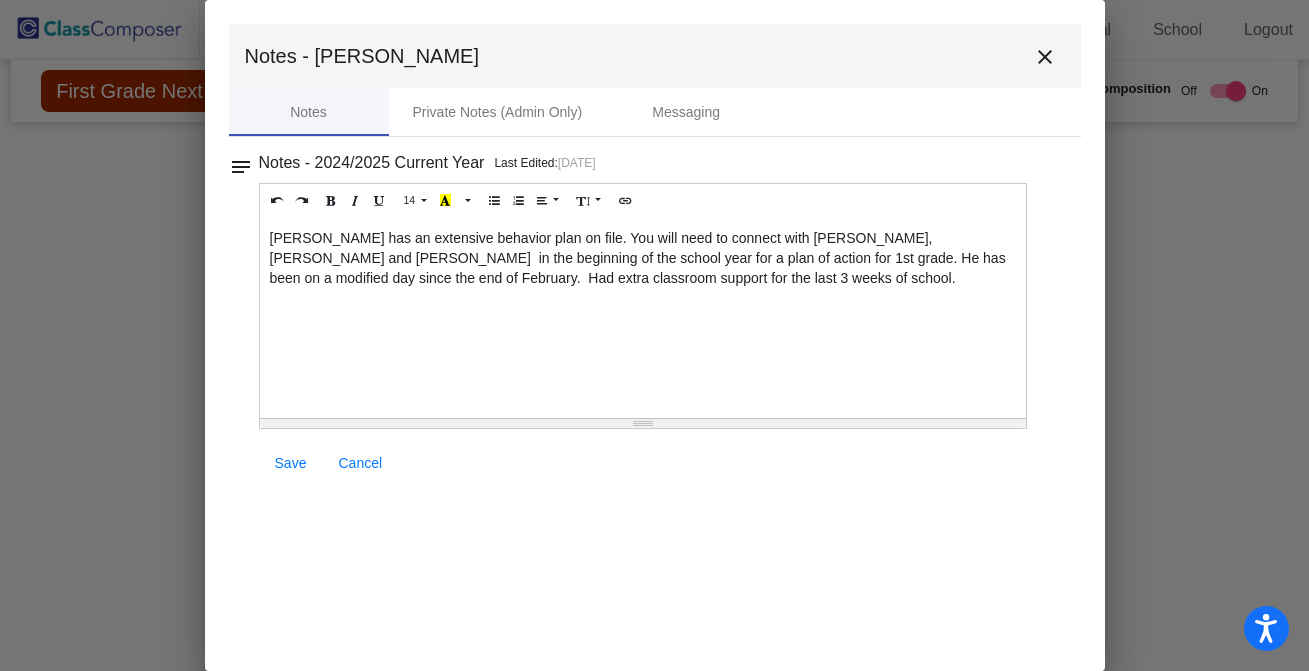 click at bounding box center [654, 335] 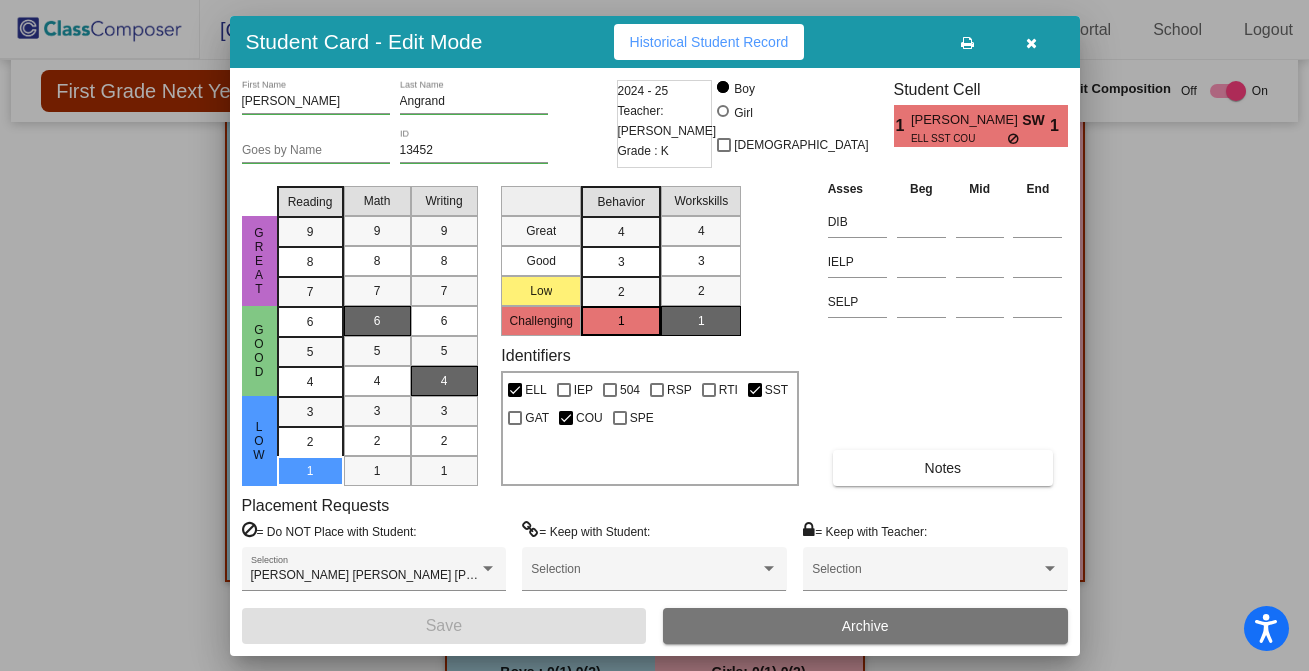 click at bounding box center (1031, 43) 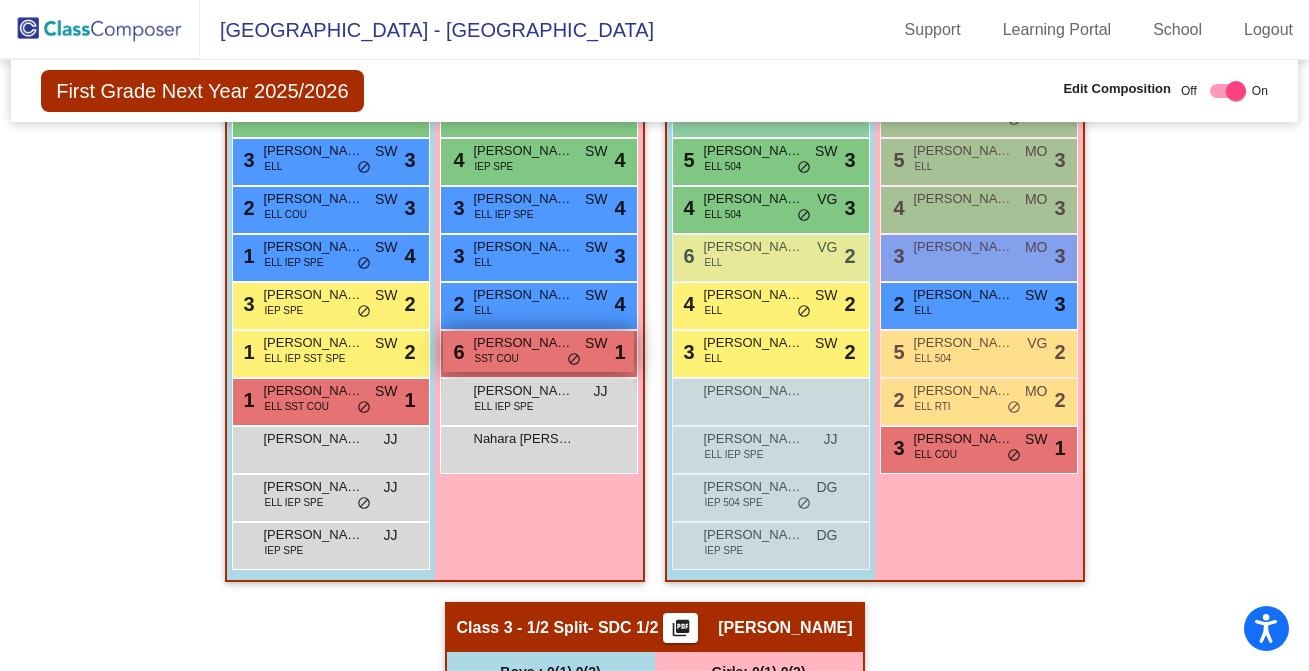 click on "6 [PERSON_NAME] SST COU SW lock do_not_disturb_alt 1" at bounding box center [538, 351] 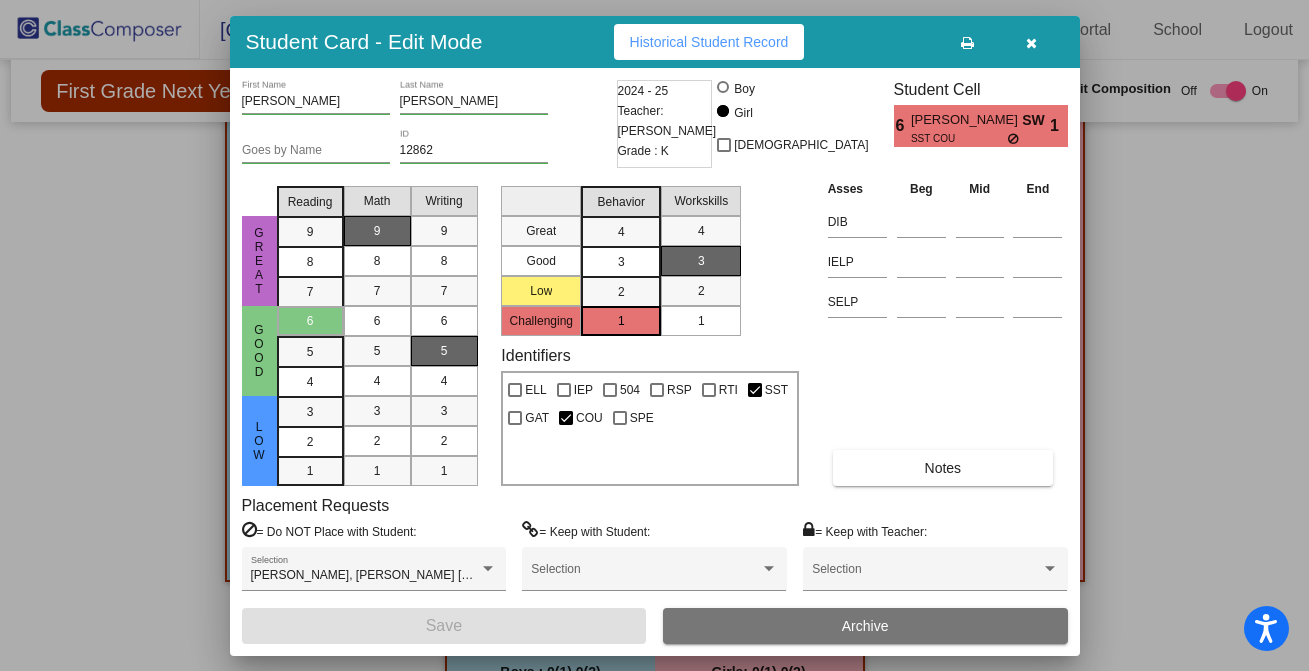 click at bounding box center (654, 335) 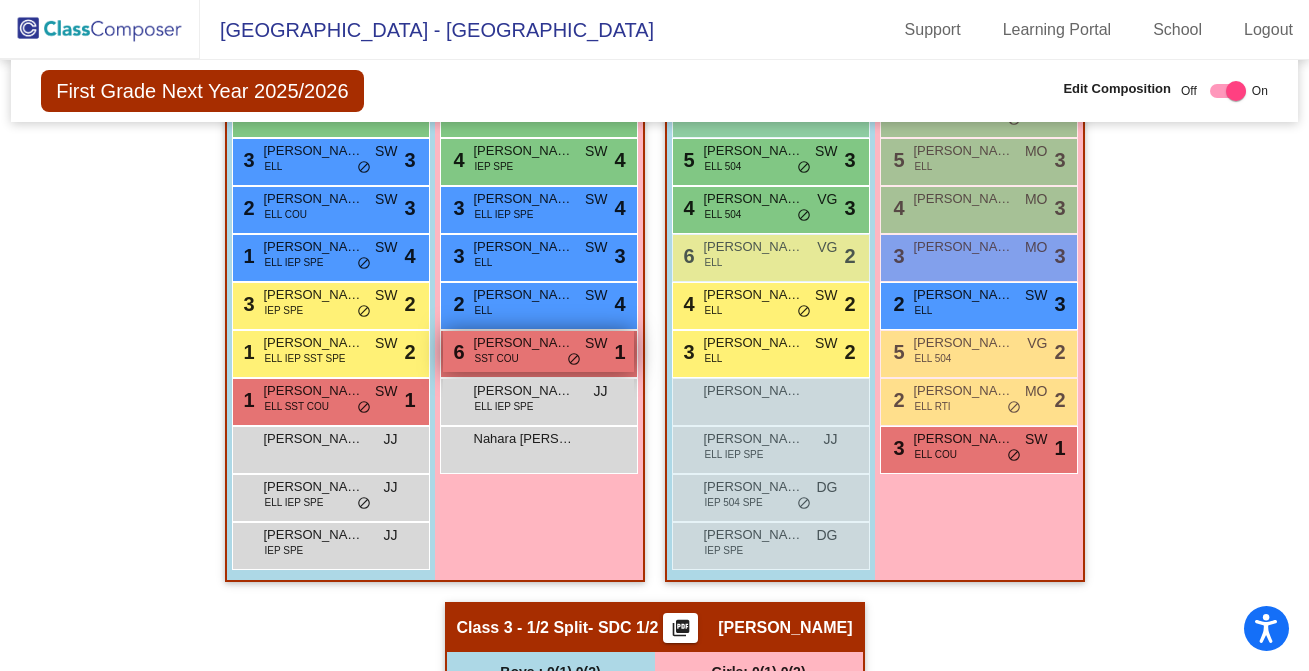 click on "[PERSON_NAME]" at bounding box center [524, 343] 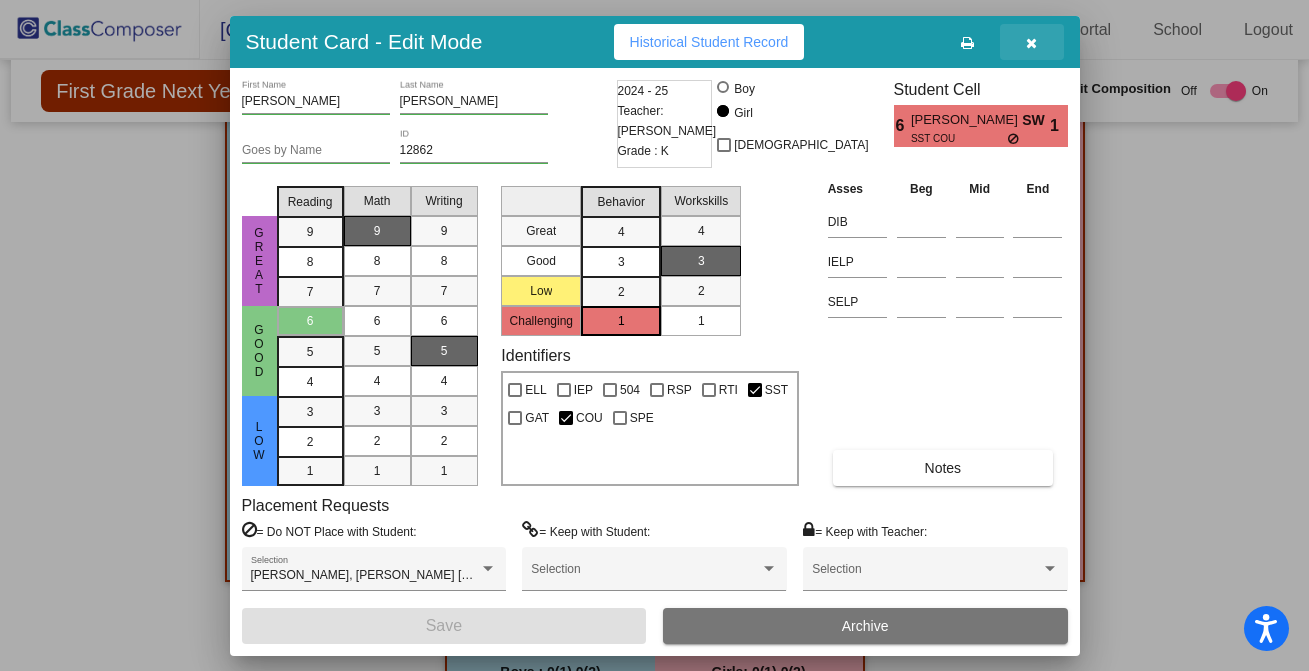 click at bounding box center [1032, 42] 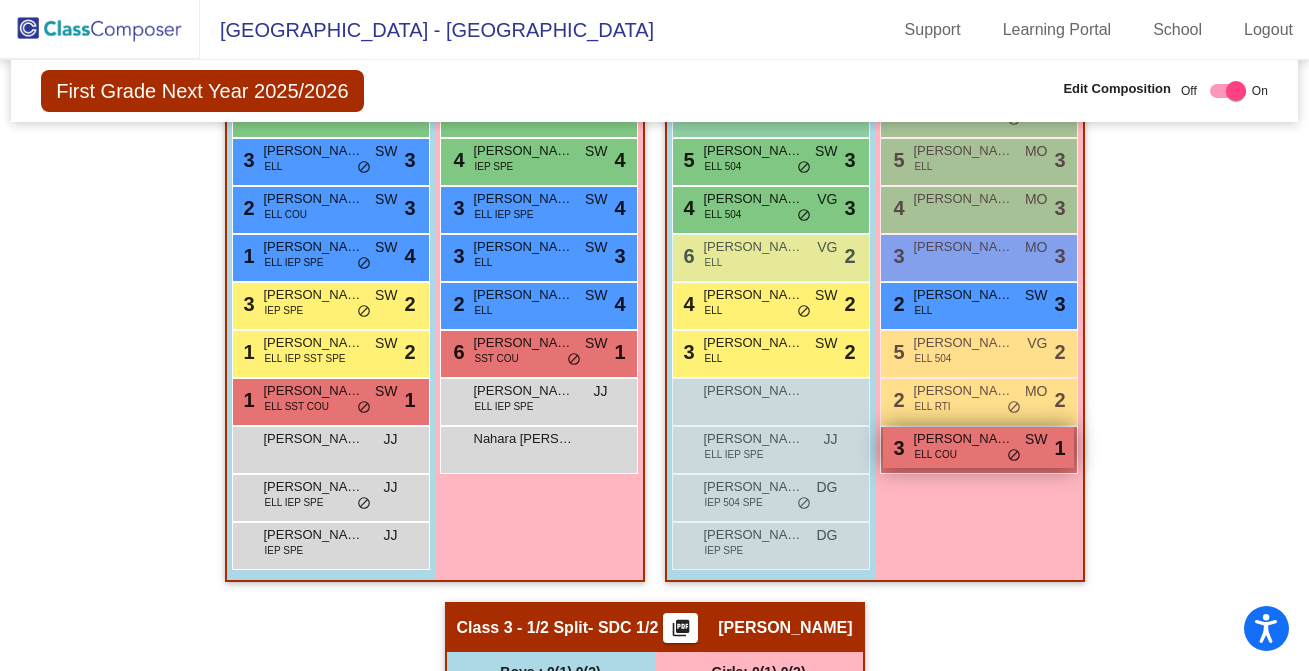 click on "[PERSON_NAME]" at bounding box center [964, 439] 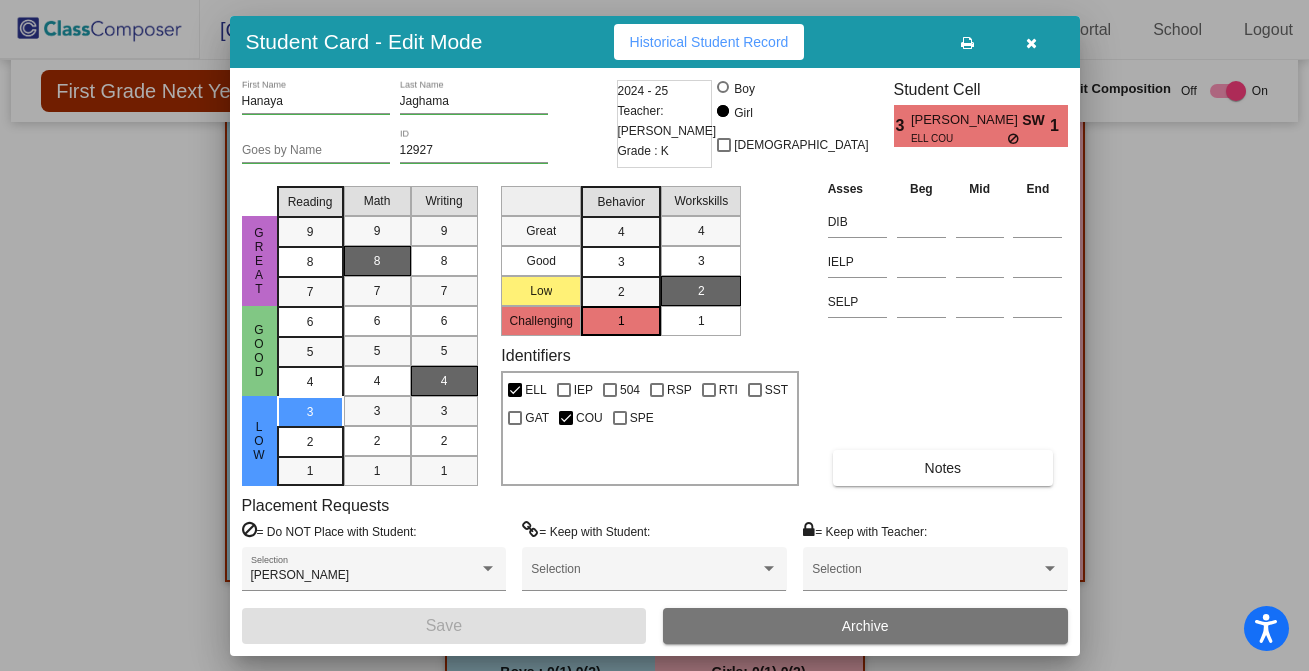 scroll, scrollTop: 0, scrollLeft: 0, axis: both 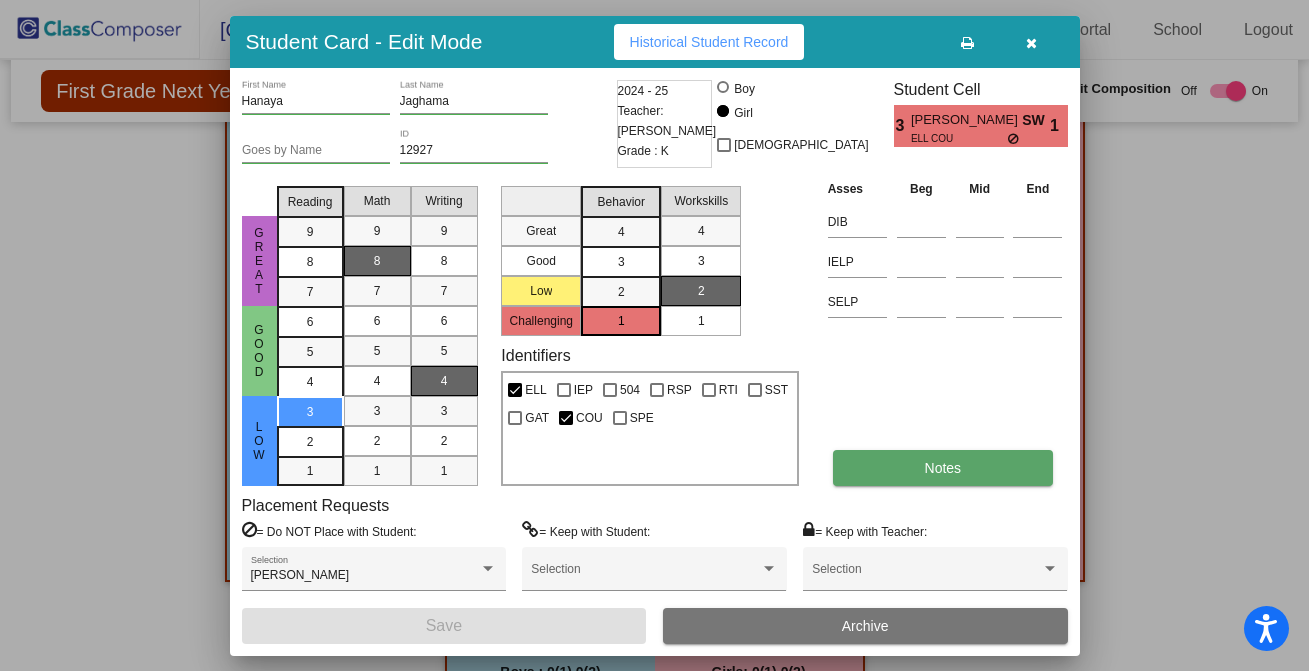 click on "Notes" at bounding box center [943, 468] 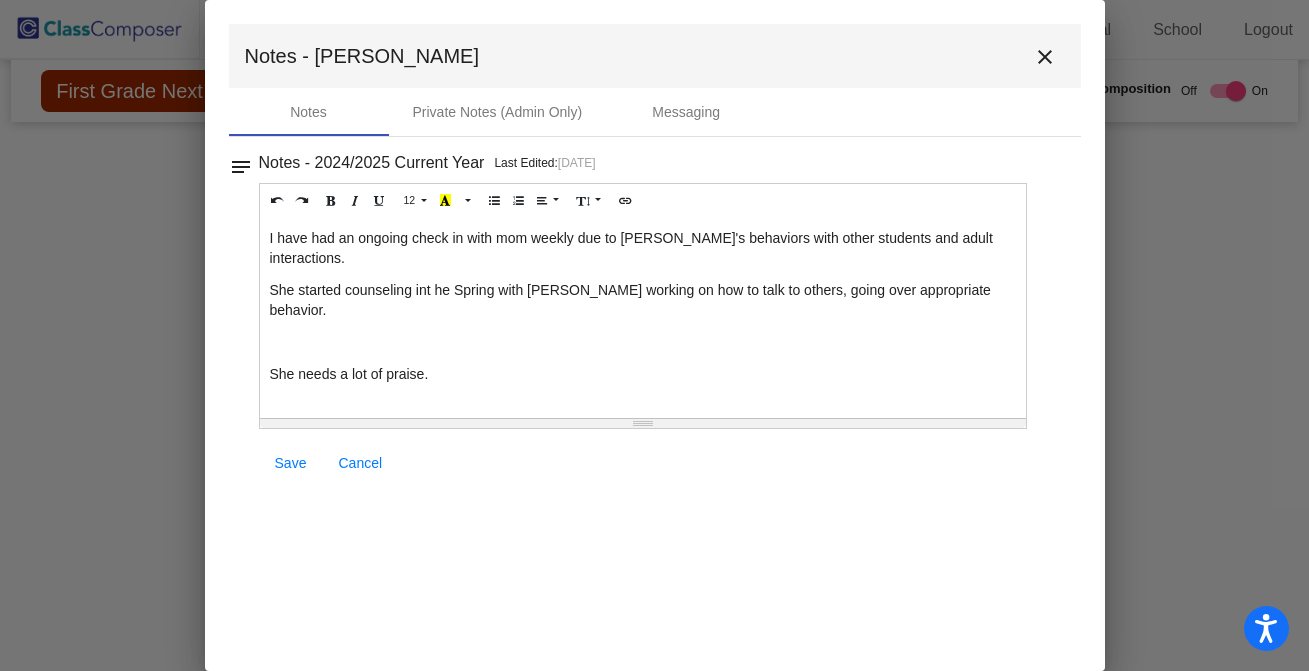 scroll, scrollTop: 0, scrollLeft: 0, axis: both 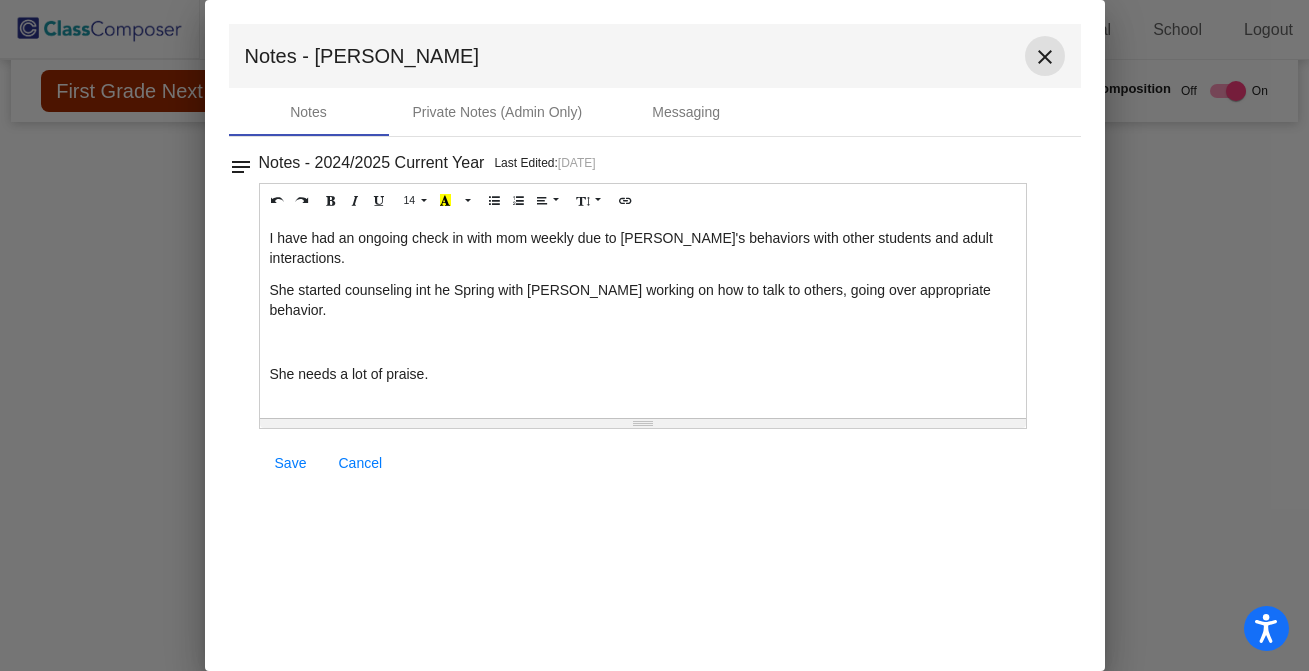 click on "close" at bounding box center [1045, 57] 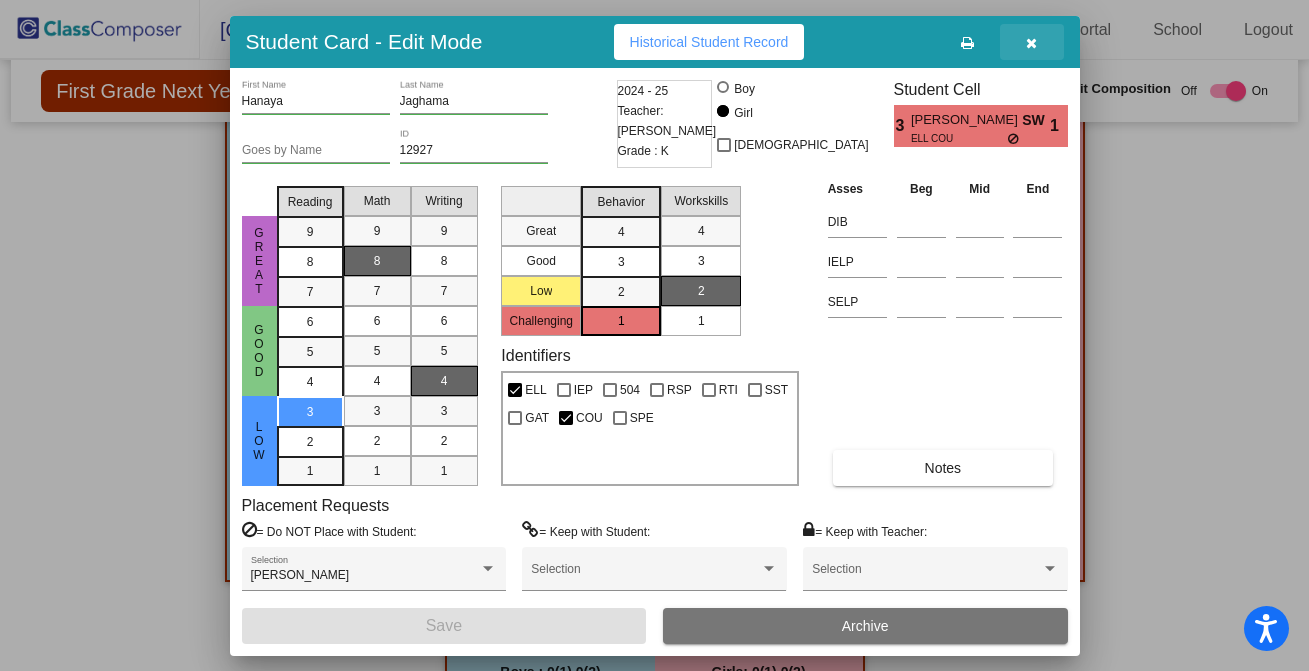 click at bounding box center [1031, 43] 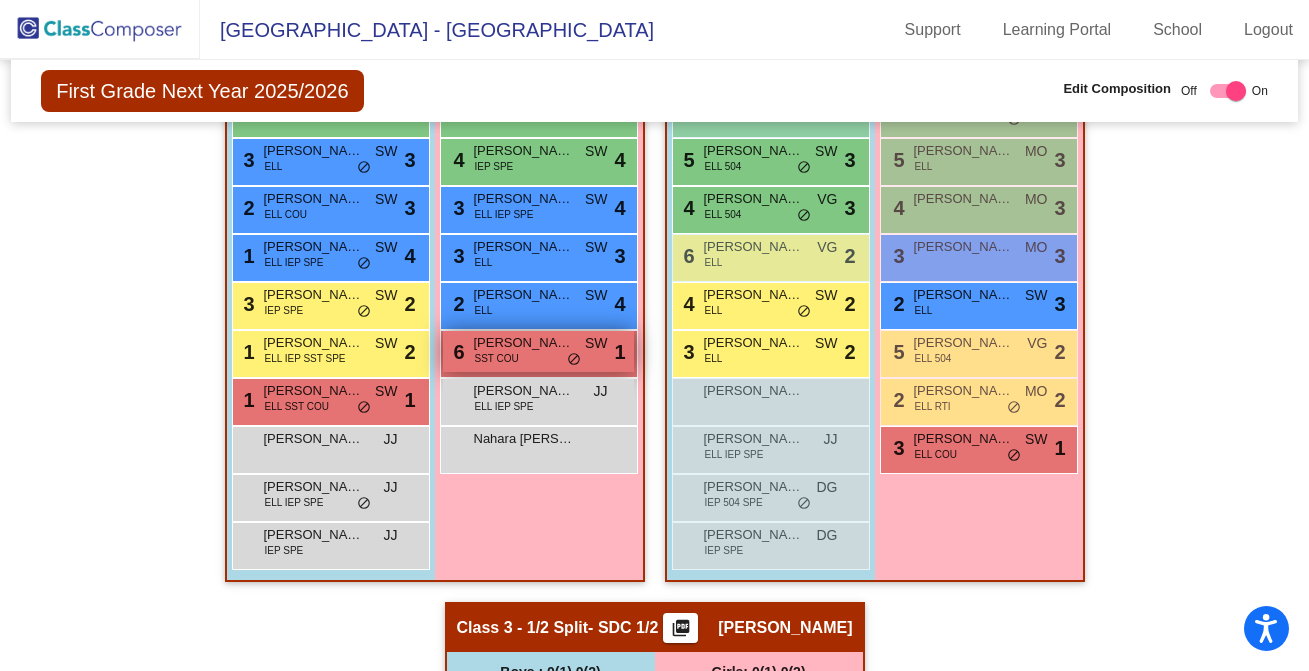 click on "do_not_disturb_alt" at bounding box center (574, 360) 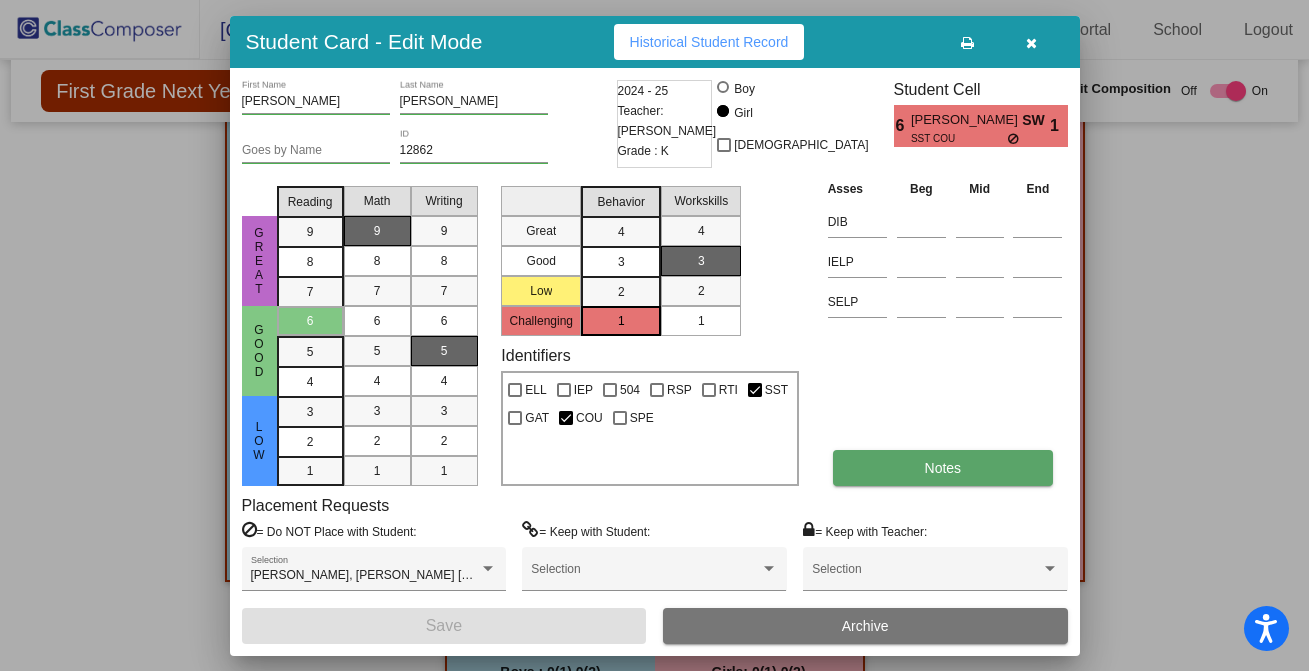 scroll, scrollTop: 0, scrollLeft: 0, axis: both 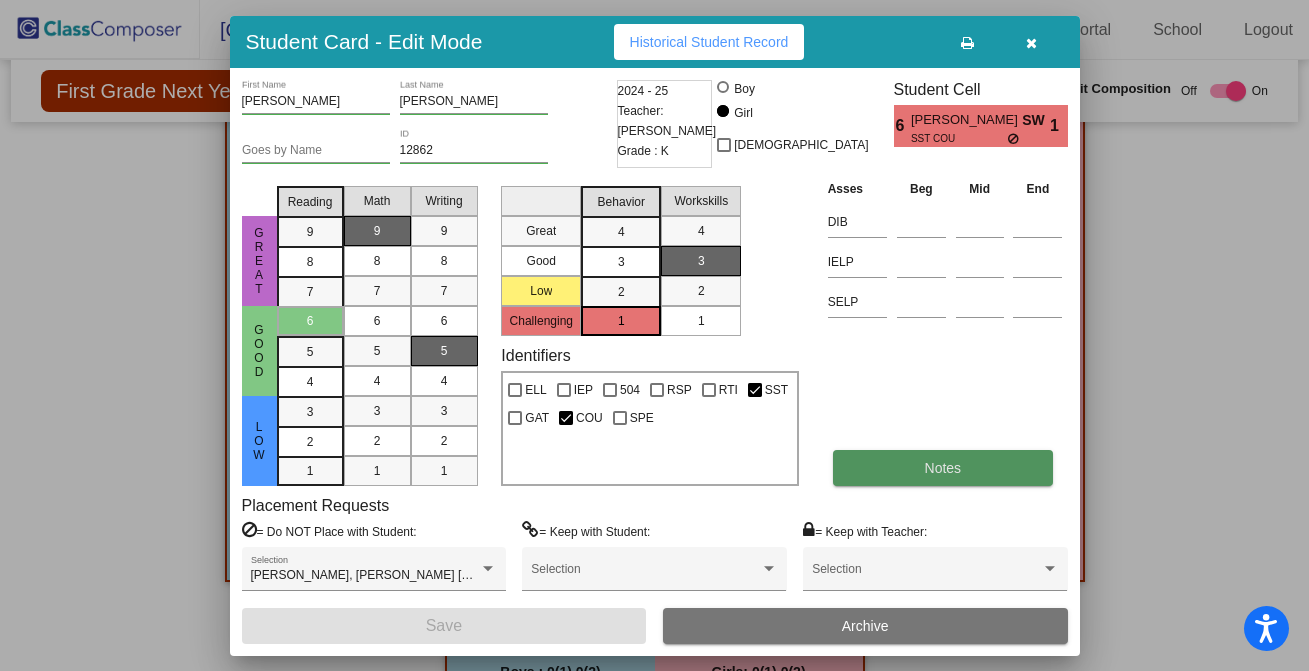 click on "Notes" at bounding box center (943, 468) 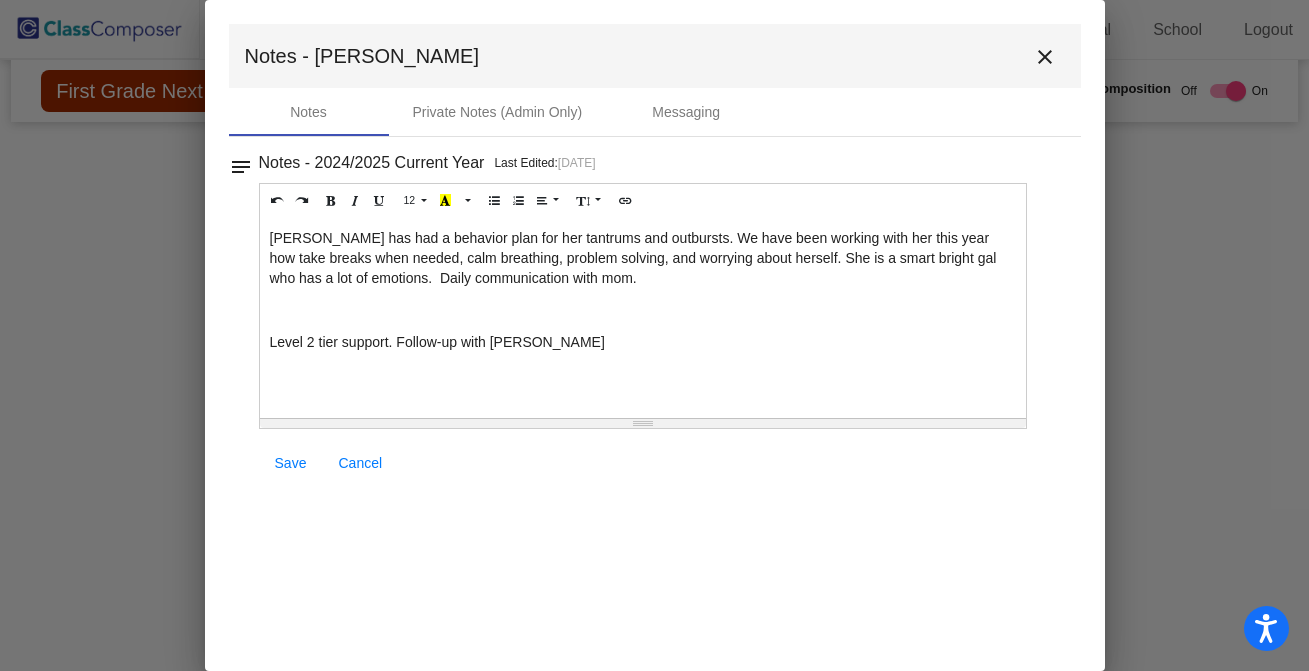drag, startPoint x: 560, startPoint y: 345, endPoint x: 255, endPoint y: 241, distance: 322.24368 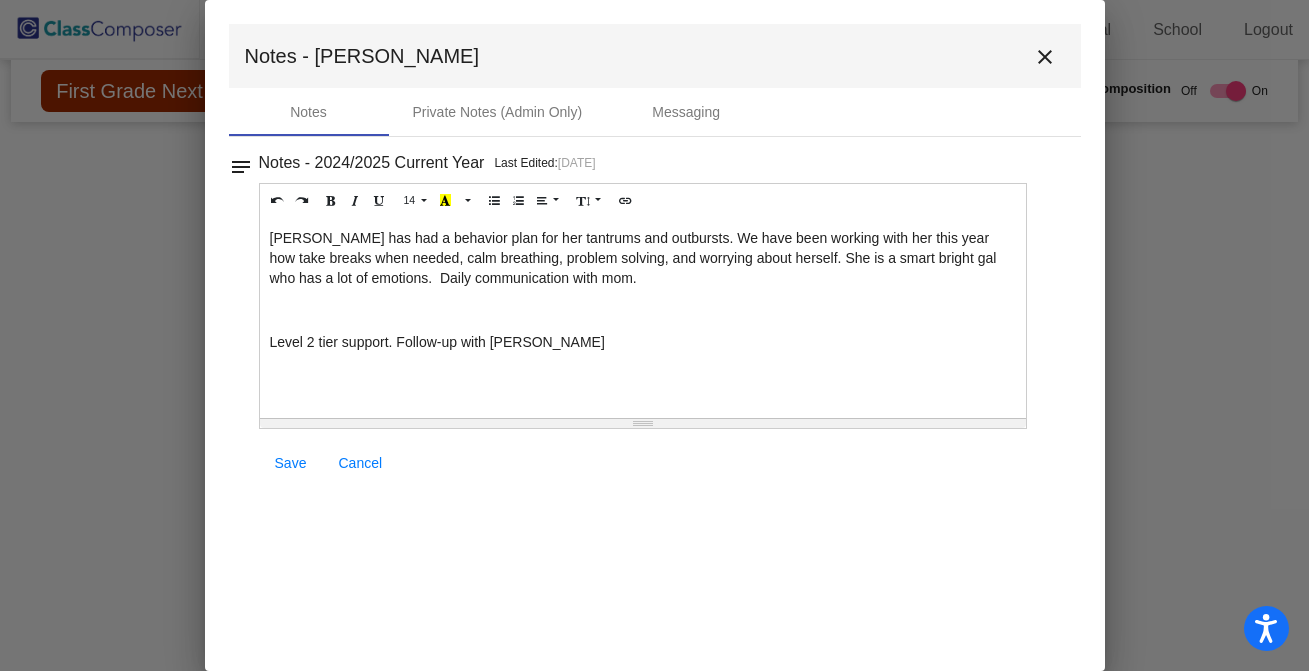 click on "close" at bounding box center (1045, 57) 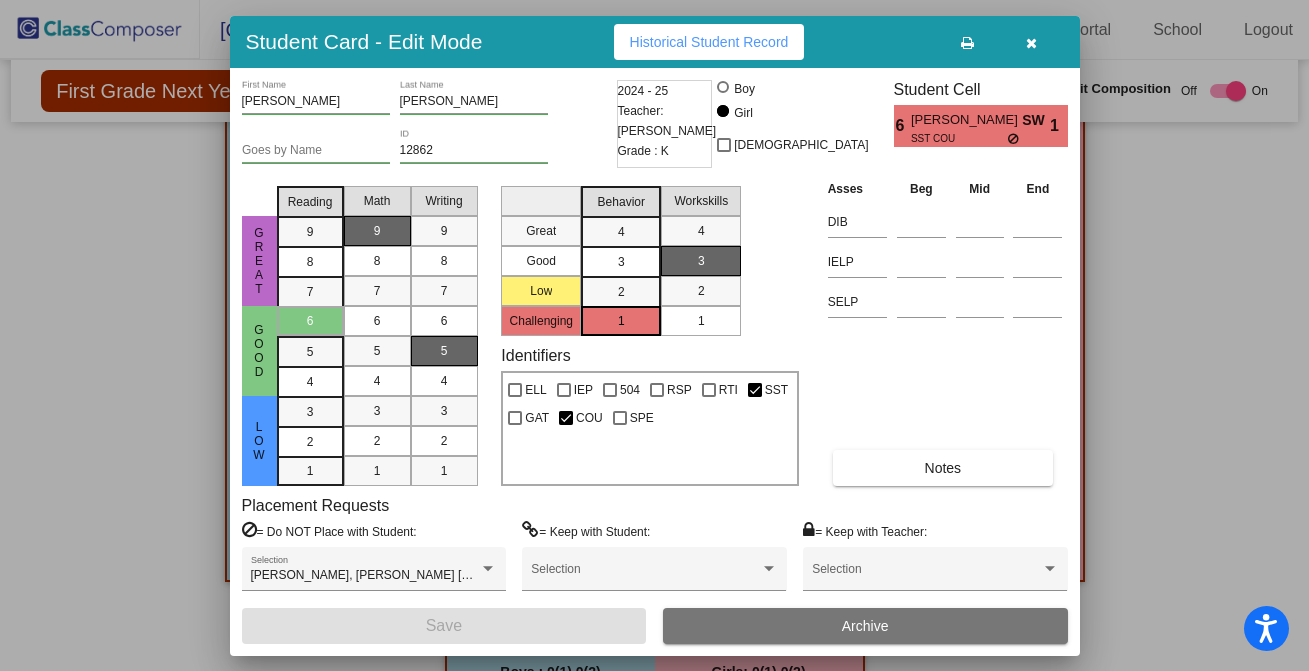 click at bounding box center [654, 335] 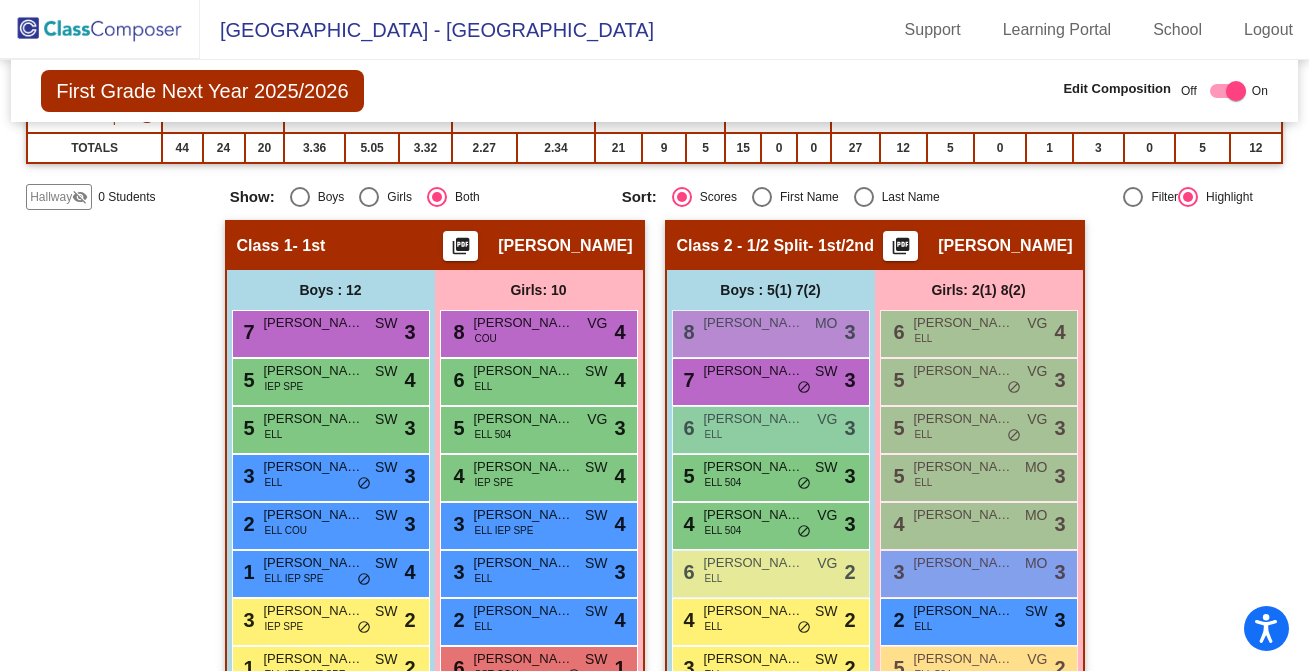 scroll, scrollTop: 275, scrollLeft: 0, axis: vertical 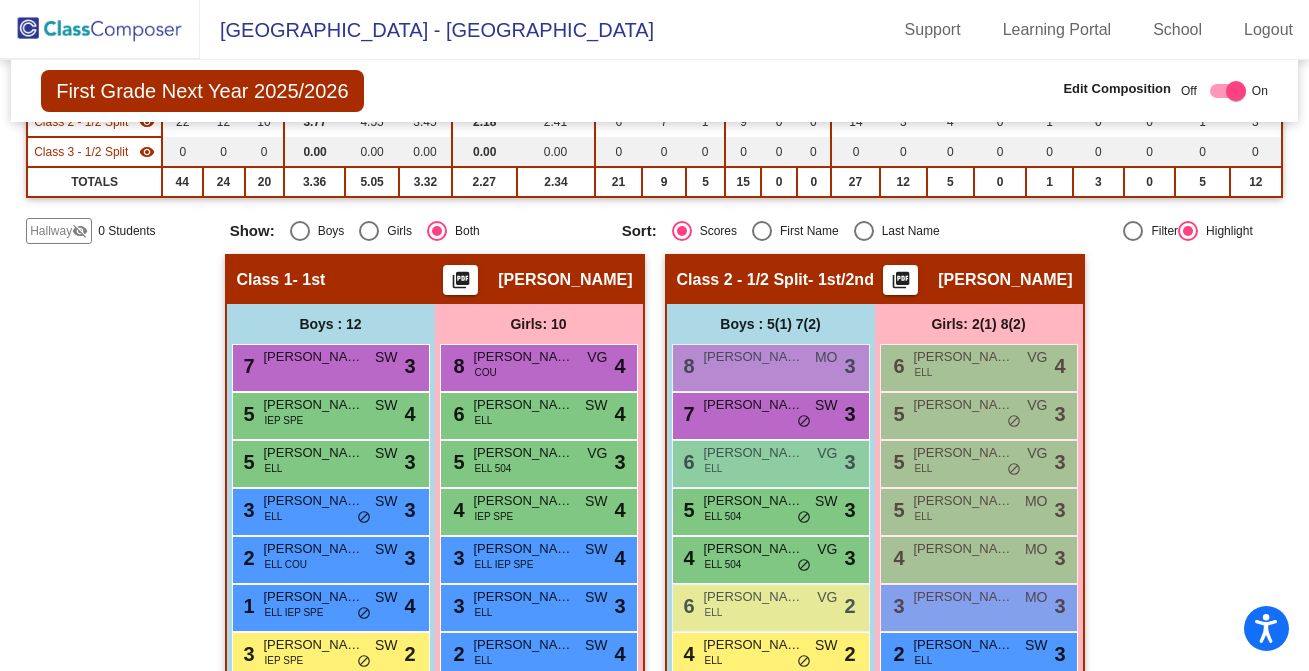 click 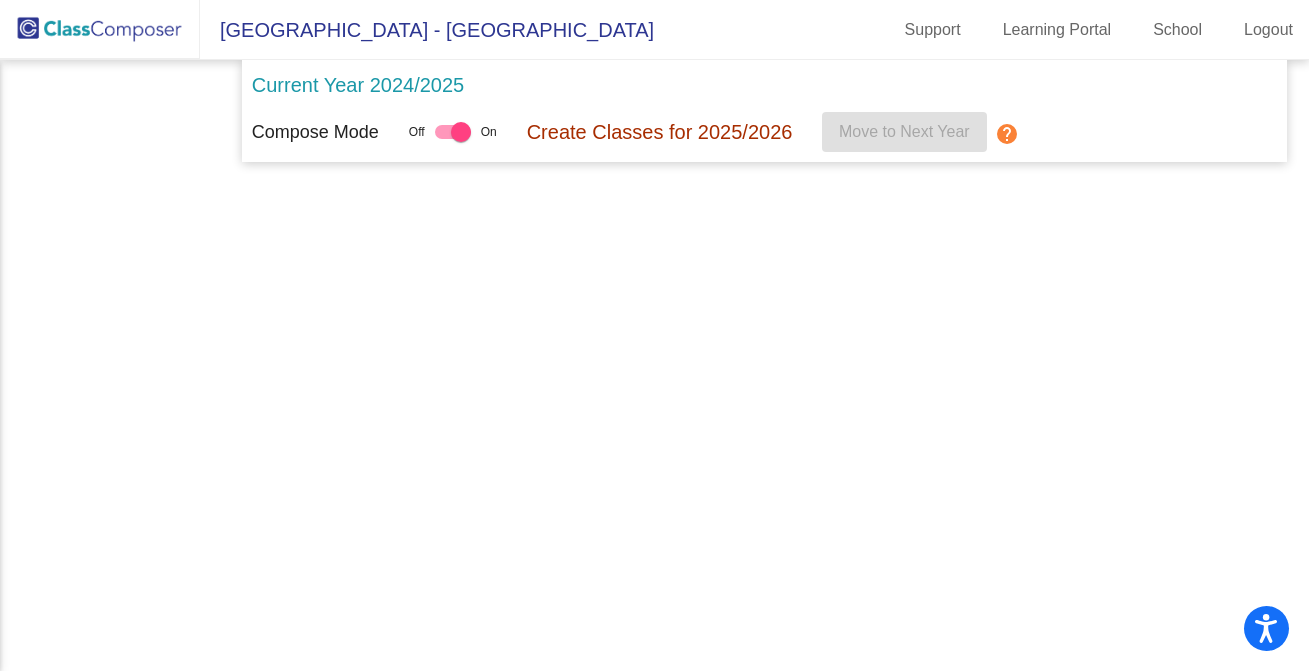 scroll, scrollTop: 0, scrollLeft: 0, axis: both 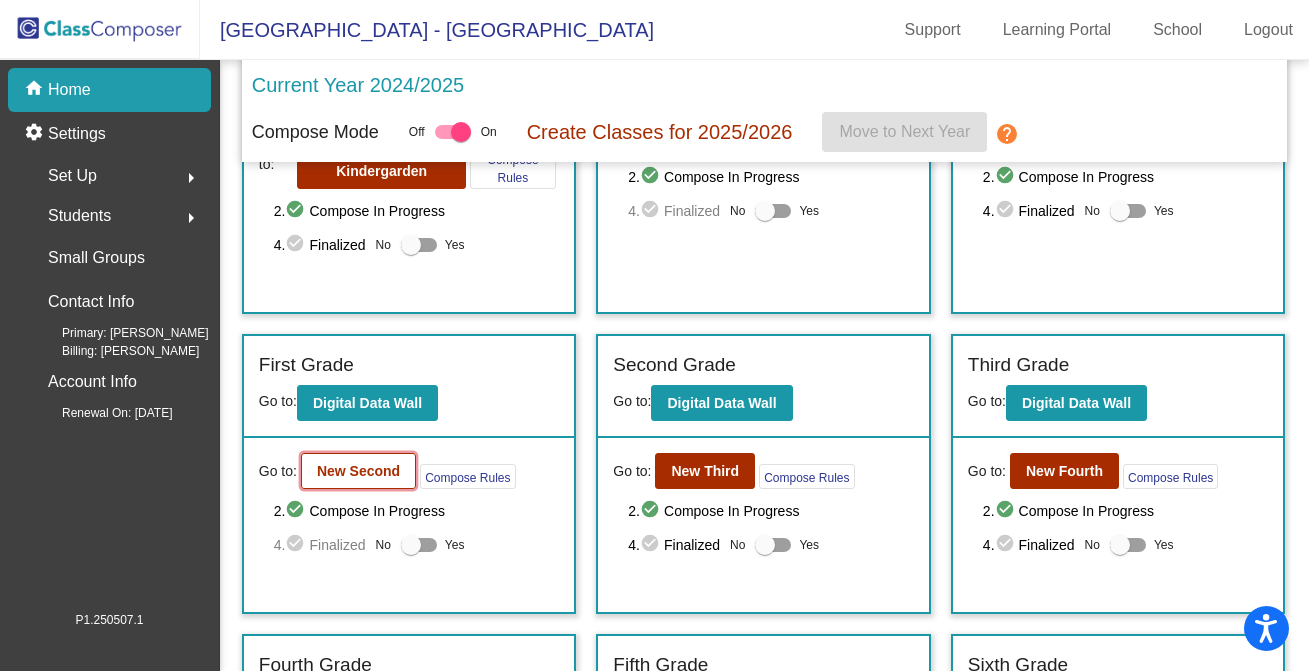 click on "New Second" 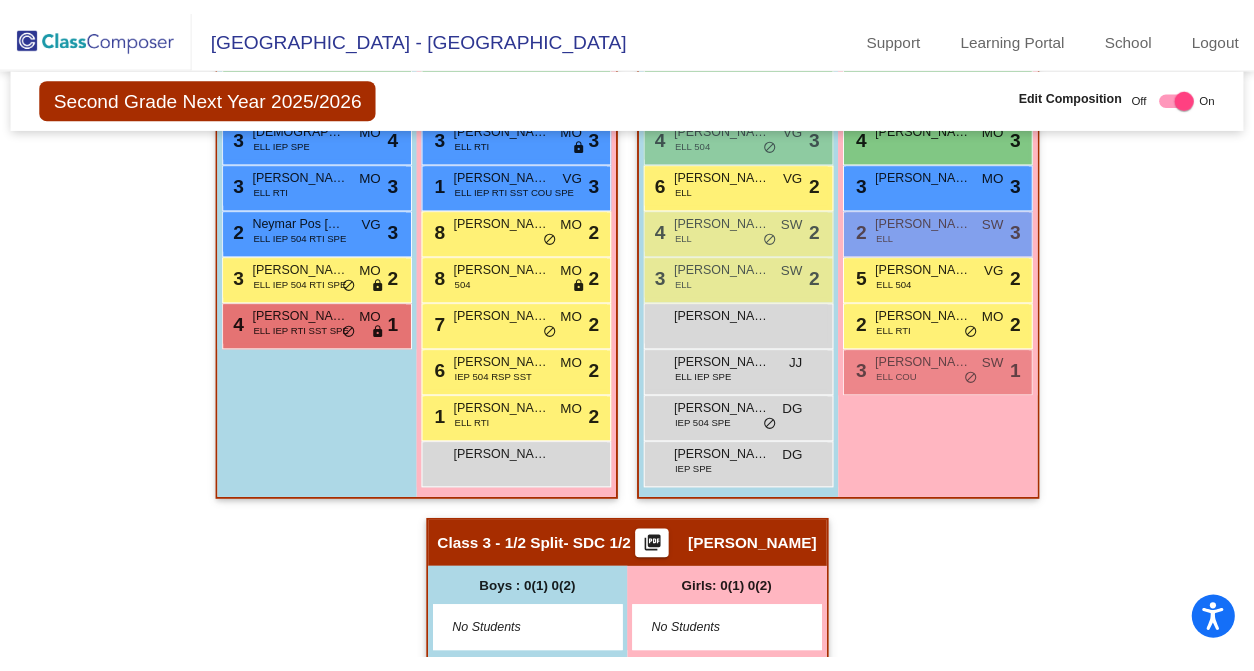 scroll, scrollTop: 698, scrollLeft: 0, axis: vertical 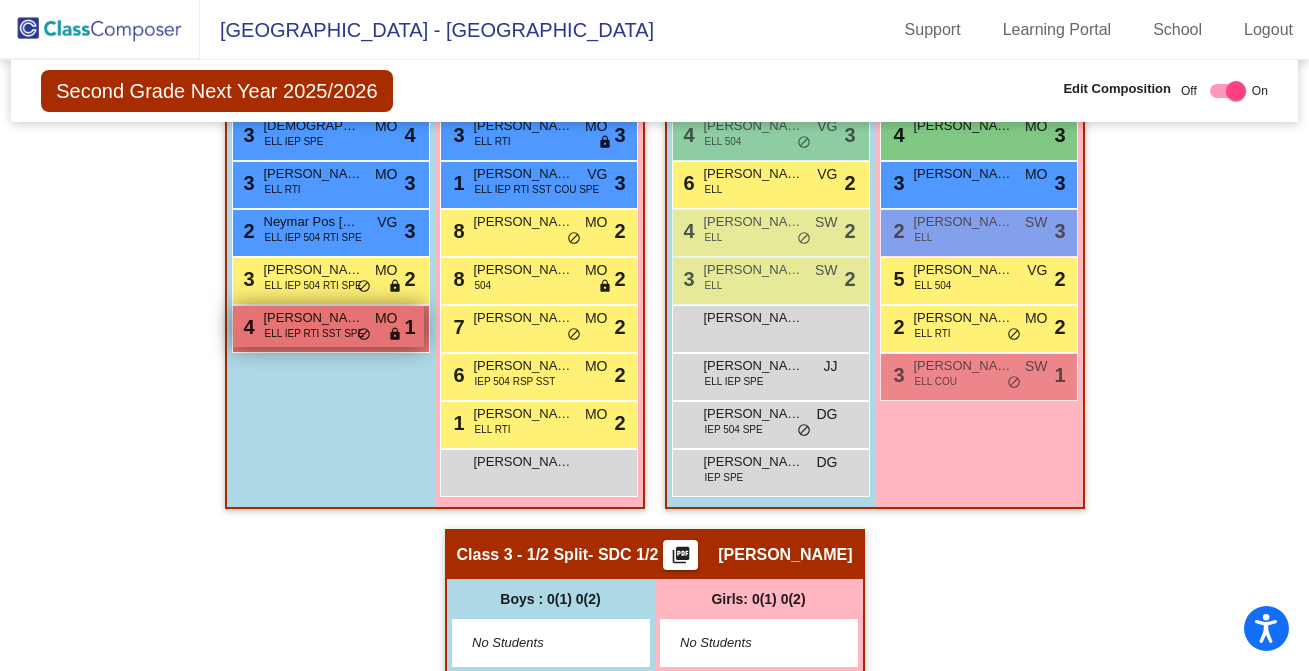 click on "ELL IEP RTI SST SPE" at bounding box center [315, 333] 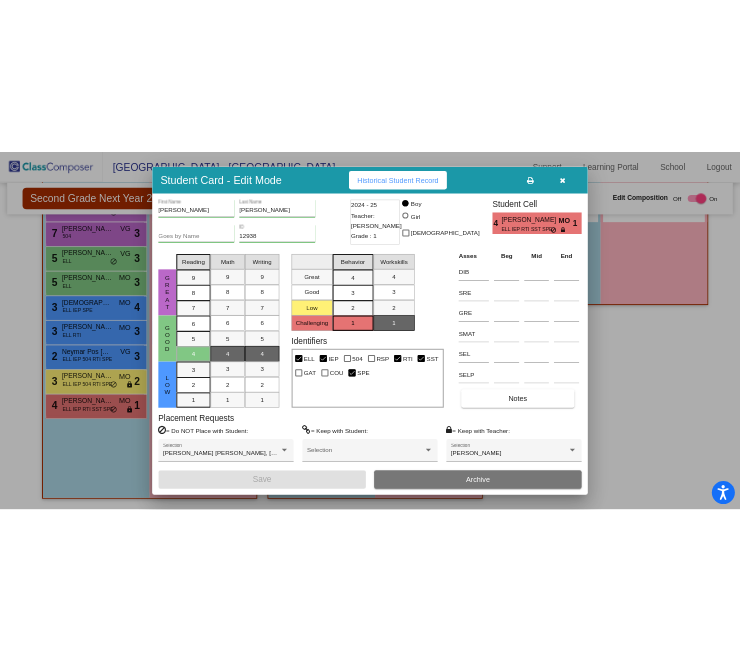 scroll, scrollTop: 827, scrollLeft: 0, axis: vertical 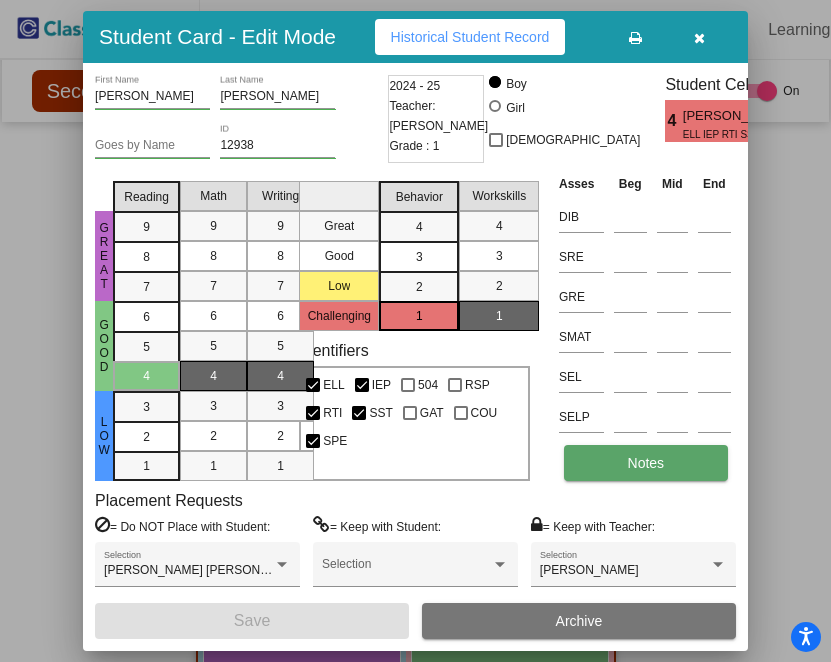 click on "Notes" at bounding box center [646, 463] 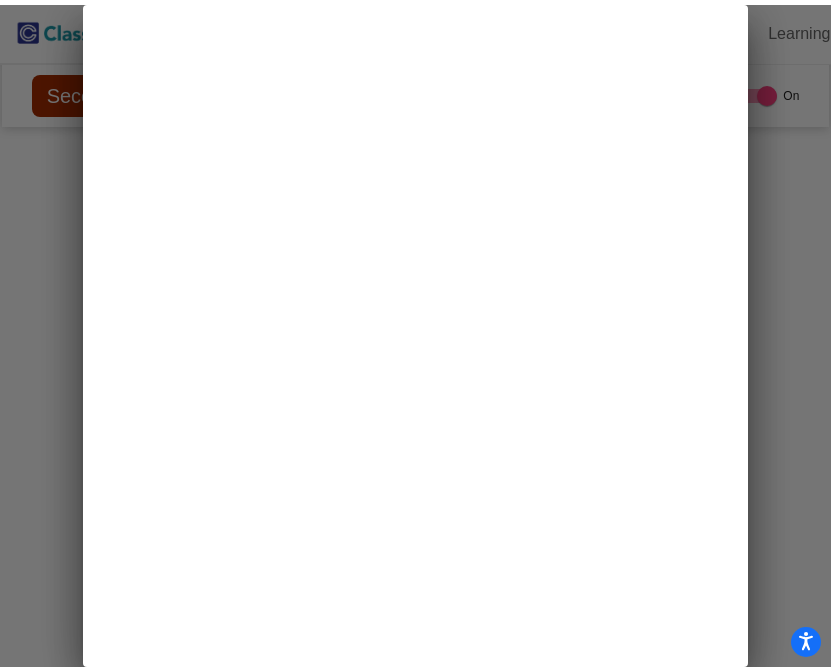 scroll, scrollTop: 0, scrollLeft: 0, axis: both 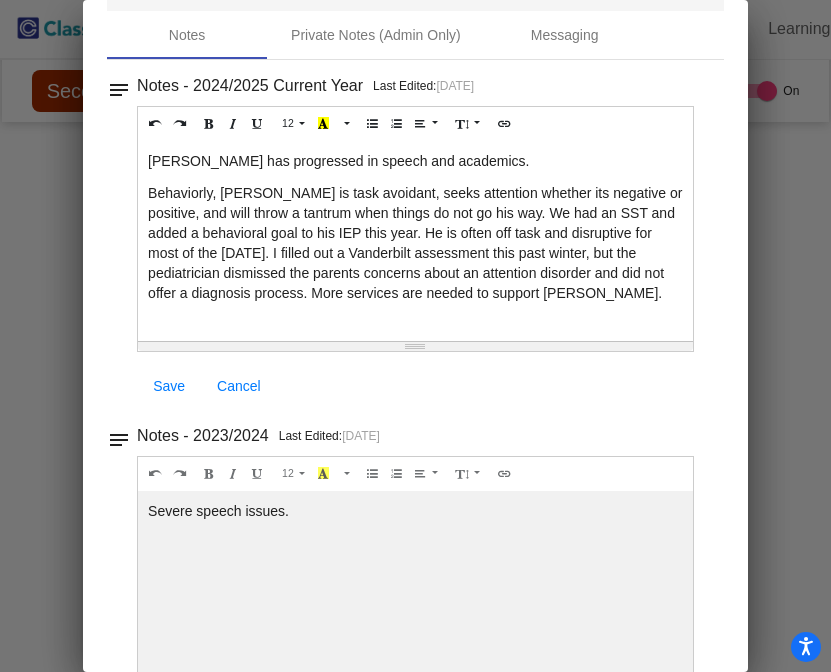 drag, startPoint x: 188, startPoint y: 311, endPoint x: 145, endPoint y: 168, distance: 149.32515 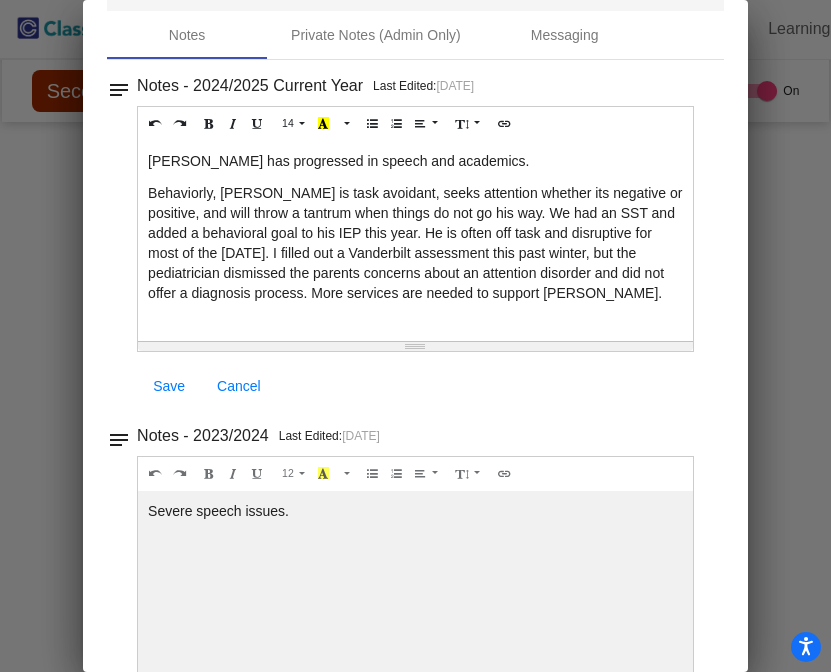 copy on "[PERSON_NAME] has progressed in speech and academics. Behaviorly, [PERSON_NAME] is task avoidant, seeks attention whether its negative or positive, and will throw a tantrum when things do not go his way. We had an SST and added a behavioral goal to his IEP this year. He is often off task and disruptive for most of the [DATE]. I filled out a Vanderbilt assessment this past winter, but the pediatrician dismissed the parents concerns about an attention disorder and did not offer a diagnosis process. More services are needed to support [PERSON_NAME].  Do not place with [PERSON_NAME] or [PERSON_NAME]: [PERSON_NAME] was listed from Kinder, Im not sure the reasoning [PERSON_NAME]: the 2 are unable to maintain friendship but want to spend time together. They frequently antagonize one another verbally and it escalates to physical. They have had at least 3 serious physical altercations this year that ended with calls home." 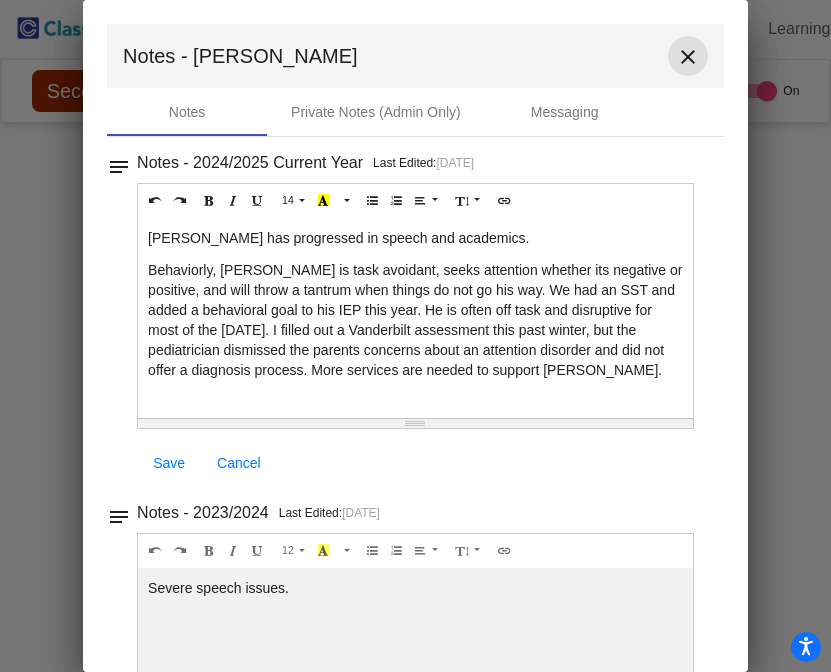 click on "close" at bounding box center (688, 57) 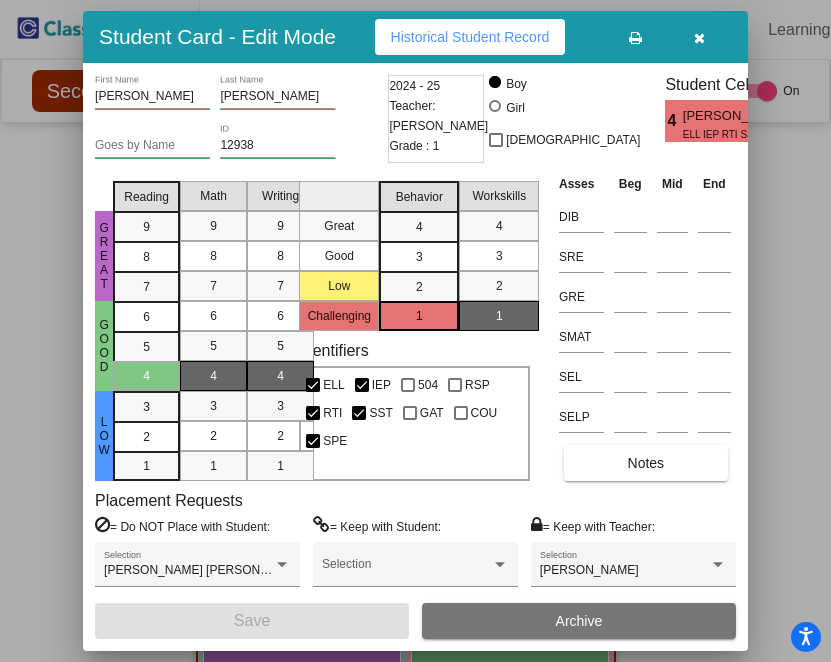 scroll, scrollTop: 0, scrollLeft: 0, axis: both 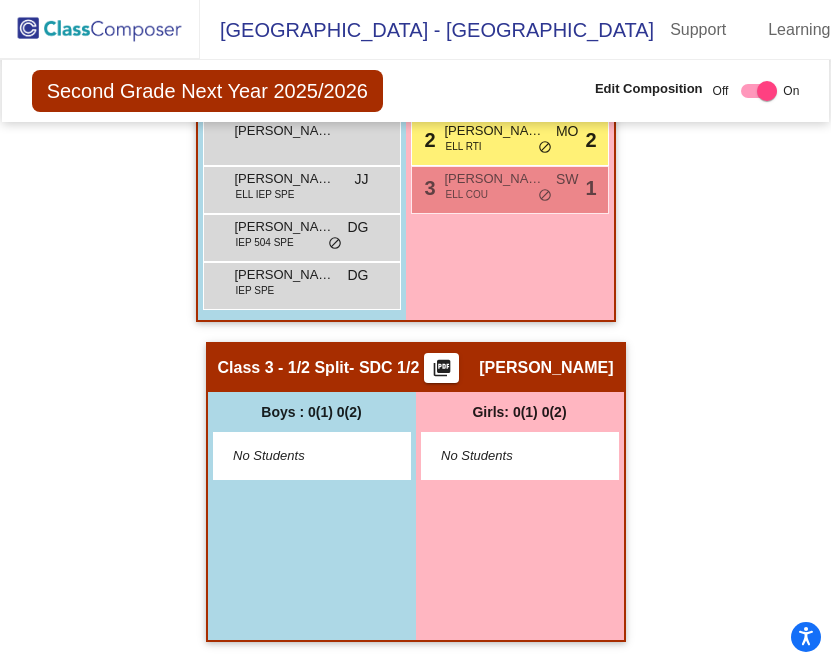 click 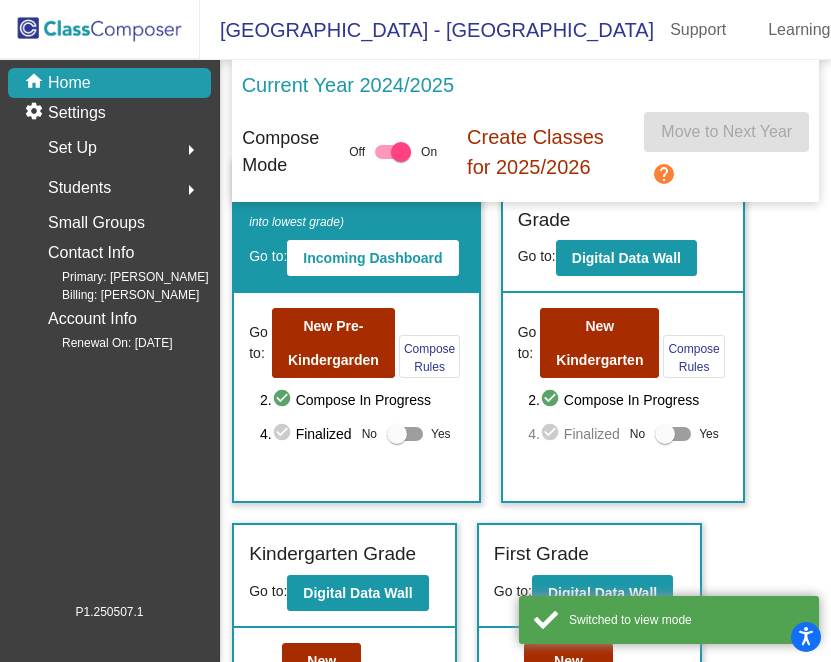 scroll, scrollTop: 82, scrollLeft: 0, axis: vertical 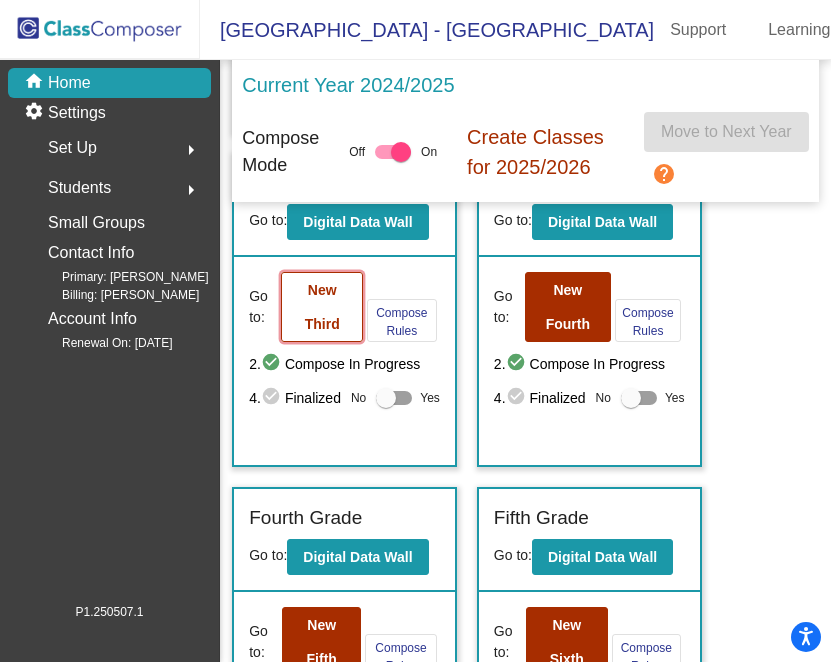 click on "New Third" 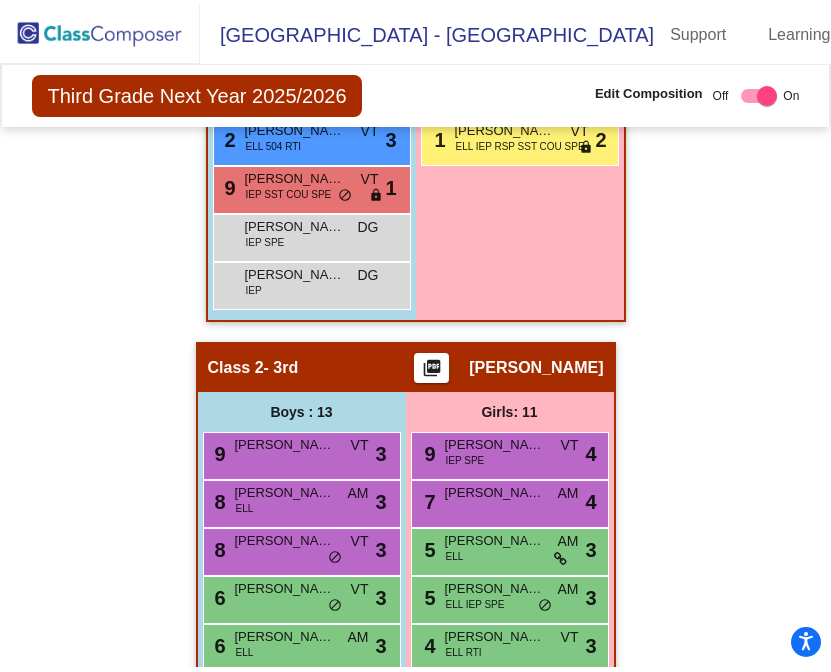 scroll, scrollTop: 1028, scrollLeft: 0, axis: vertical 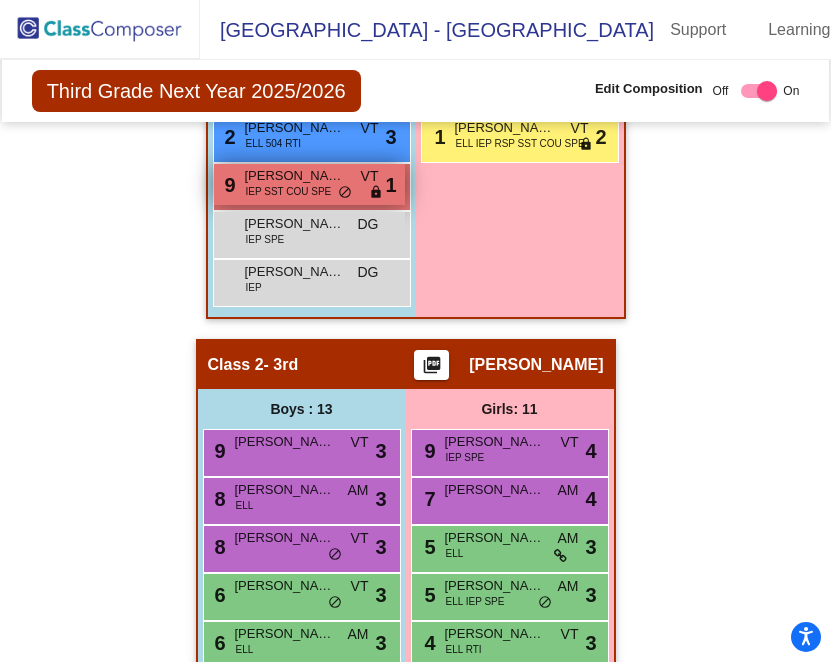 click on "[PERSON_NAME]" at bounding box center (295, 176) 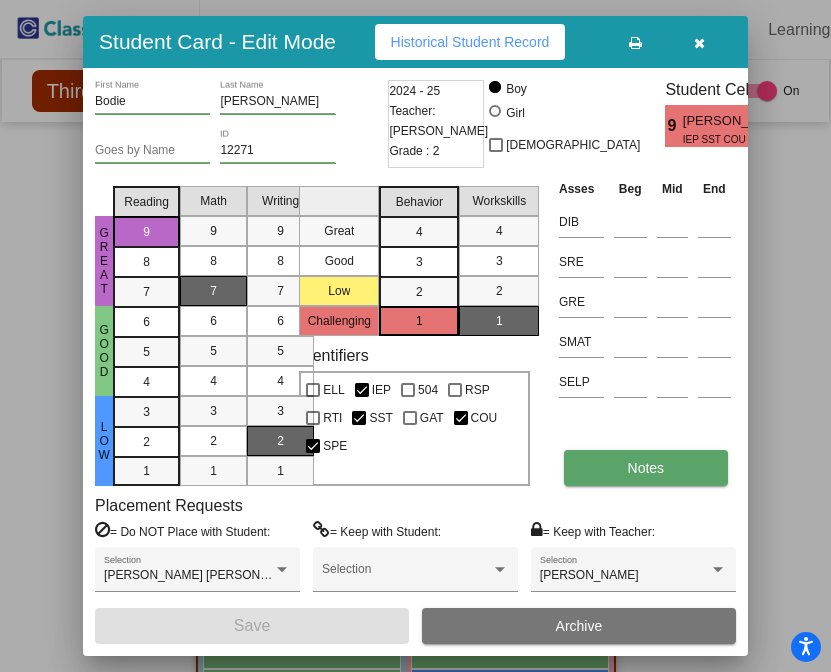 click on "Notes" at bounding box center (646, 468) 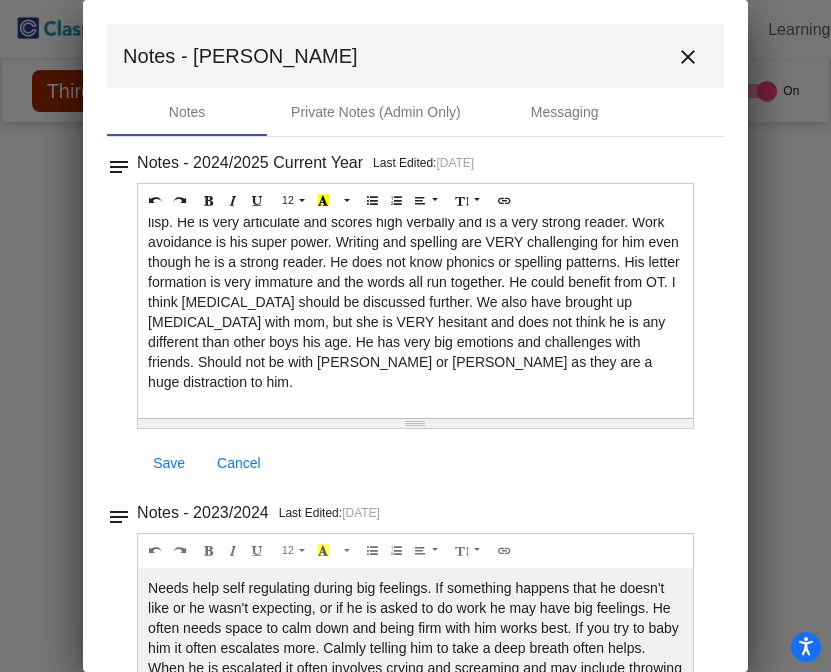 scroll, scrollTop: 64, scrollLeft: 0, axis: vertical 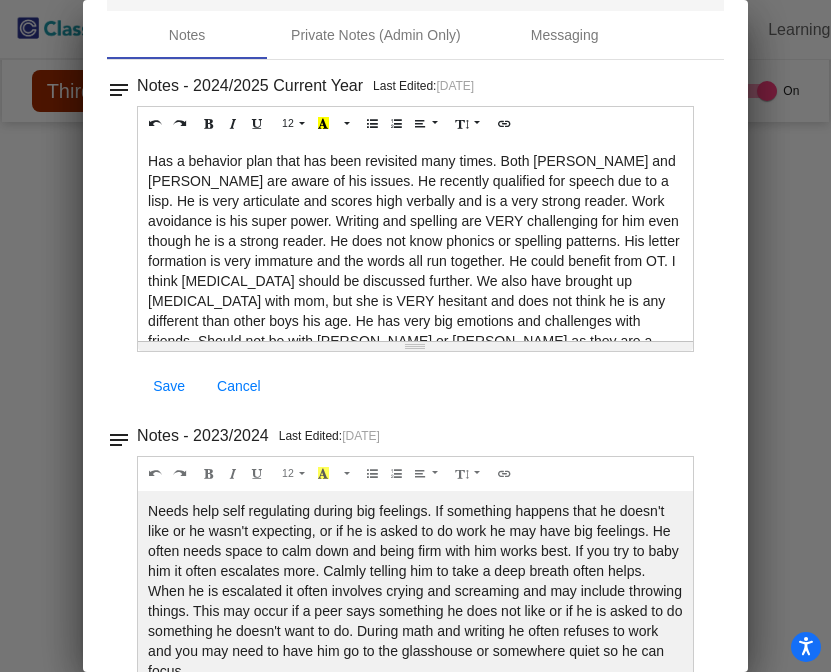 click on "Has a behavior plan that has been revisited many times. Both [PERSON_NAME] and [PERSON_NAME] are aware of his issues. He recently qualified for speech due to a lisp. He is very articulate and scores high verbally and is a very strong reader. Work avoidance is his super power. Writing and spelling are VERY challenging for him even though he is a strong reader. He does not know phonics or spelling patterns. His letter formation is very immature and the words all run together. He could benefit from OT. I think [MEDICAL_DATA] should be discussed further. We also have brought up [MEDICAL_DATA] with mom, but she is VERY hesitant and does not think he is any different than other boys his age. He has very big emotions and challenges with friends. Should not be with [PERSON_NAME] or [PERSON_NAME] as they are a huge distraction to him." at bounding box center [415, 261] 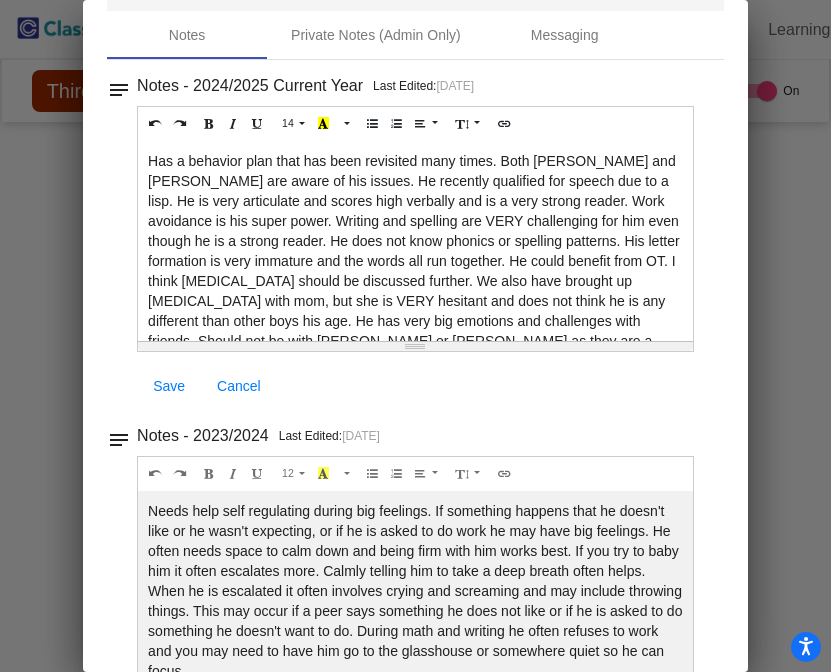 scroll, scrollTop: 64, scrollLeft: 0, axis: vertical 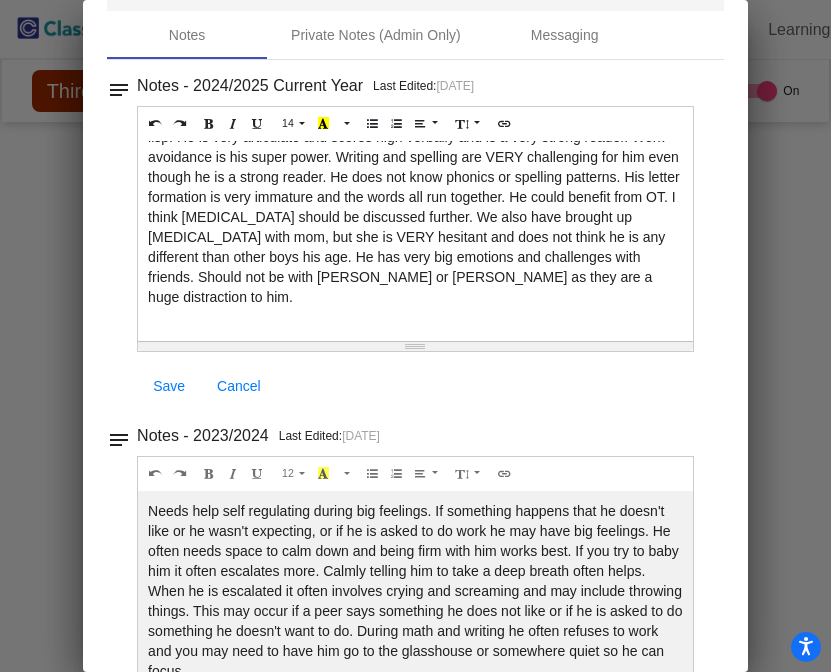 drag, startPoint x: 143, startPoint y: 160, endPoint x: 510, endPoint y: 346, distance: 411.4426 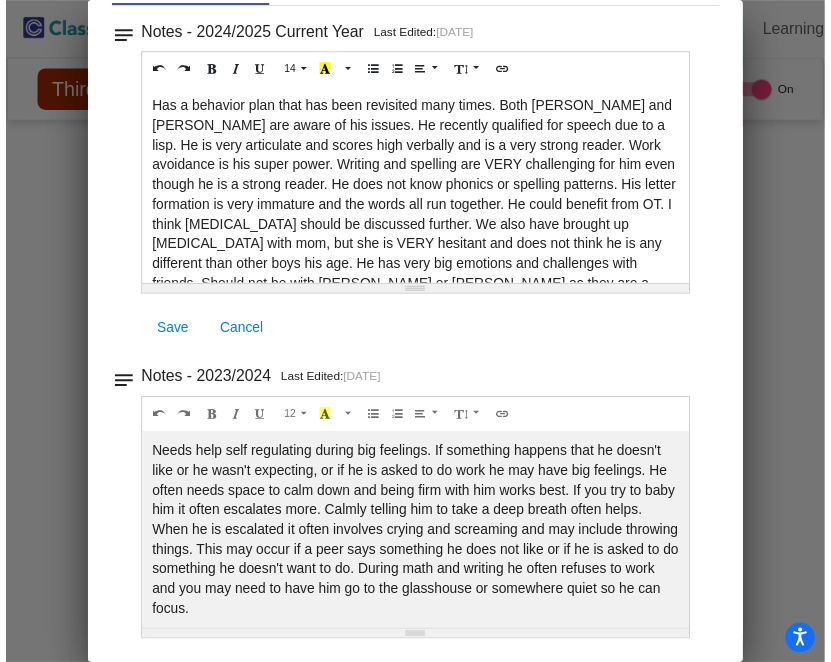 scroll, scrollTop: 0, scrollLeft: 0, axis: both 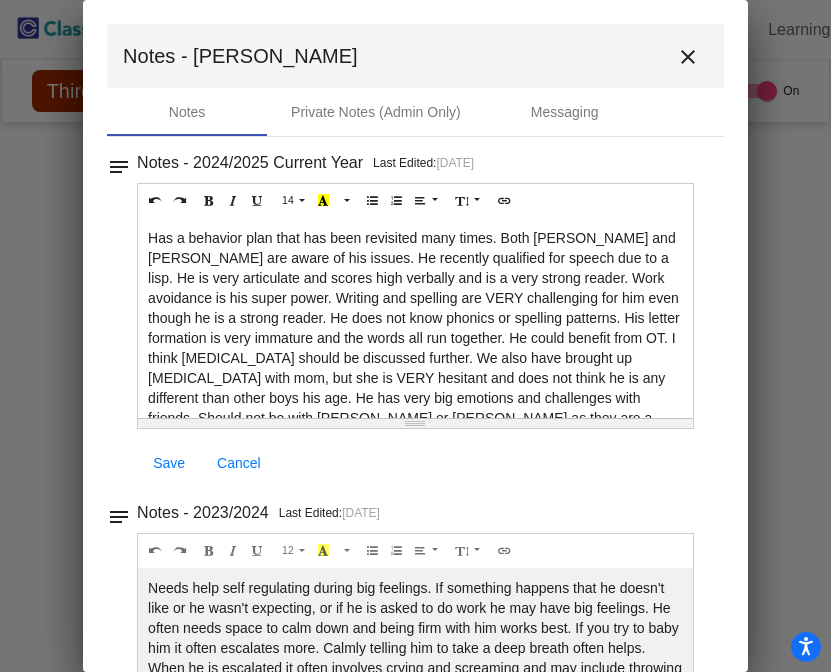 click on "close" at bounding box center (688, 57) 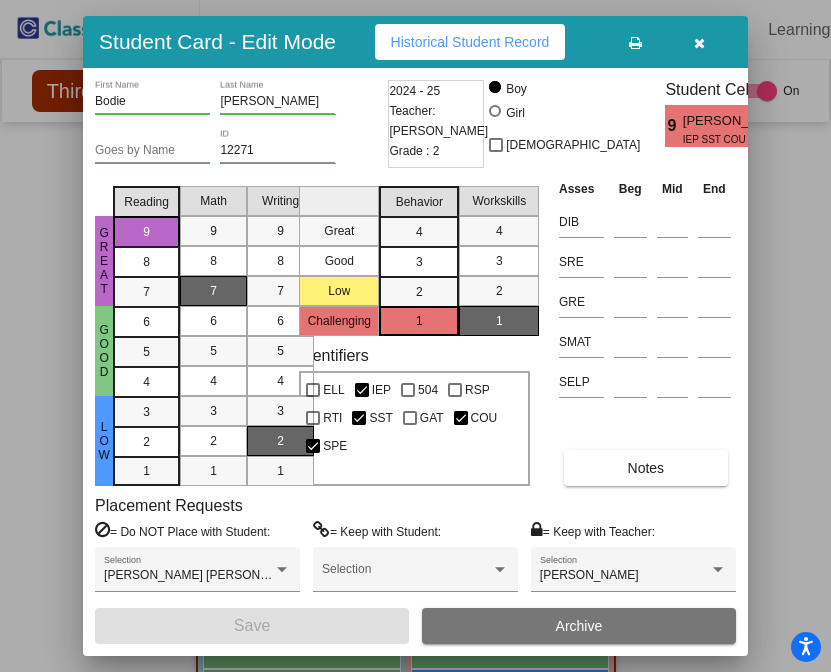click at bounding box center (699, 43) 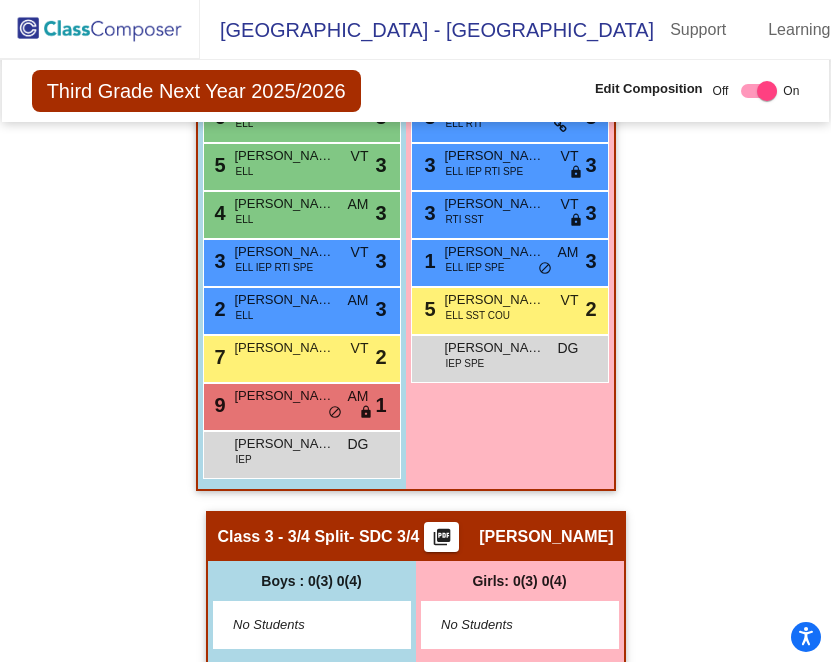 scroll, scrollTop: 1688, scrollLeft: 0, axis: vertical 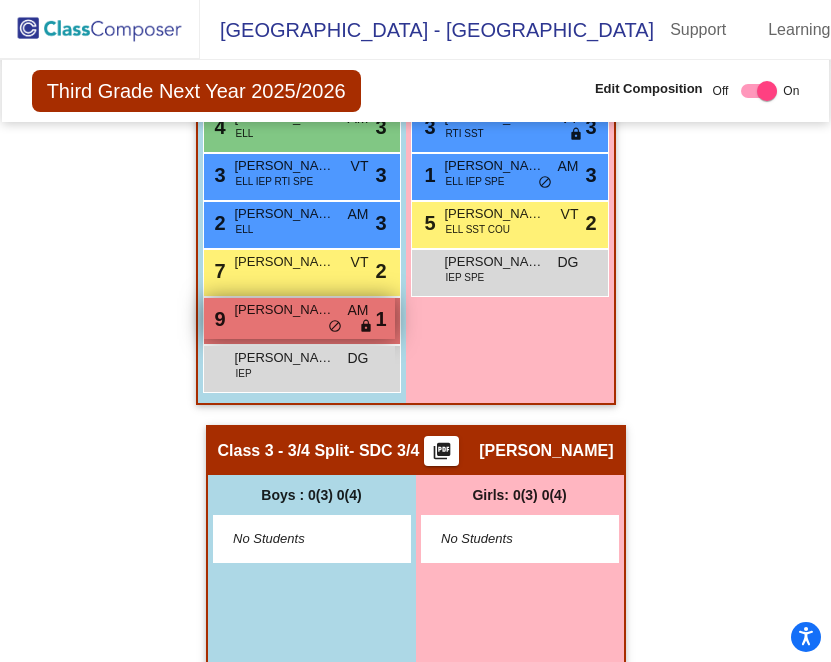 click on "9 [PERSON_NAME] AM lock do_not_disturb_alt 1" at bounding box center (299, 318) 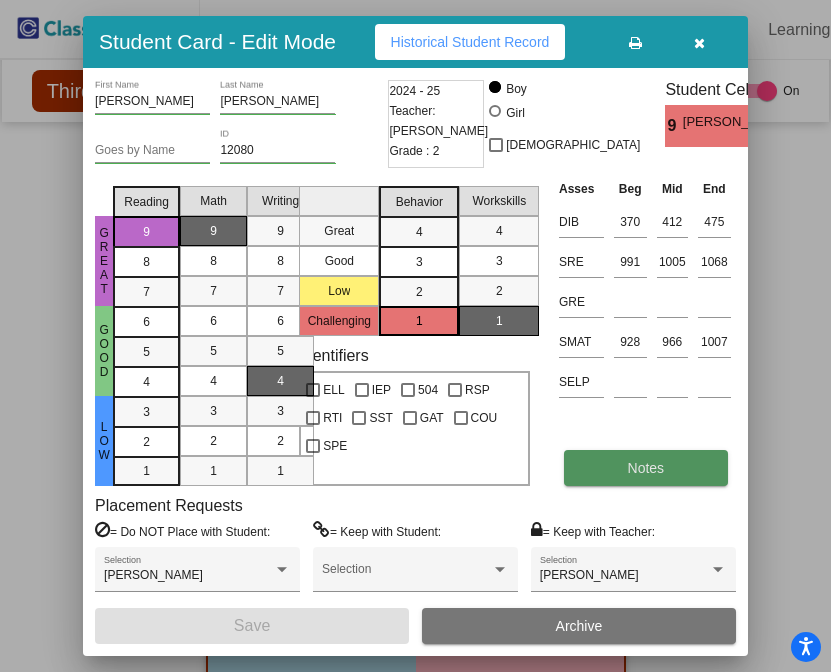 click on "Notes" at bounding box center (646, 468) 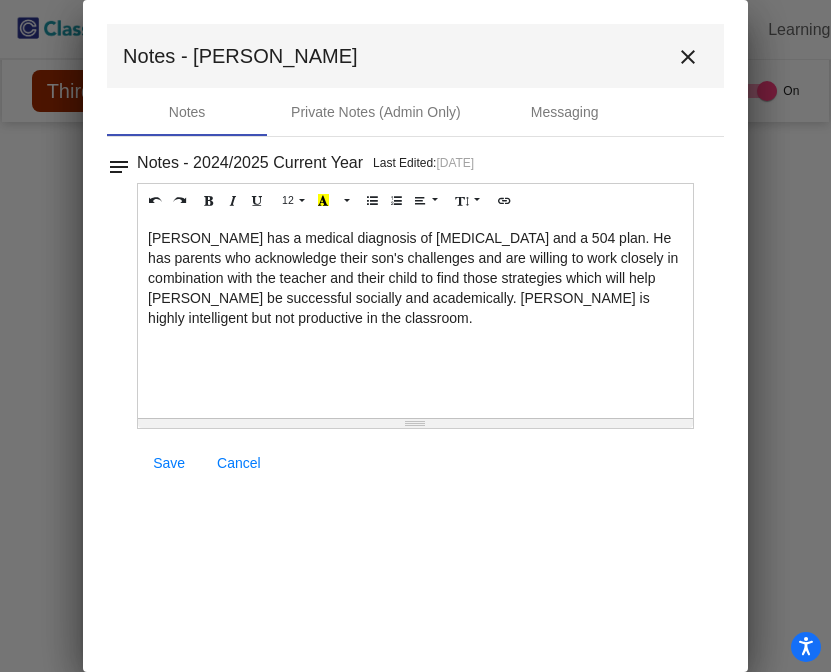 click on "[PERSON_NAME] has a medical diagnosis of [MEDICAL_DATA] and a 504 plan. He has parents who acknowledge their son's challenges and are willing to work closely in combination with the teacher and their child to find those strategies which will help [PERSON_NAME] be successful socially and academically. [PERSON_NAME] is highly intelligent but not productive in the classroom." at bounding box center (415, 318) 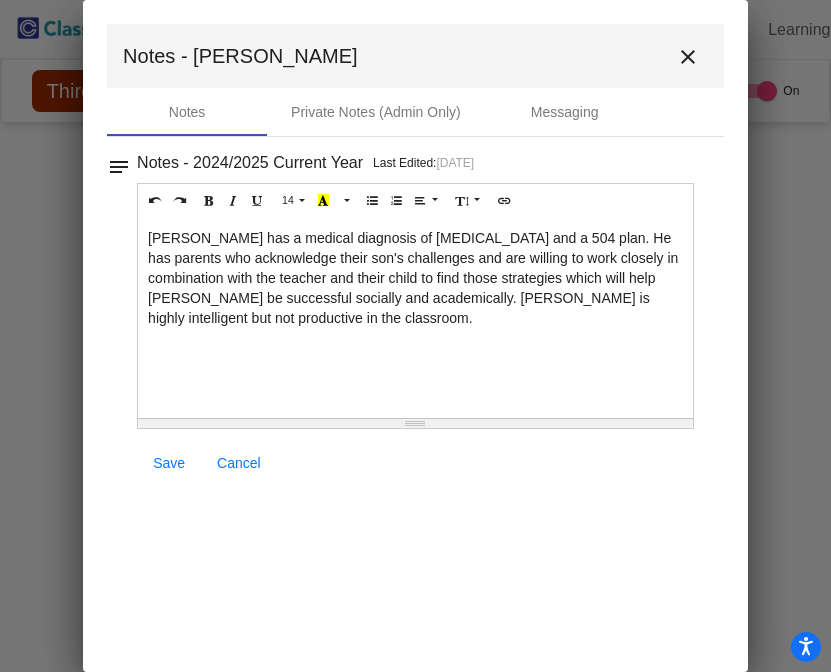 click on "[PERSON_NAME] has a medical diagnosis of [MEDICAL_DATA] and a 504 plan. He has parents who acknowledge their son's challenges and are willing to work closely in combination with the teacher and their child to find those strategies which will help [PERSON_NAME] be successful socially and academically. [PERSON_NAME] is highly intelligent but not productive in the classroom." at bounding box center (415, 318) 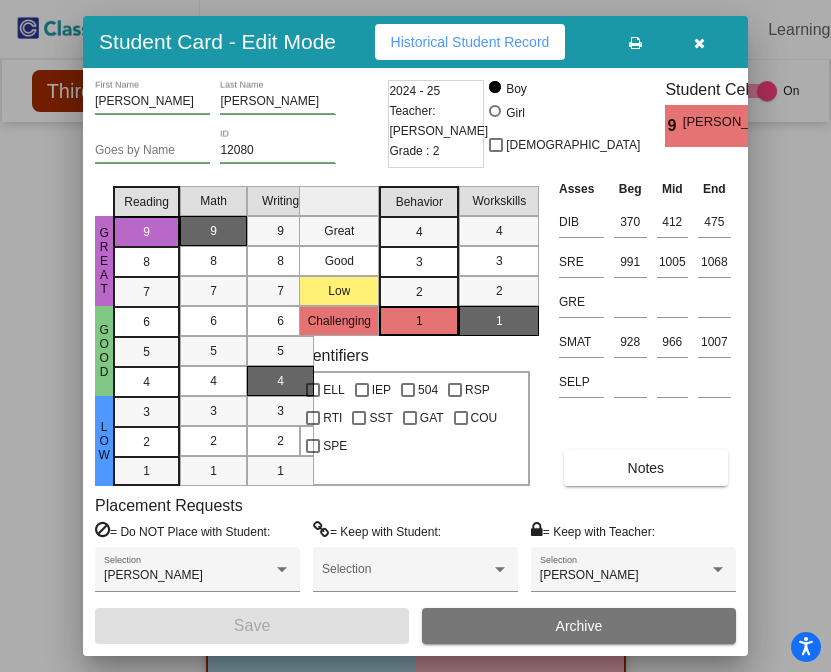 click at bounding box center (699, 43) 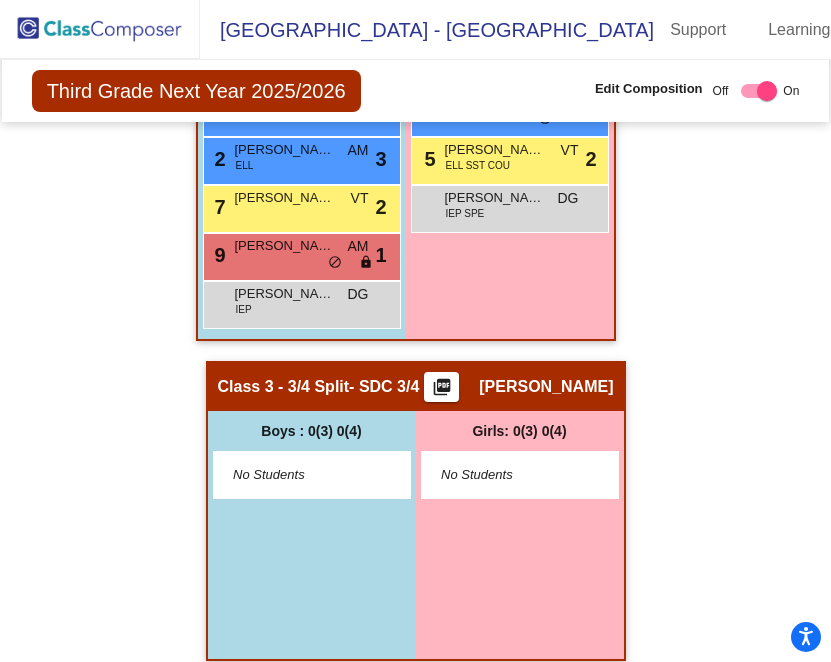 scroll, scrollTop: 1771, scrollLeft: 0, axis: vertical 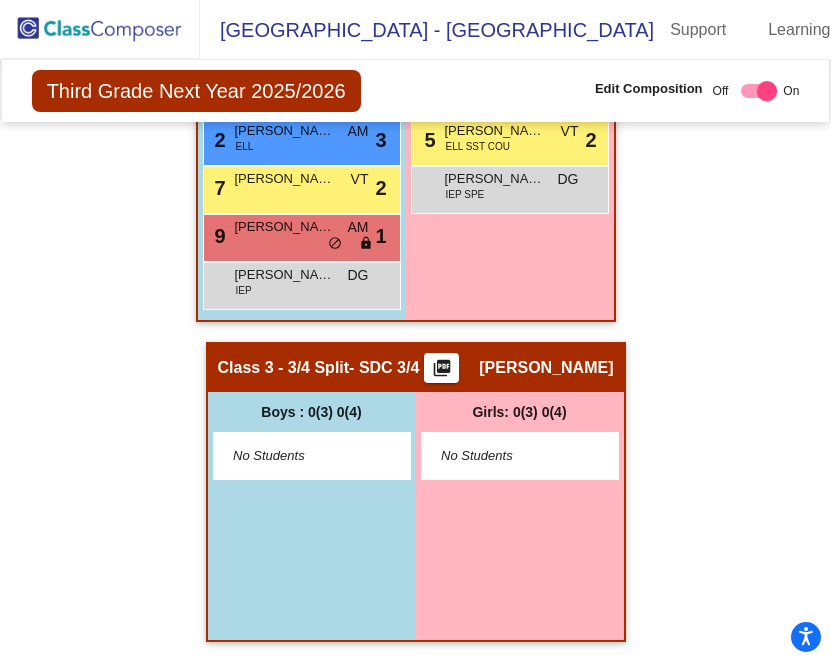 click 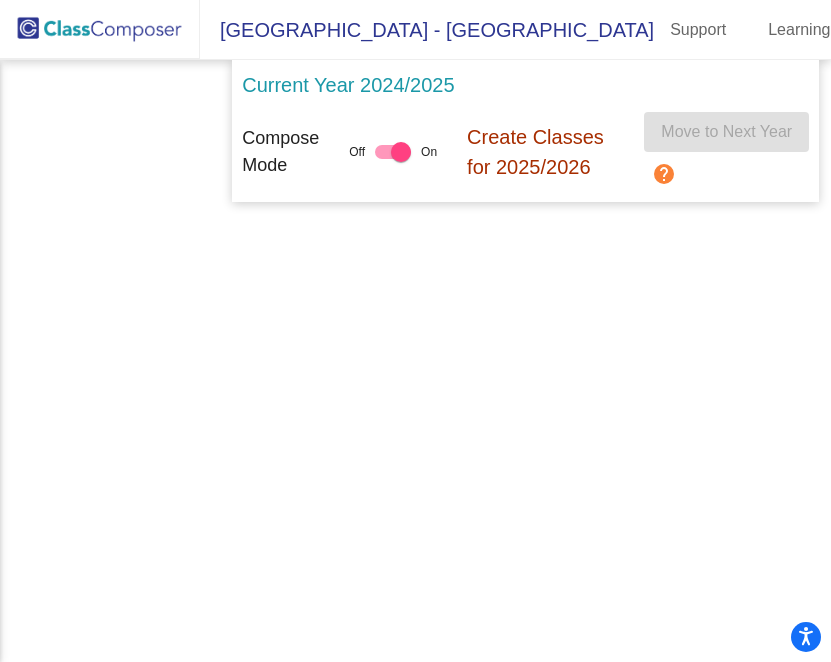 scroll, scrollTop: 0, scrollLeft: 0, axis: both 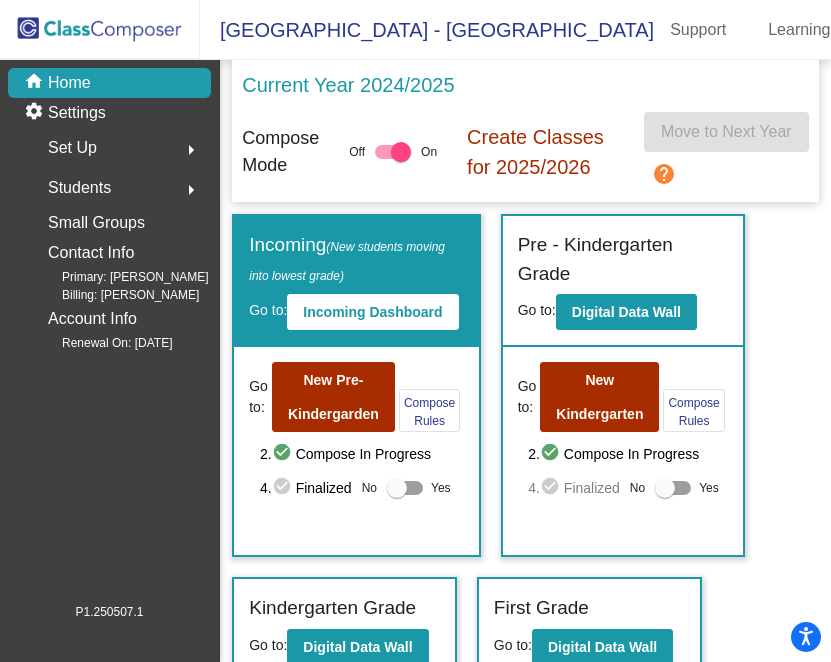 click 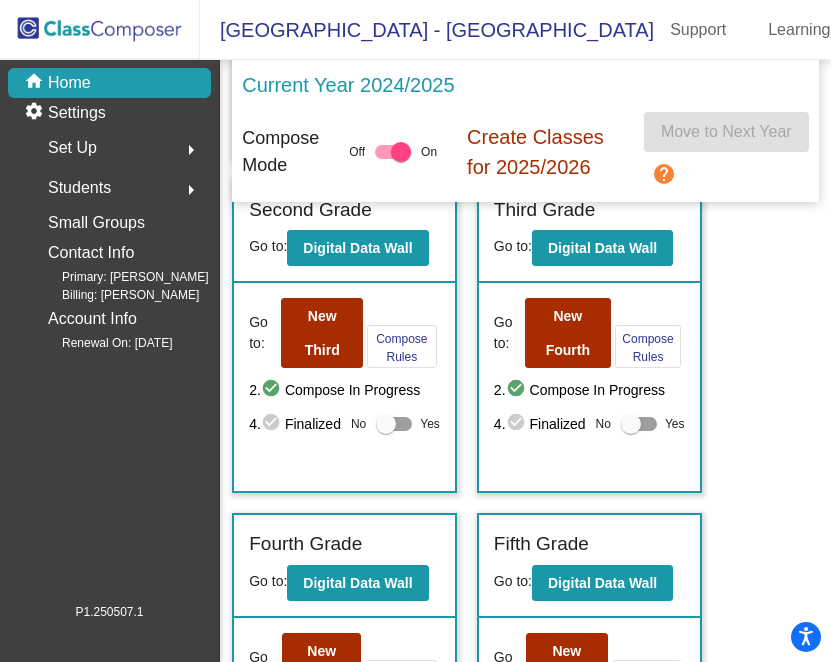 scroll, scrollTop: 732, scrollLeft: 0, axis: vertical 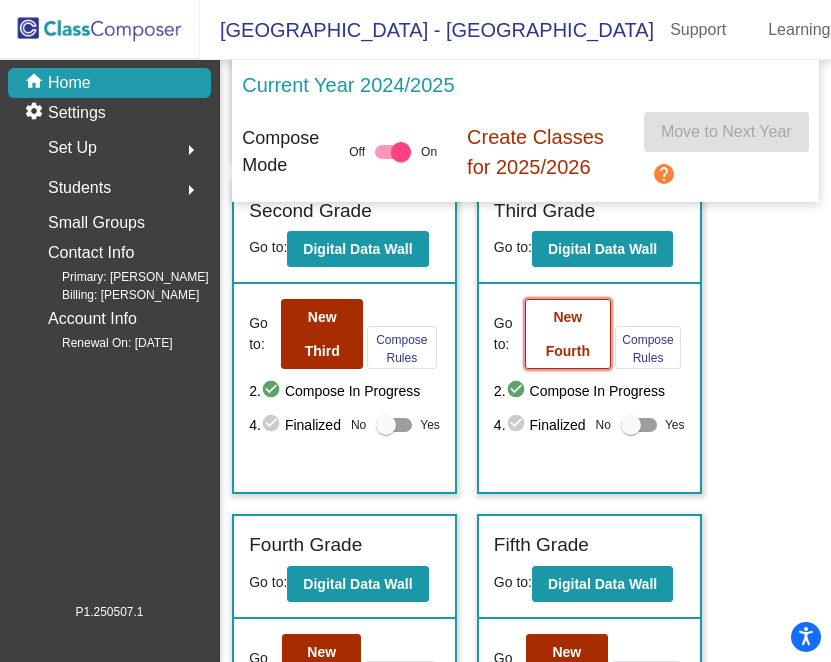 click on "New Fourth" 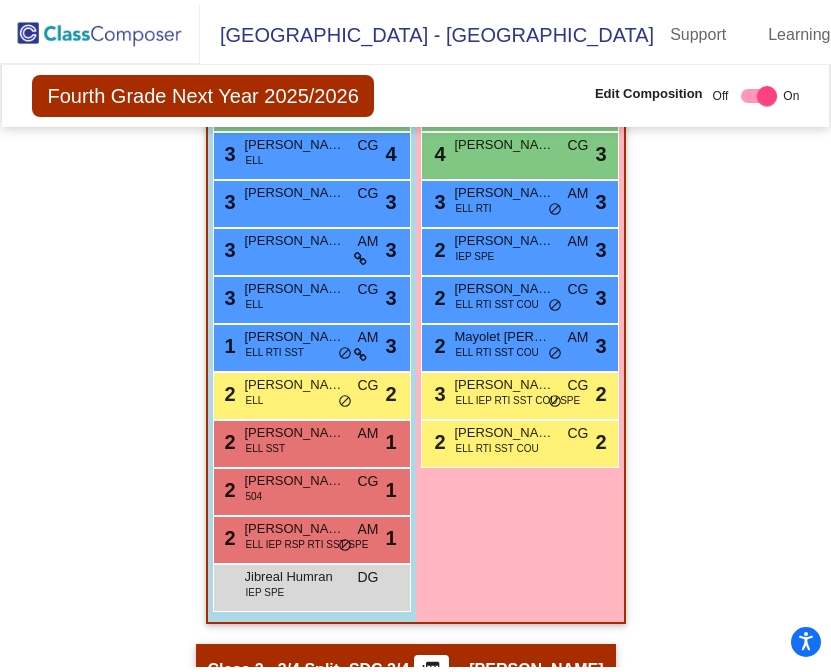 scroll, scrollTop: 857, scrollLeft: 0, axis: vertical 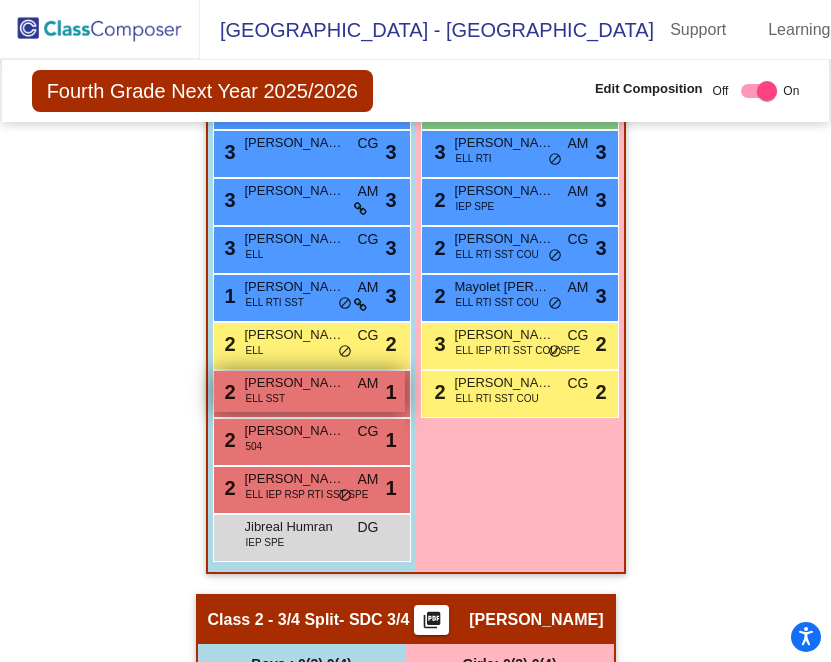 click on "[PERSON_NAME]" at bounding box center [295, 383] 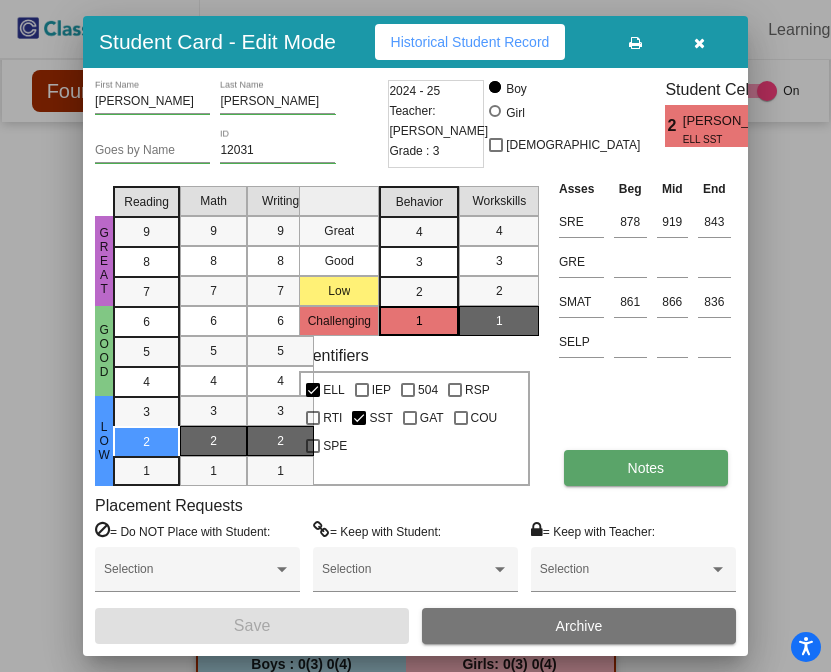 click on "Notes" at bounding box center [646, 468] 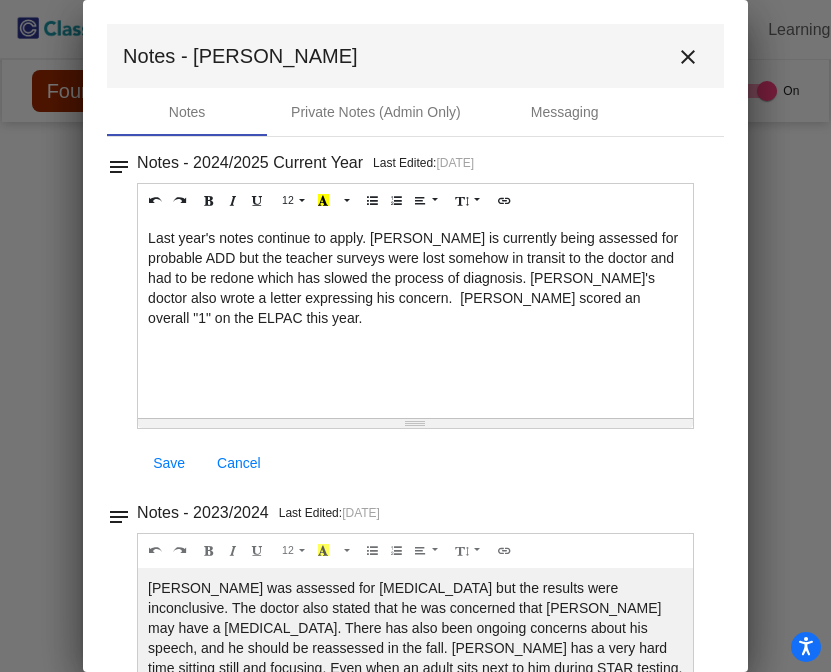 click on "Last year's notes continue to apply. [PERSON_NAME] is currently being assessed for probable ADD but the teacher surveys were lost somehow in transit to the doctor and had to be redone which has slowed the process of diagnosis. [PERSON_NAME]'s doctor also wrote a letter expressing his concern.  [PERSON_NAME] scored an overall "1" on the ELPAC this year." at bounding box center [415, 318] 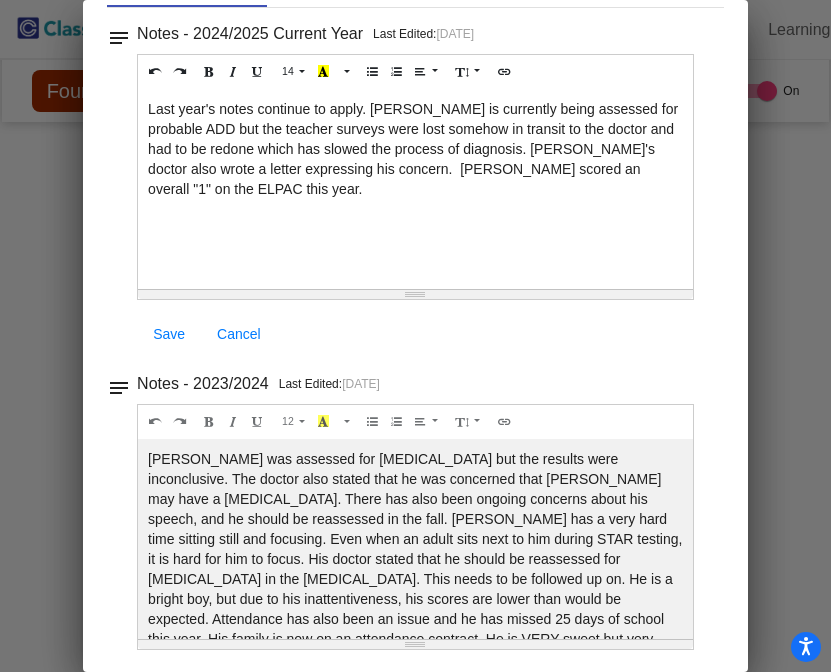 scroll, scrollTop: 132, scrollLeft: 0, axis: vertical 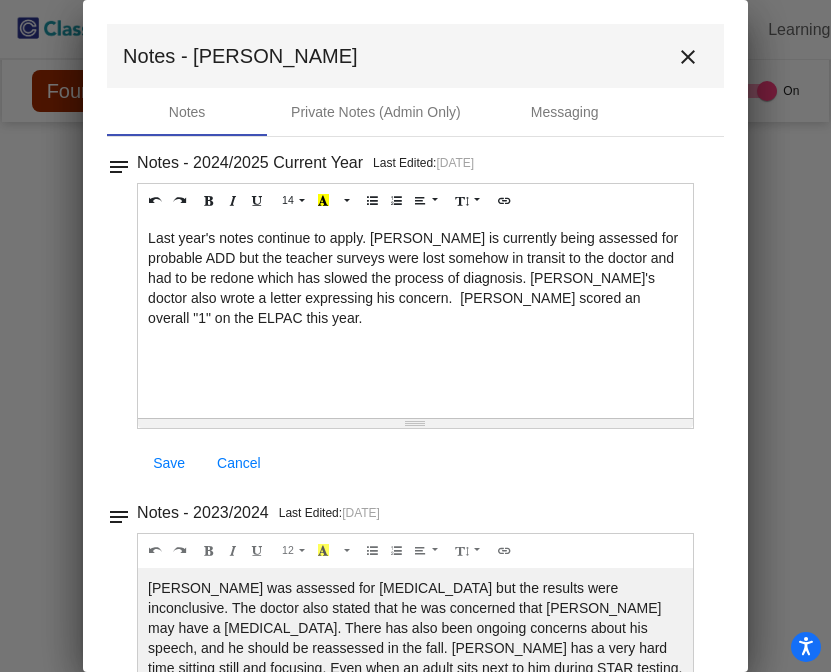 click on "Last year's notes continue to apply. [PERSON_NAME] is currently being assessed for probable ADD but the teacher surveys were lost somehow in transit to the doctor and had to be redone which has slowed the process of diagnosis. [PERSON_NAME]'s doctor also wrote a letter expressing his concern.  [PERSON_NAME] scored an overall "1" on the ELPAC this year." at bounding box center (415, 318) 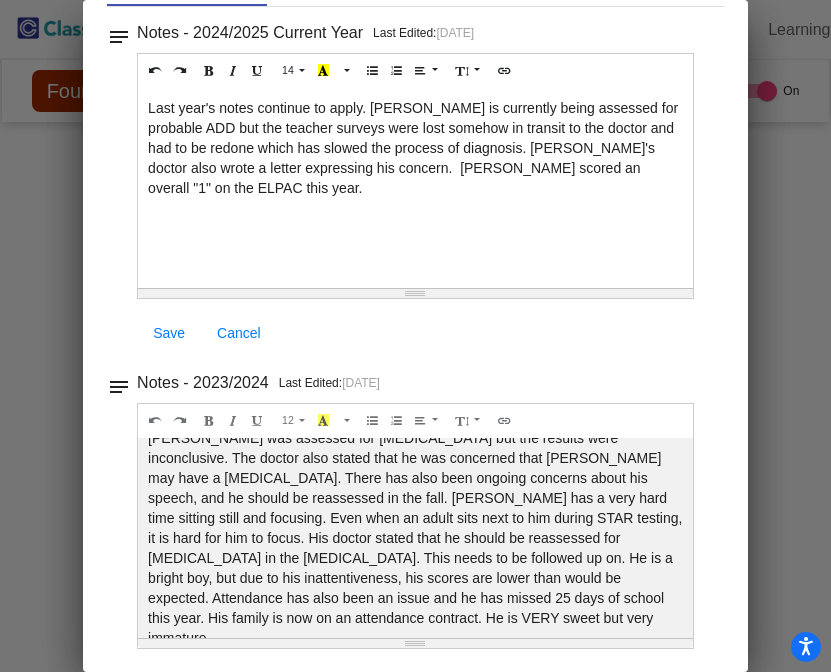 scroll, scrollTop: 132, scrollLeft: 0, axis: vertical 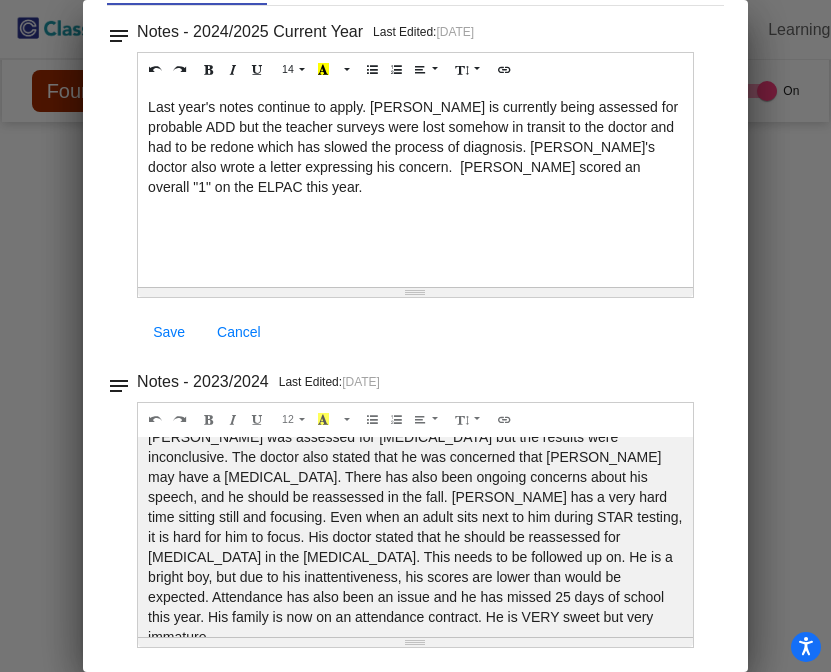 drag, startPoint x: 144, startPoint y: 455, endPoint x: 342, endPoint y: 620, distance: 257.73825 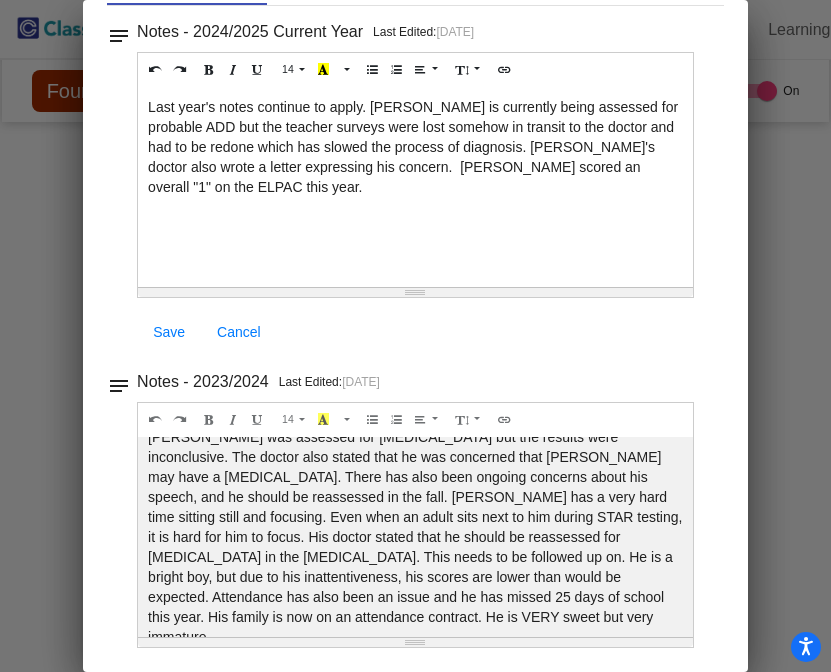 copy on "[PERSON_NAME] was assessed for [MEDICAL_DATA] but the results were inconclusive. The doctor also stated that he was concerned that [PERSON_NAME] may have a [MEDICAL_DATA]. There has also been ongoing concerns about his speech, and he should be reassessed in the fall. [PERSON_NAME] has a very hard time sitting still and focusing. Even when an adult sits next to him during STAR testing, it is hard for him to focus. His doctor stated that he should be reassessed for [MEDICAL_DATA] in the [MEDICAL_DATA]. This needs to be followed up on. He is a bright boy, but due to his inattentiveness, his scores are lower than would be expected. Attendance has also been an issue and he has missed 25 days of school this year. His family is now on an attendance contract. He is VERY sweet but very immature." 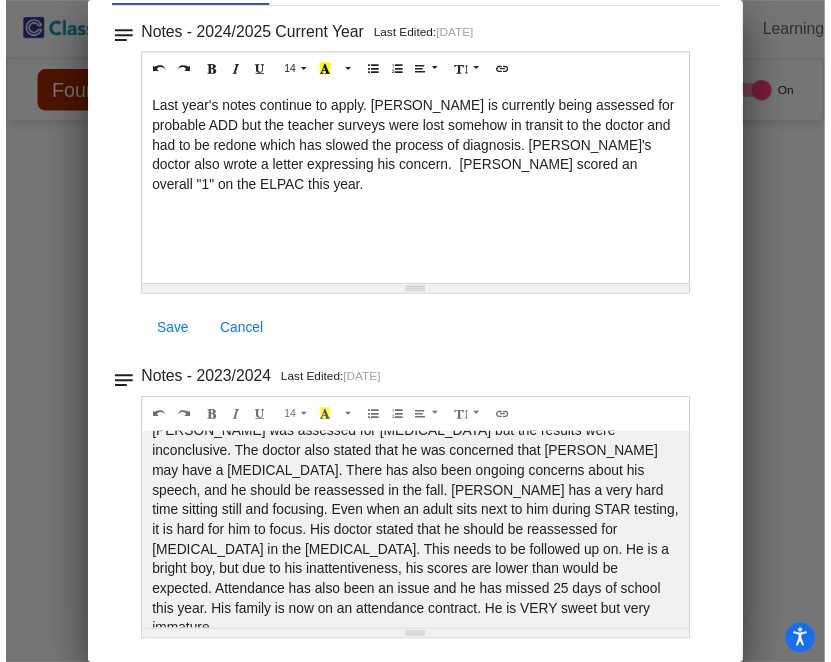 scroll, scrollTop: 0, scrollLeft: 0, axis: both 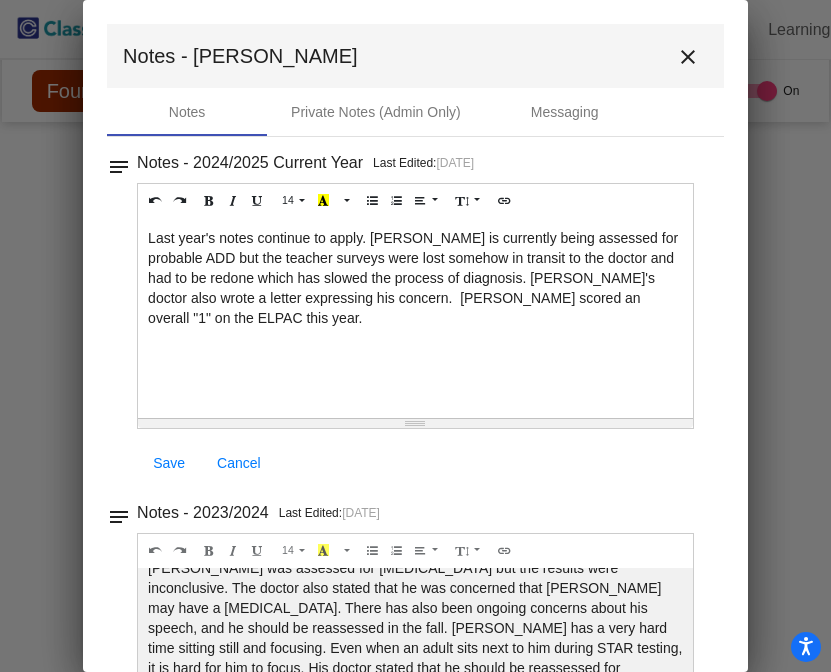 click on "close" at bounding box center [688, 57] 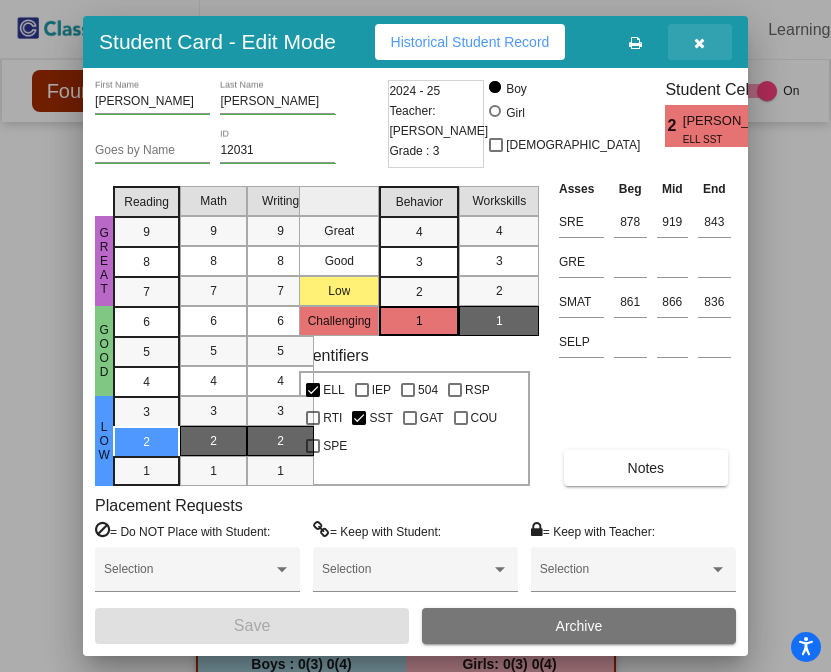 click at bounding box center [699, 43] 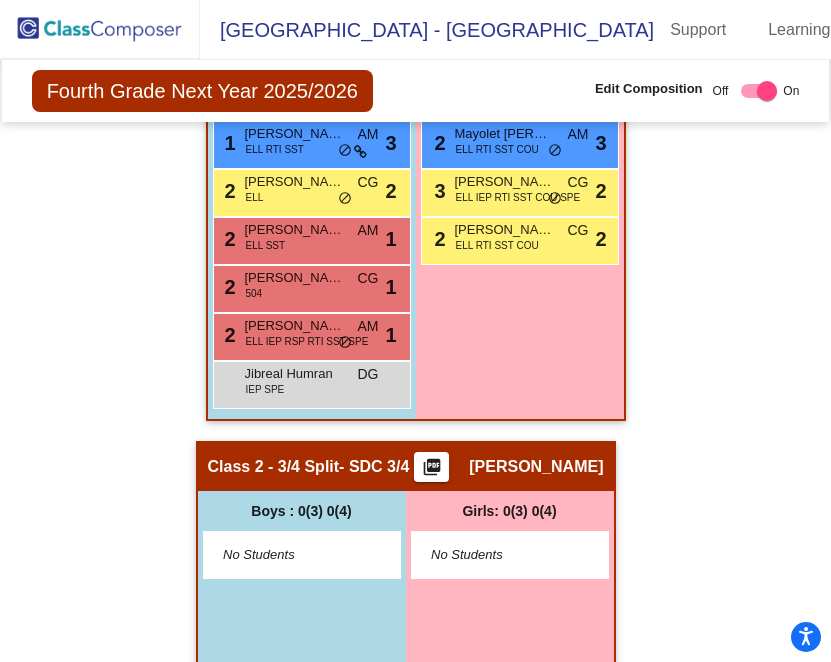 scroll, scrollTop: 1014, scrollLeft: 0, axis: vertical 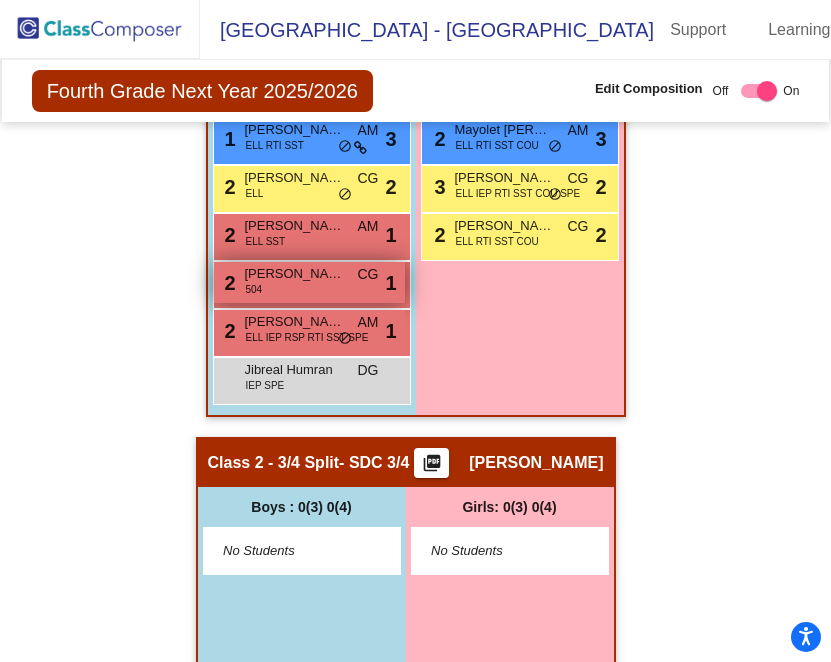 click on "2 [PERSON_NAME] [PERSON_NAME] 504 CG lock do_not_disturb_alt 1" at bounding box center (309, 282) 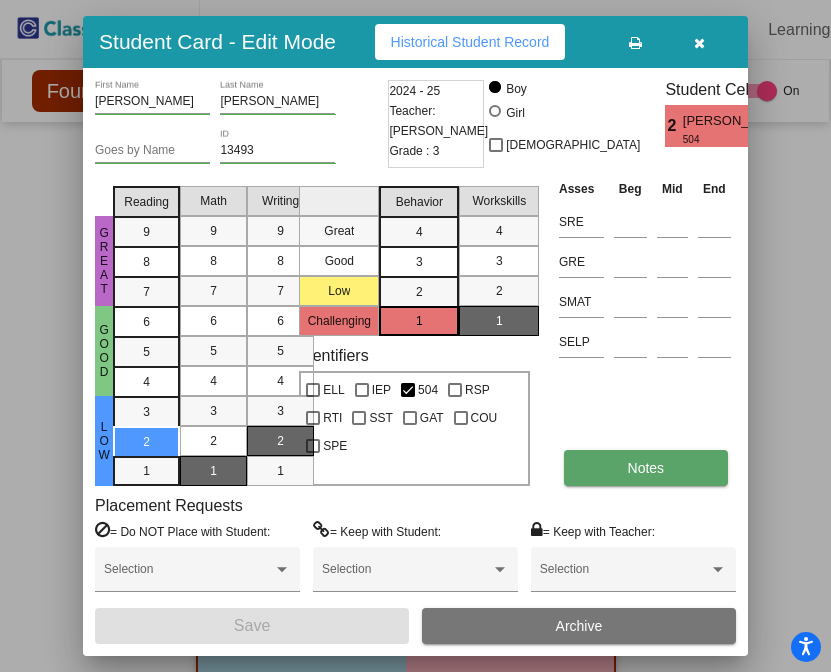click on "Notes" at bounding box center [646, 468] 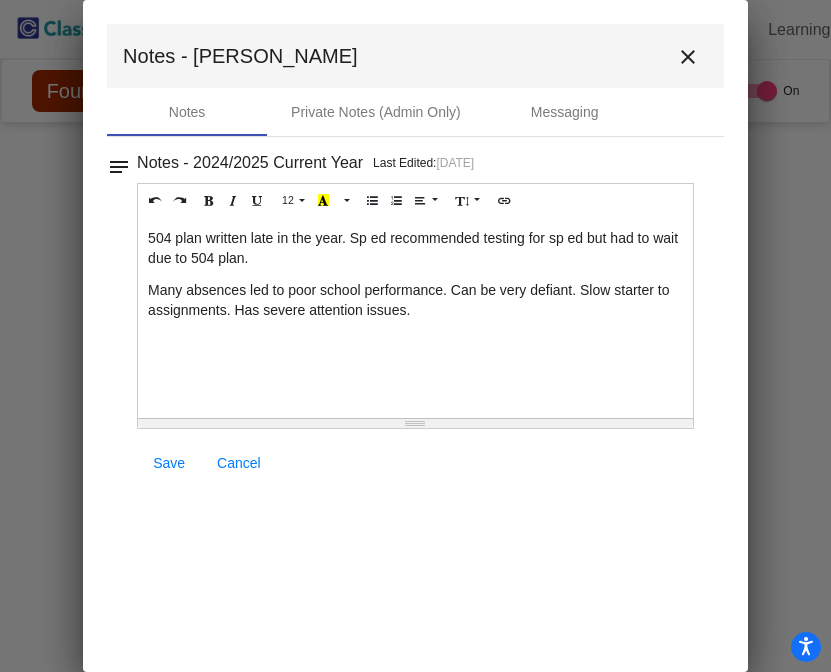 click on "Many absences led to poor school performance. Can be very defiant. Slow starter to assignments. Has severe attention issues." at bounding box center [415, 300] 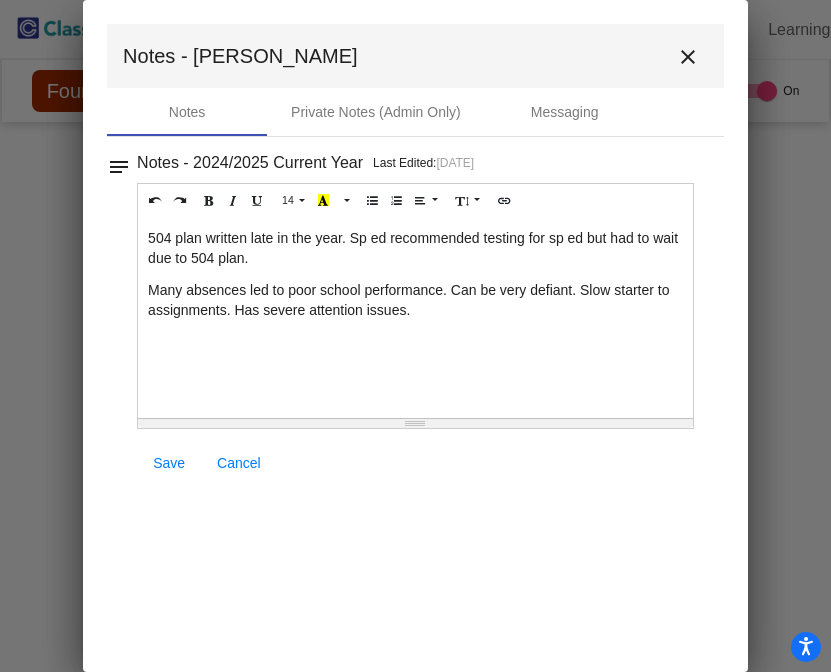 click on "504 plan written late in the year. Sp ed recommended testing for sp ed but had to wait due to 504 plan." at bounding box center (415, 248) 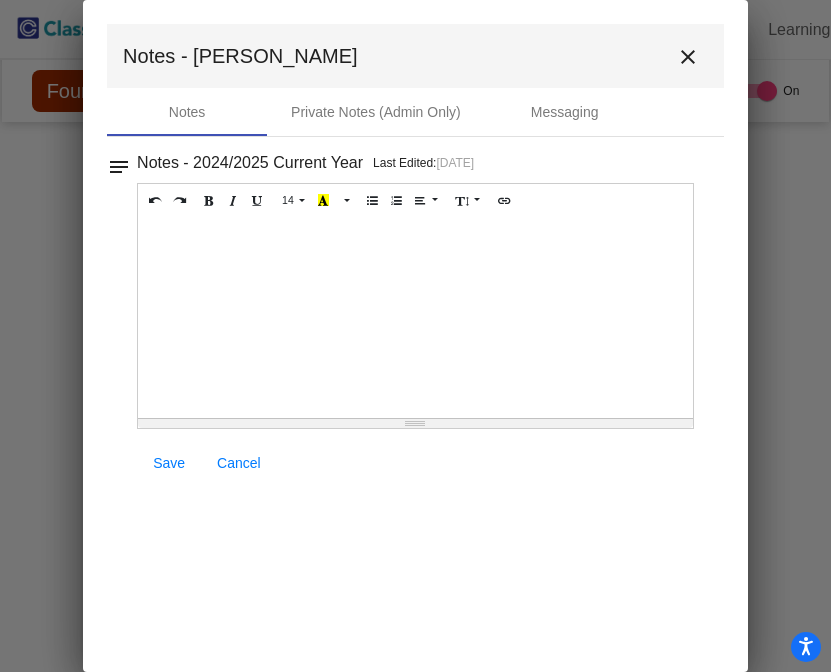 click on "close" at bounding box center [688, 57] 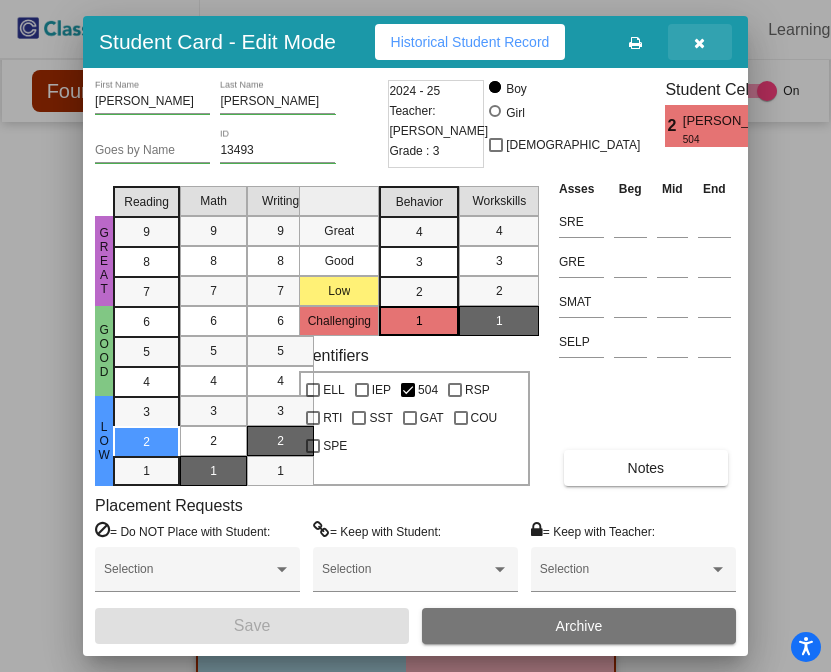 click at bounding box center (699, 43) 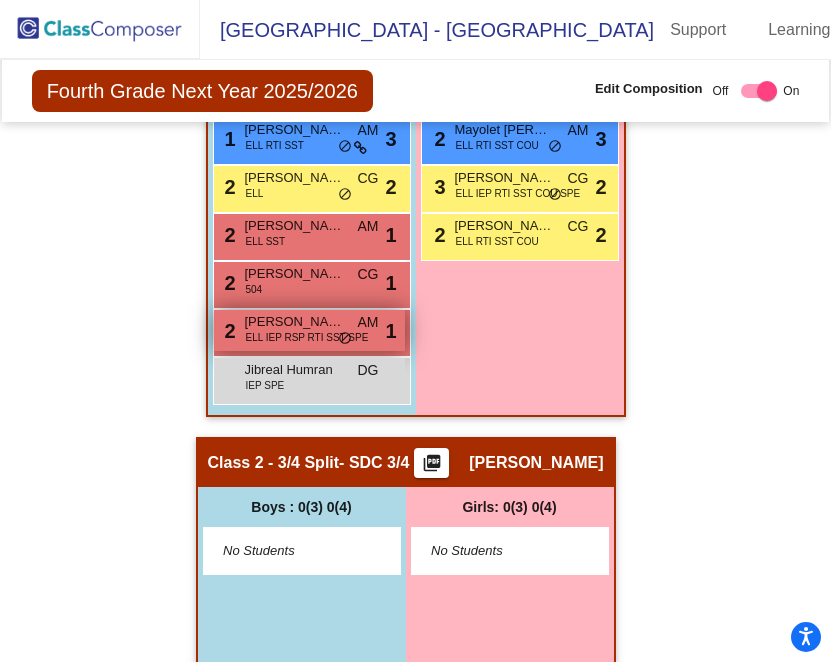 click on "ELL IEP RSP RTI SST SPE" at bounding box center (307, 337) 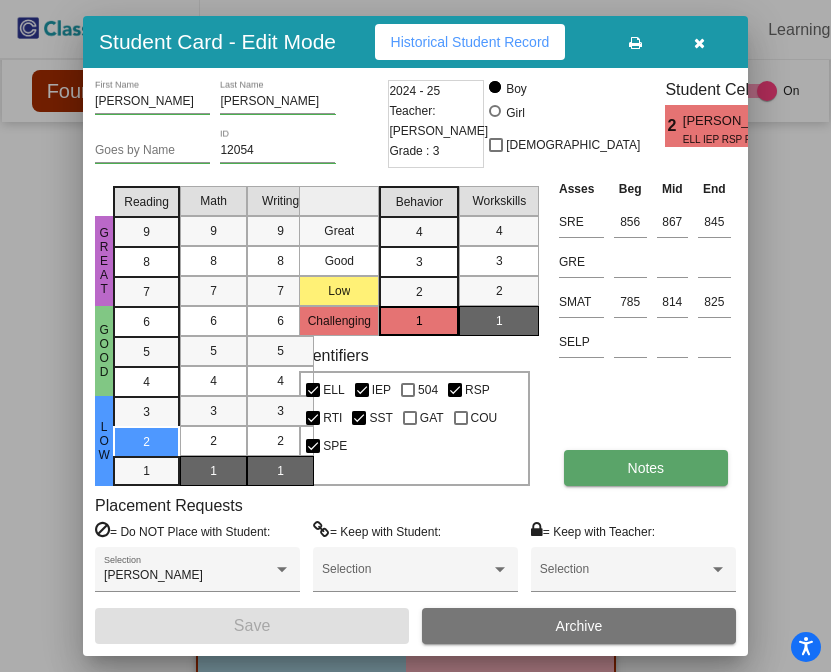 click on "Notes" at bounding box center (646, 468) 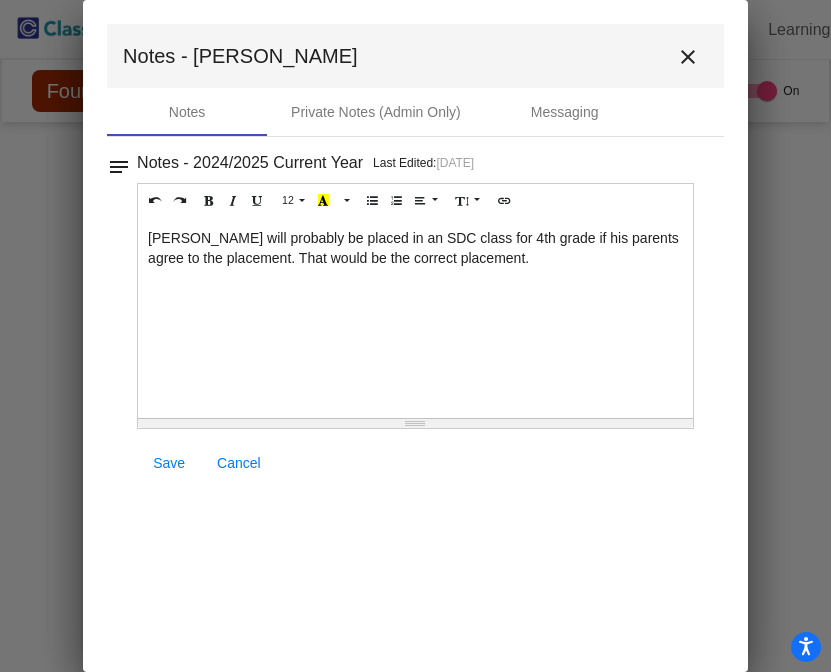 drag, startPoint x: 485, startPoint y: 263, endPoint x: 143, endPoint y: 239, distance: 342.84106 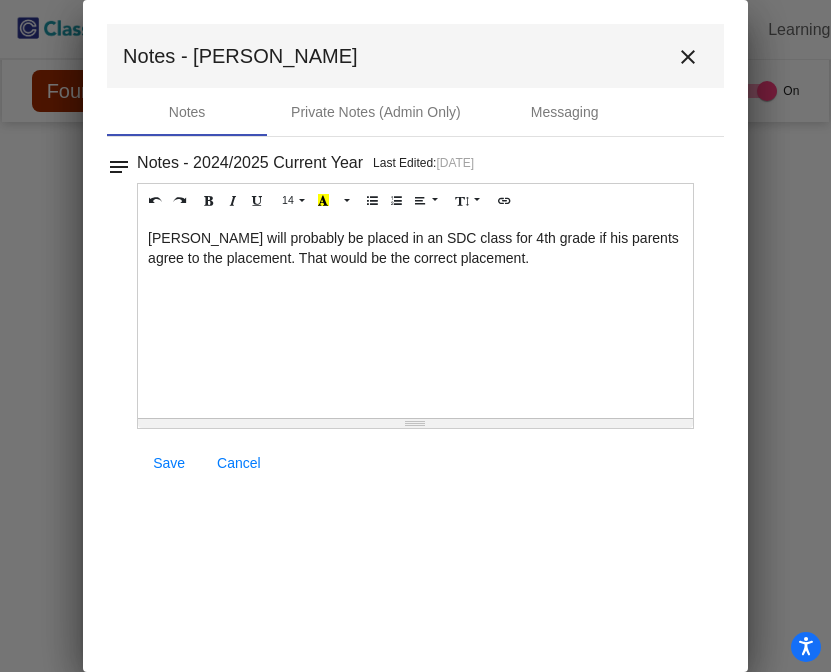 copy on "[PERSON_NAME] will probably be placed in an SDC class for 4th grade if his parents agree to the placement. That would be the correct placement." 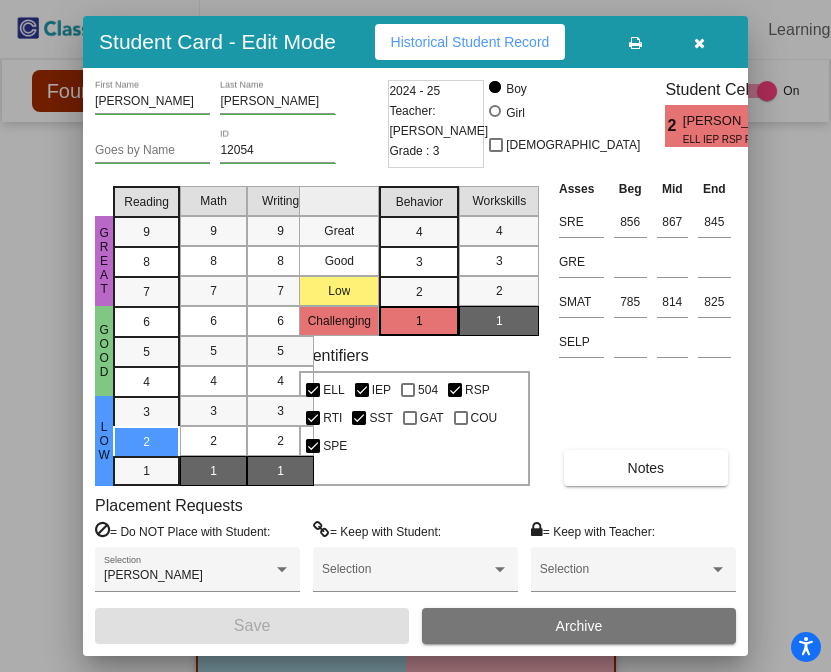 click at bounding box center [699, 43] 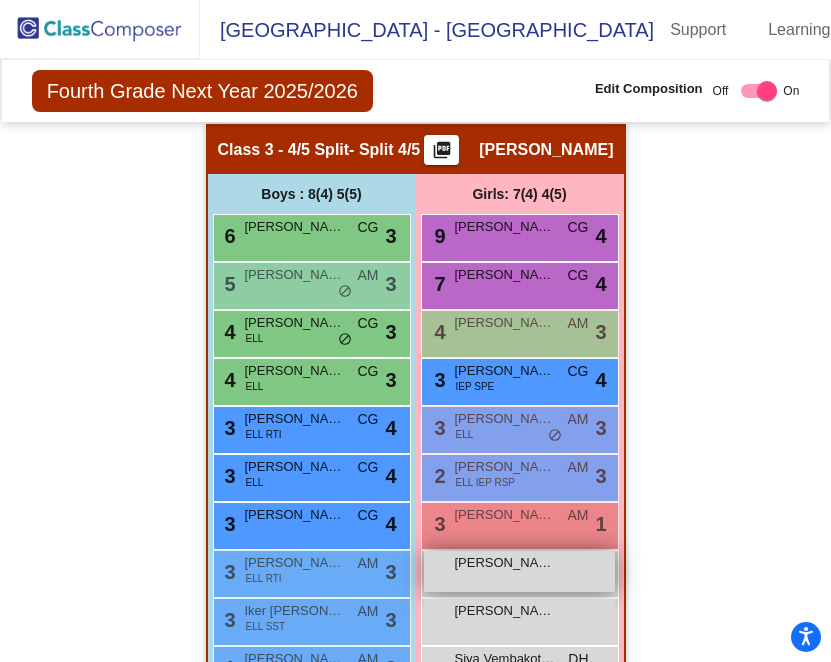 scroll, scrollTop: 1855, scrollLeft: 0, axis: vertical 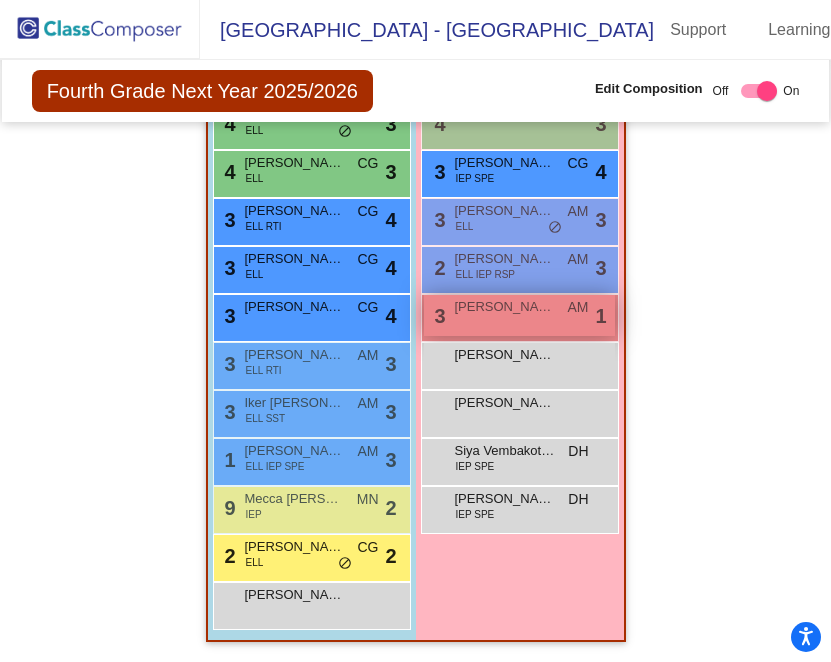 click on "3 [PERSON_NAME] AM lock do_not_disturb_alt 1" at bounding box center (519, 315) 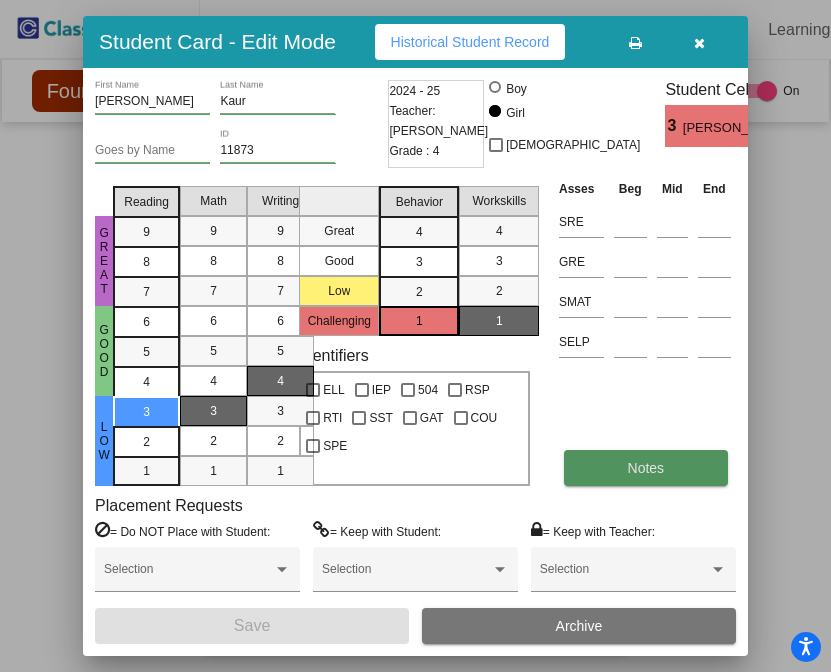 click on "Notes" at bounding box center (646, 468) 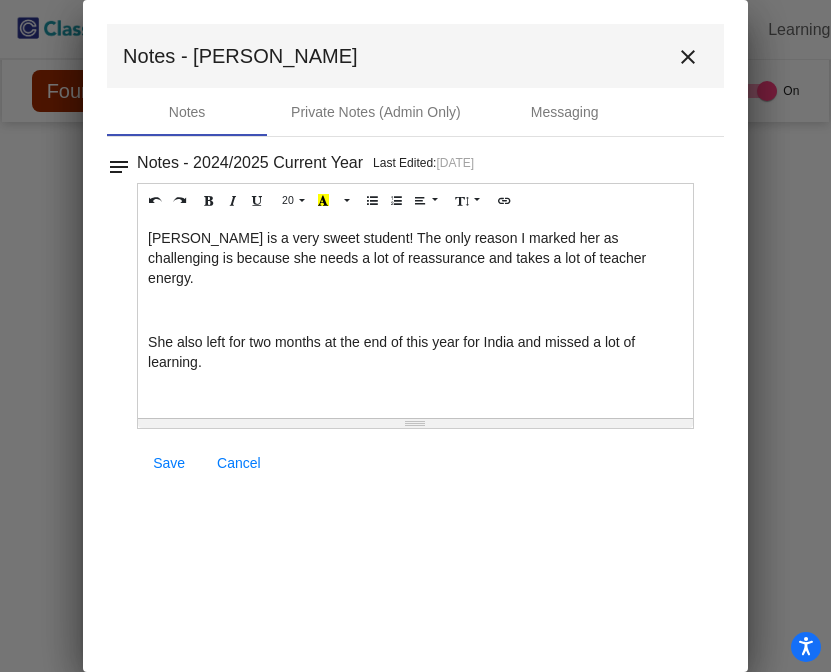 drag, startPoint x: 204, startPoint y: 339, endPoint x: 144, endPoint y: 240, distance: 115.76269 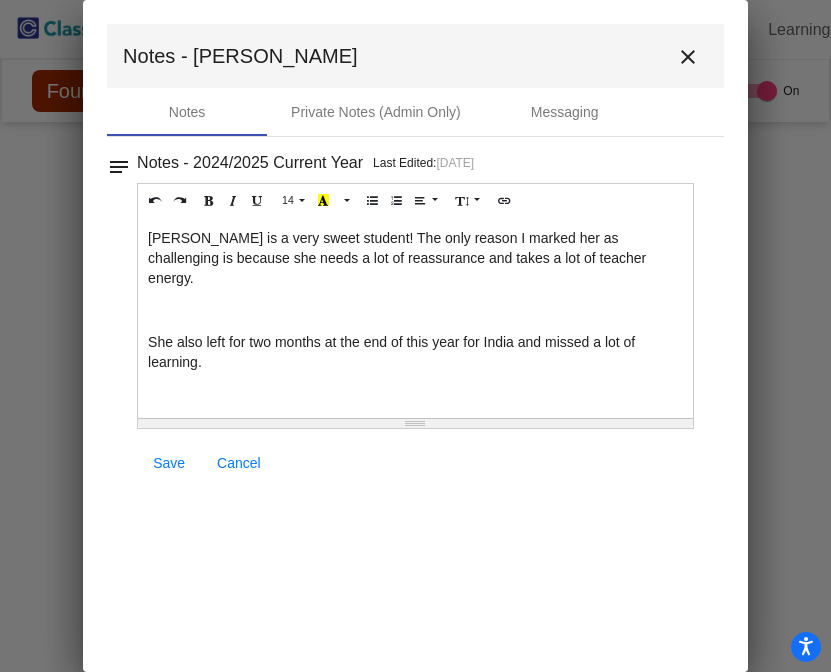 click on "close" at bounding box center (688, 57) 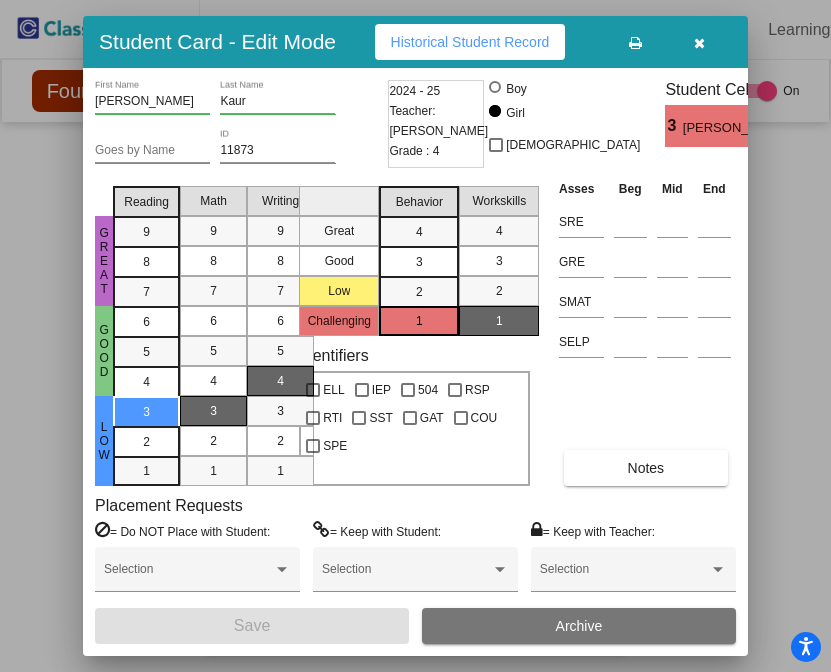 click at bounding box center (699, 43) 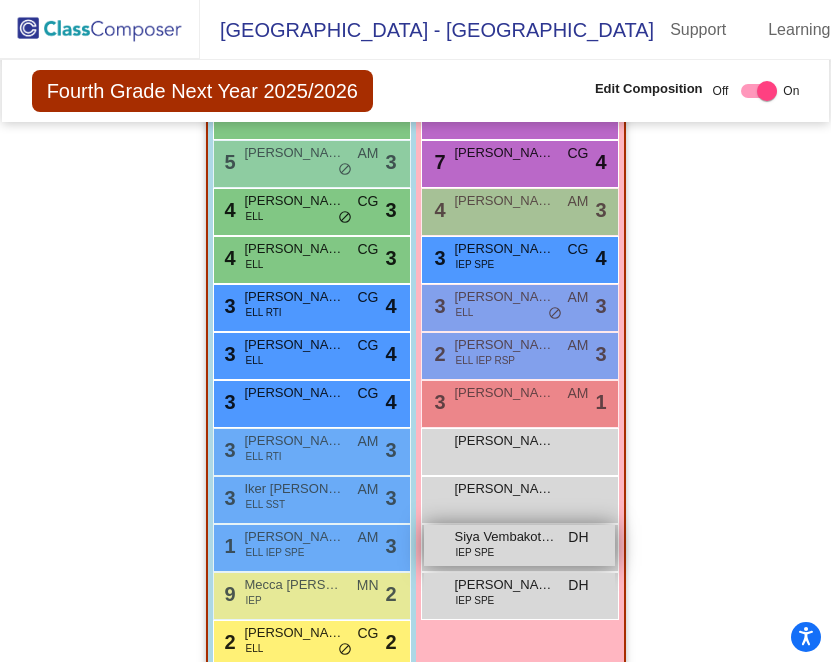 scroll, scrollTop: 1855, scrollLeft: 0, axis: vertical 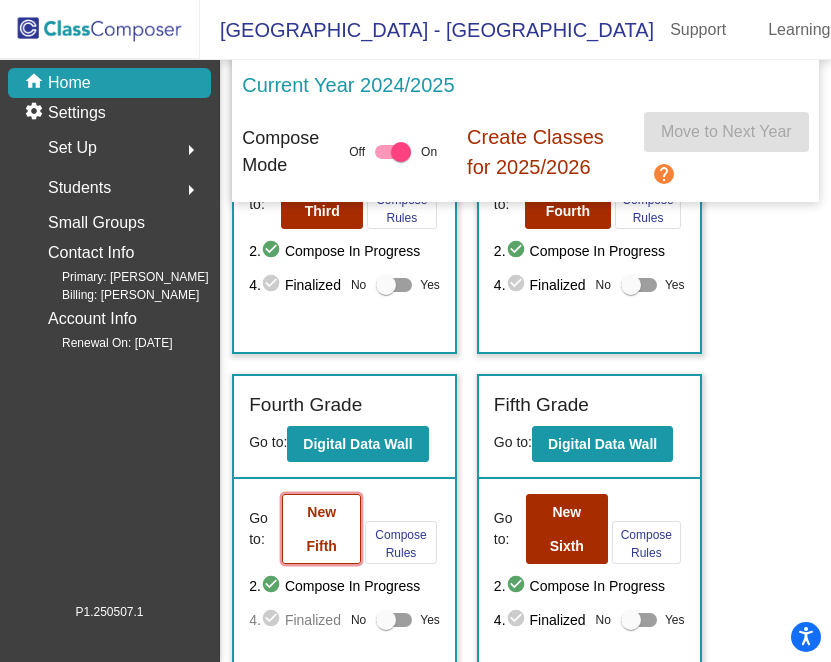 click on "New Fifth" 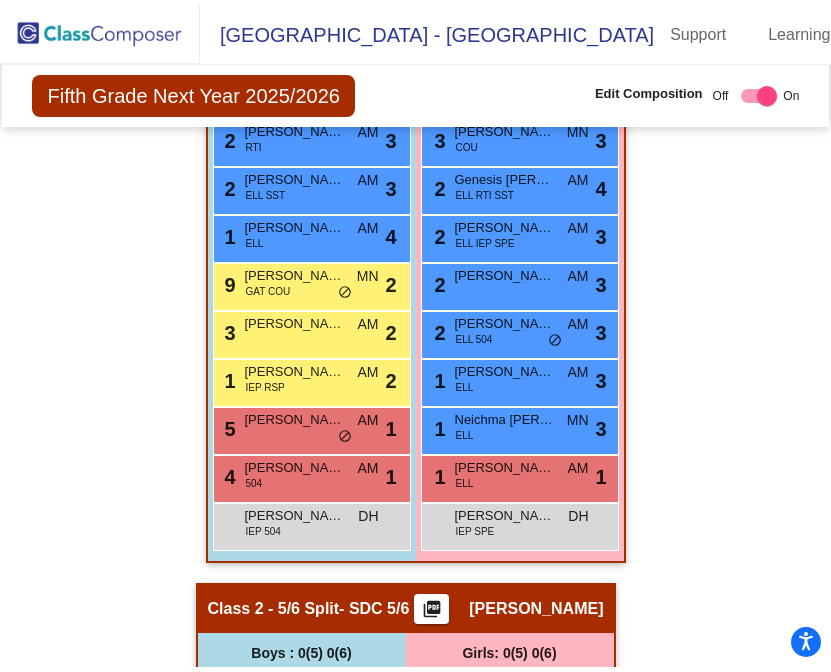 scroll, scrollTop: 868, scrollLeft: 0, axis: vertical 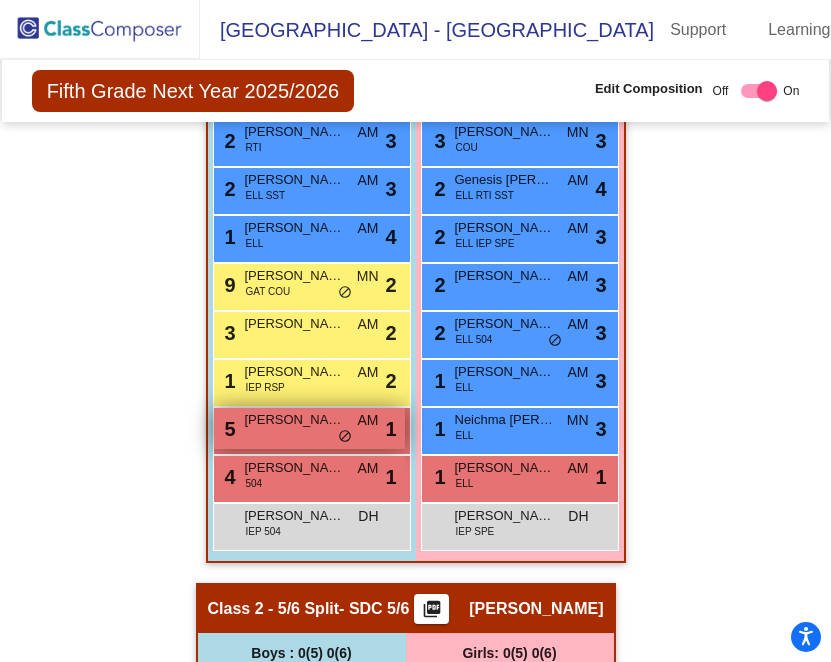 click on "[PERSON_NAME]" at bounding box center (295, 420) 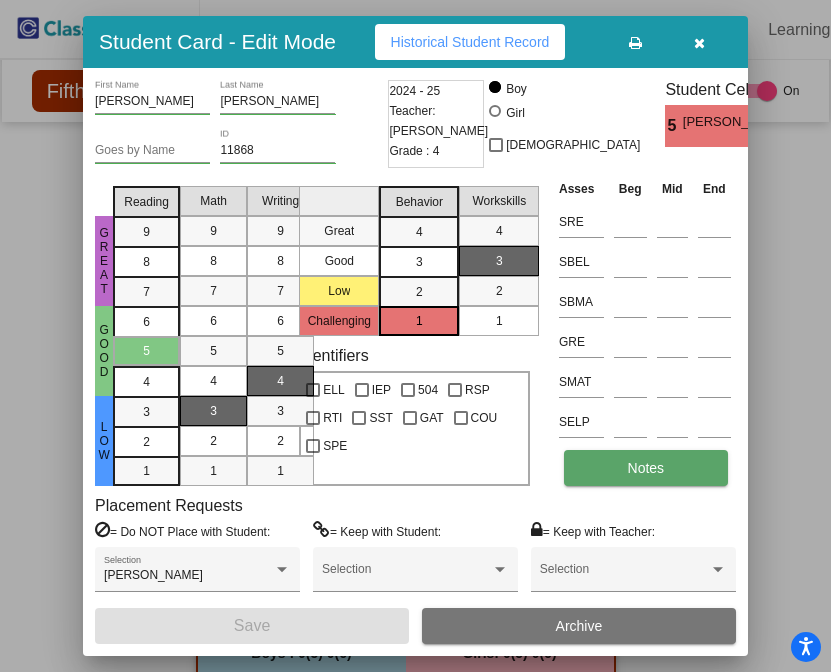 click on "Notes" at bounding box center [646, 468] 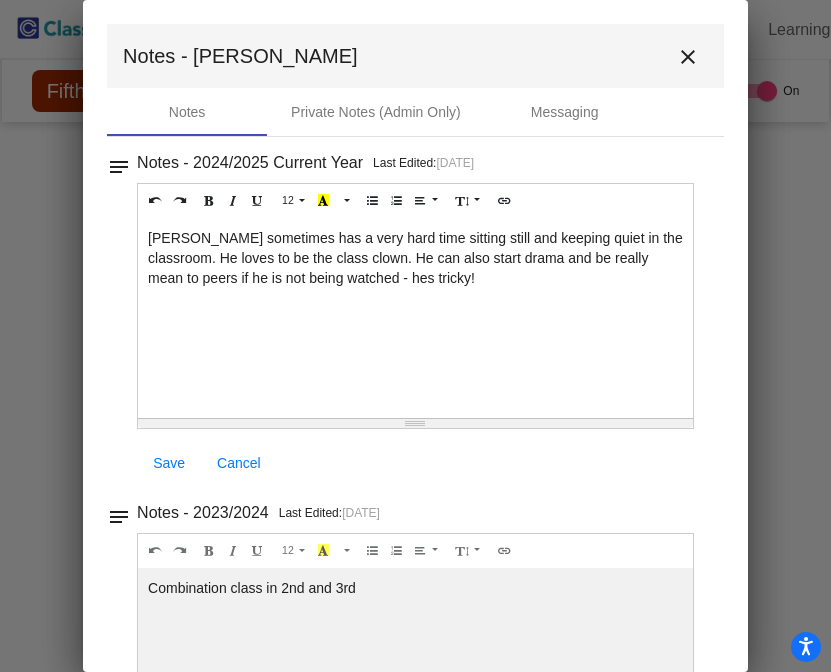 click on "[PERSON_NAME] sometimes has a very hard time sitting still and keeping quiet in the classroom. He loves to be the class clown. He can also start drama and be really mean to peers if he is not being watched - hes tricky!" at bounding box center (415, 318) 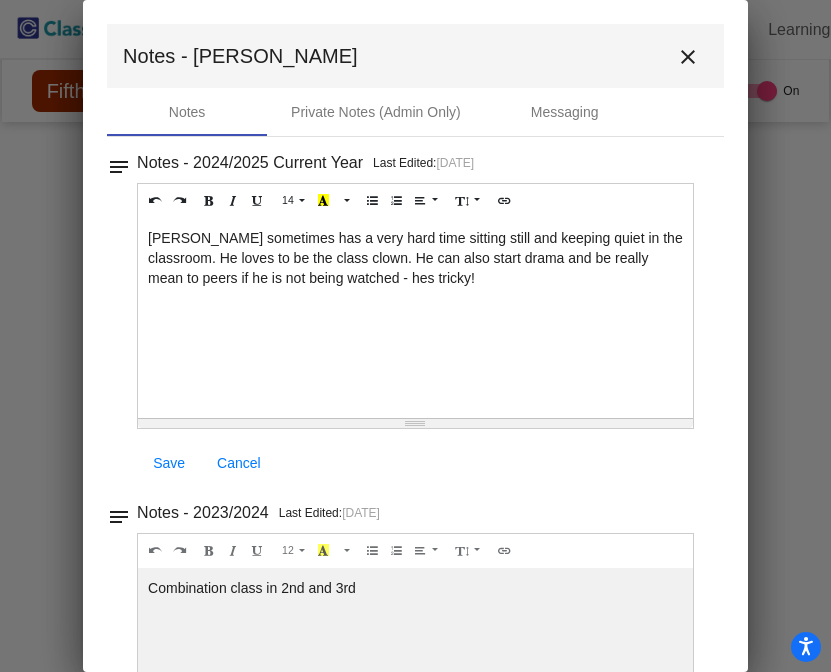 drag, startPoint x: 397, startPoint y: 286, endPoint x: 137, endPoint y: 244, distance: 263.37045 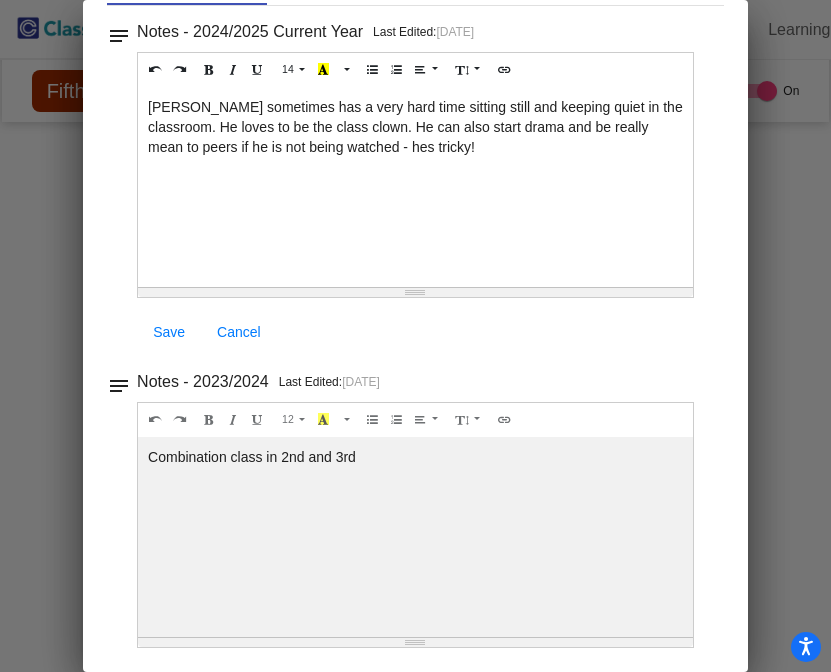 scroll, scrollTop: 0, scrollLeft: 0, axis: both 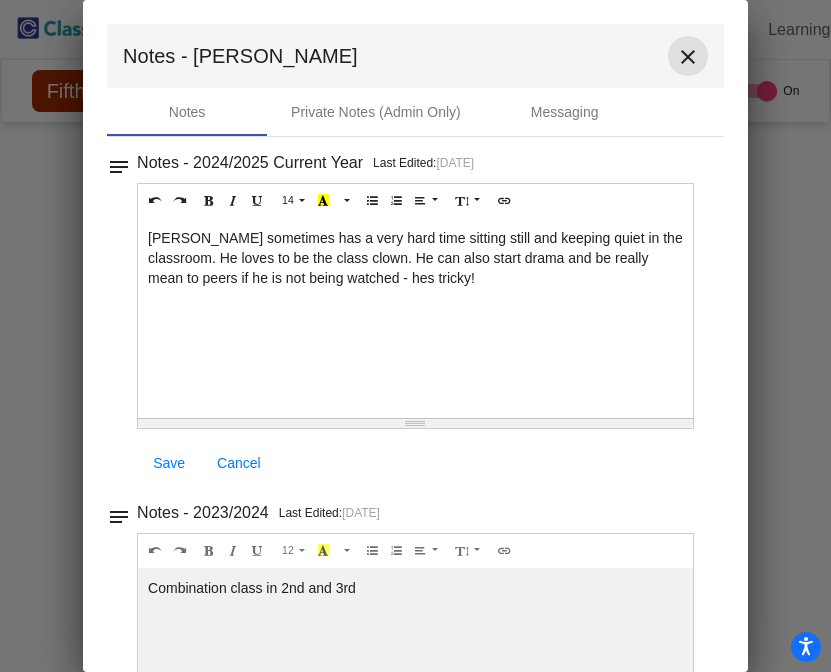click on "close" at bounding box center (688, 57) 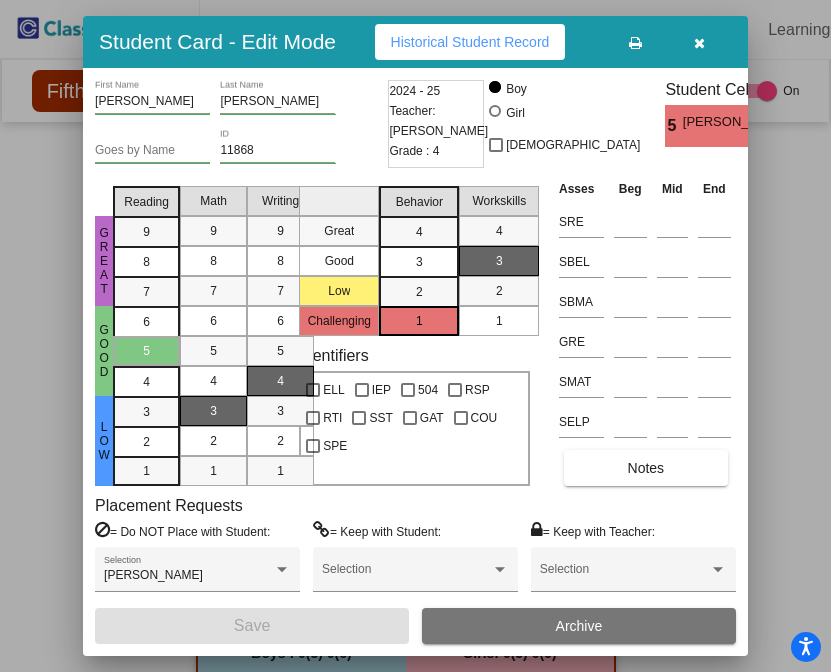 click at bounding box center (699, 43) 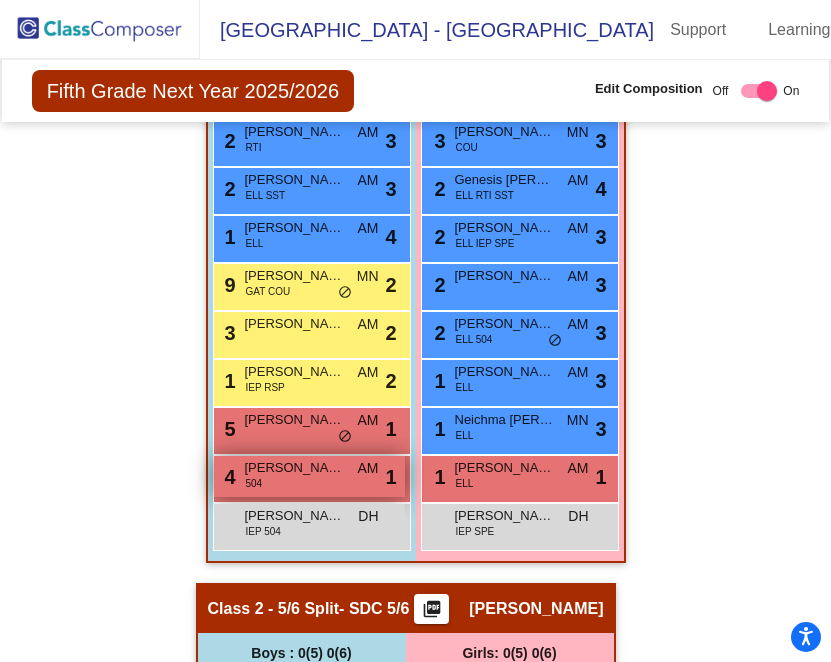 click on "[PERSON_NAME]" at bounding box center [295, 468] 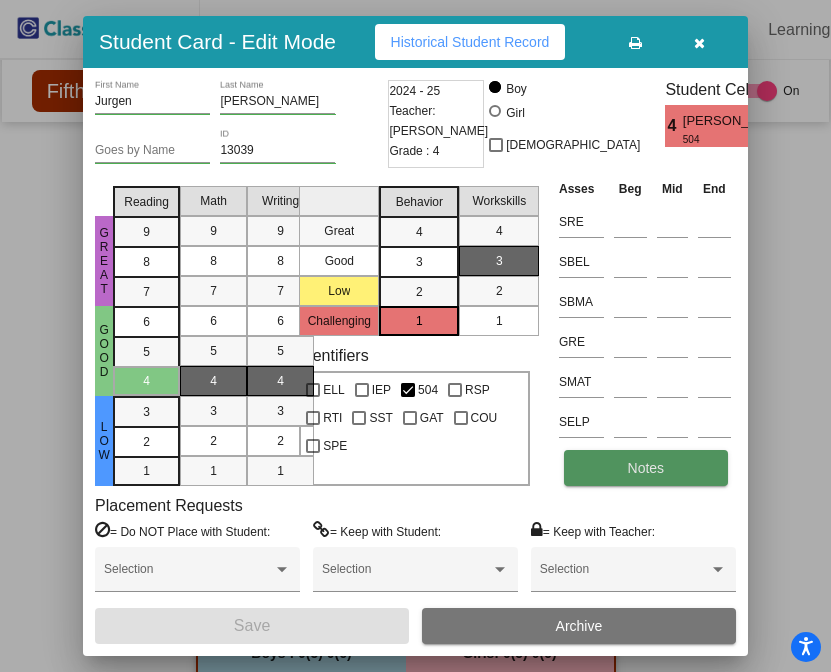 click on "Notes" at bounding box center (646, 468) 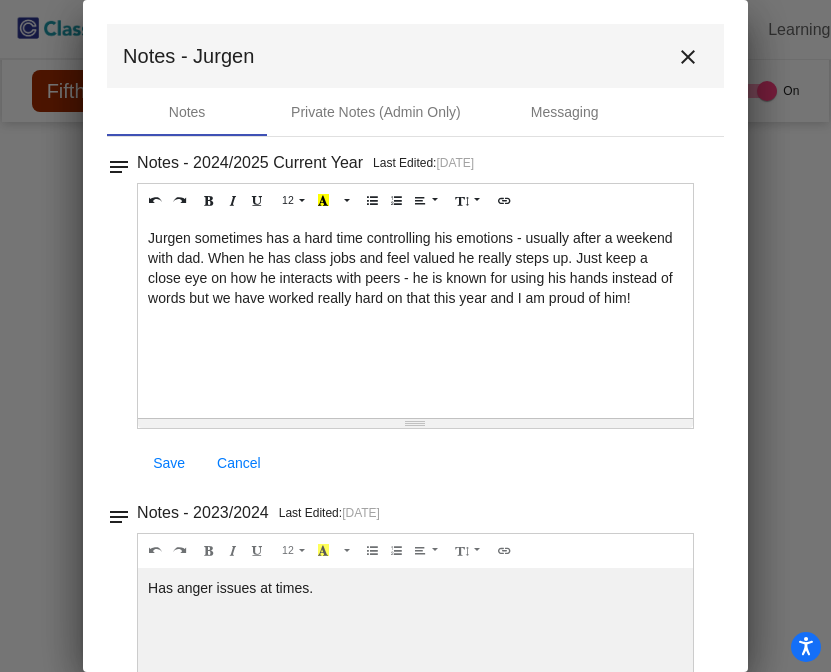 click on "Jurgen sometimes has a hard time controlling his emotions - usually after a weekend with dad. When he has class jobs and feel valued he really steps up. Just keep a close eye on how he interacts with peers - he is known for using his hands instead of words but we have worked really hard on that this year and I am proud of him!" at bounding box center (415, 318) 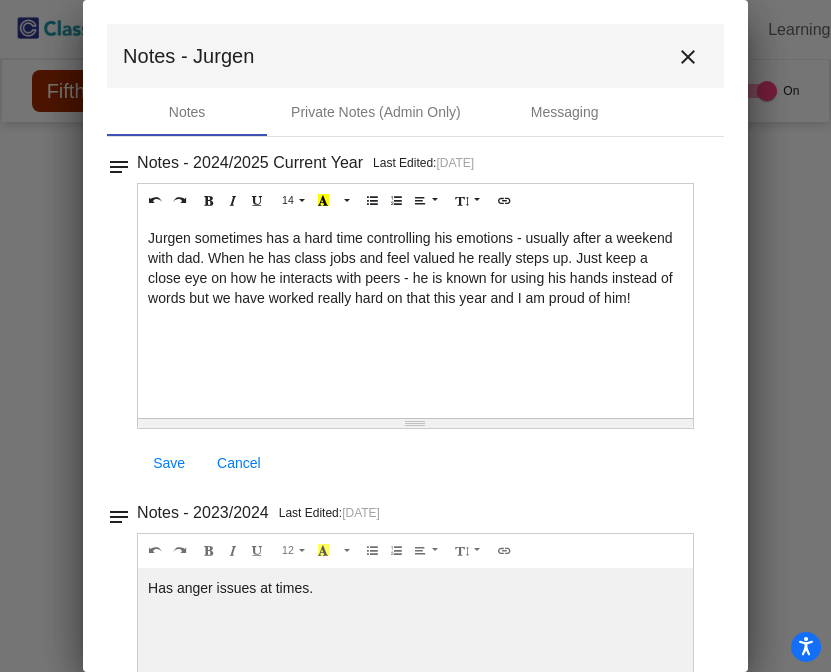 drag, startPoint x: 638, startPoint y: 305, endPoint x: 78, endPoint y: 236, distance: 564.23486 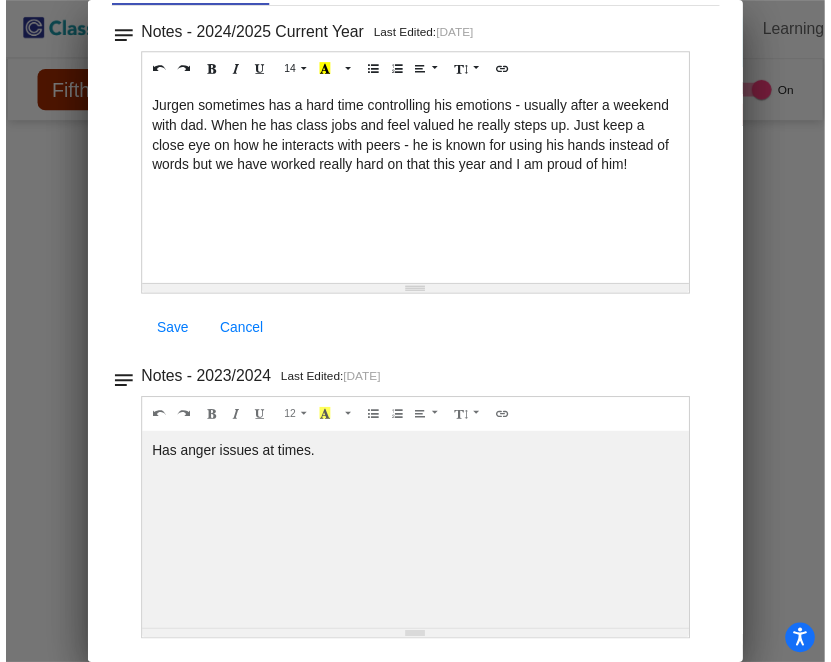 scroll, scrollTop: 0, scrollLeft: 0, axis: both 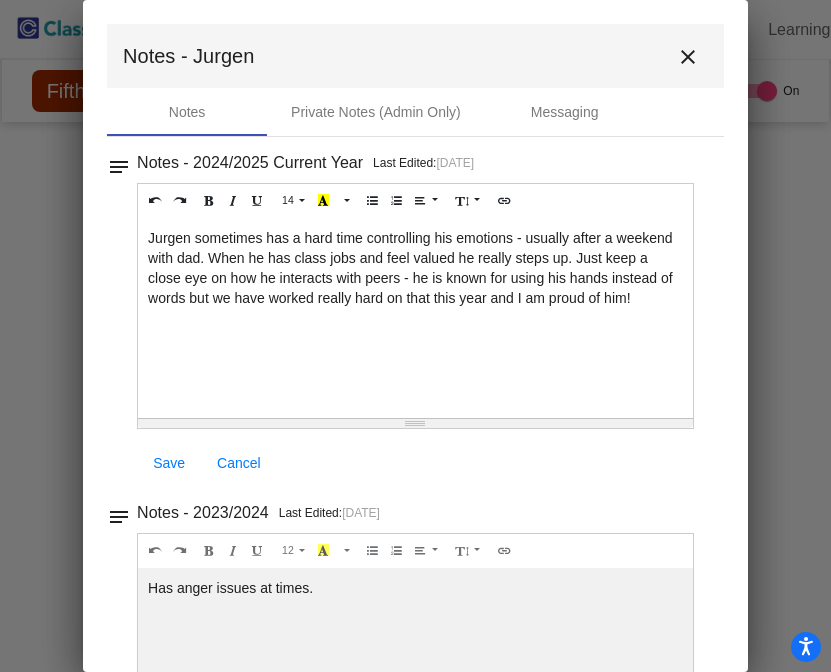 click on "close" at bounding box center (688, 57) 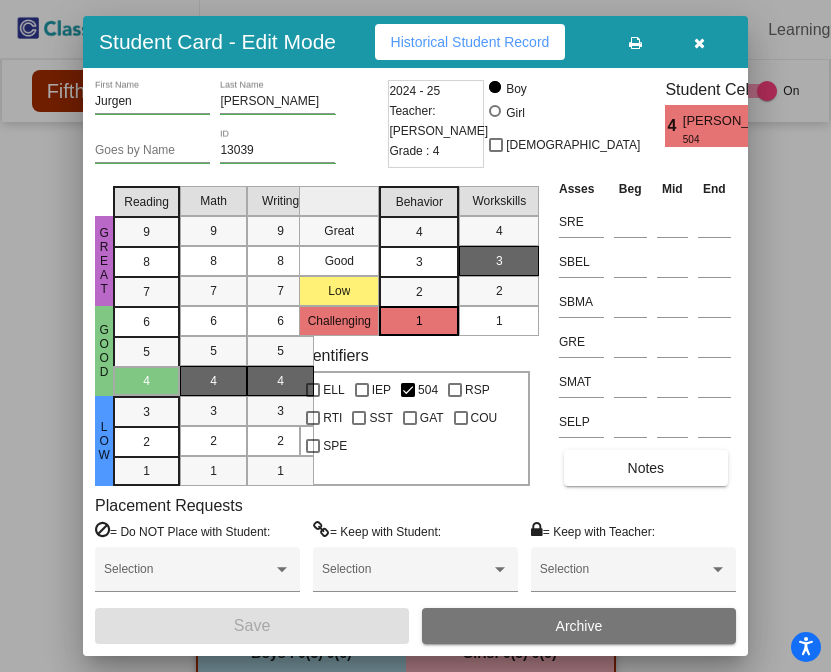 click at bounding box center (700, 42) 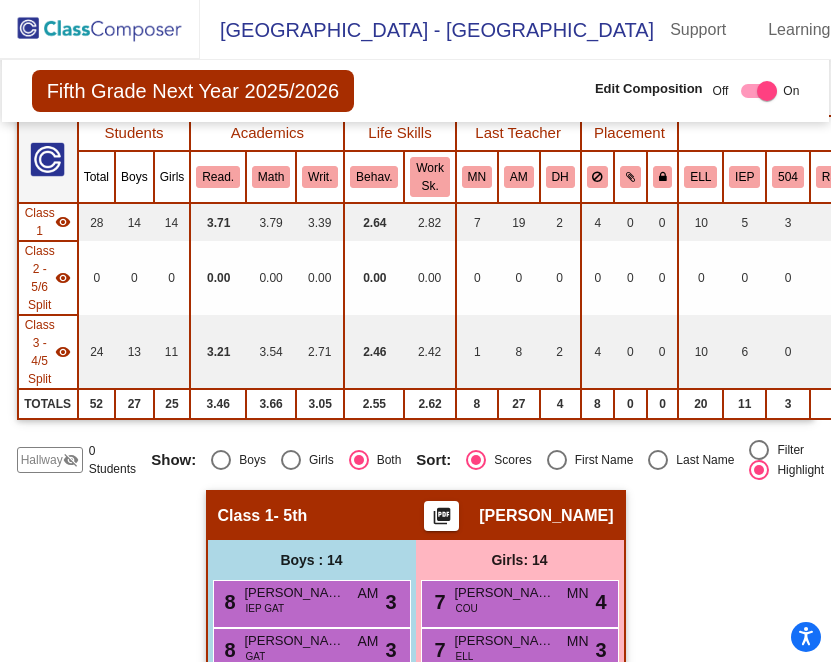 scroll, scrollTop: 0, scrollLeft: 0, axis: both 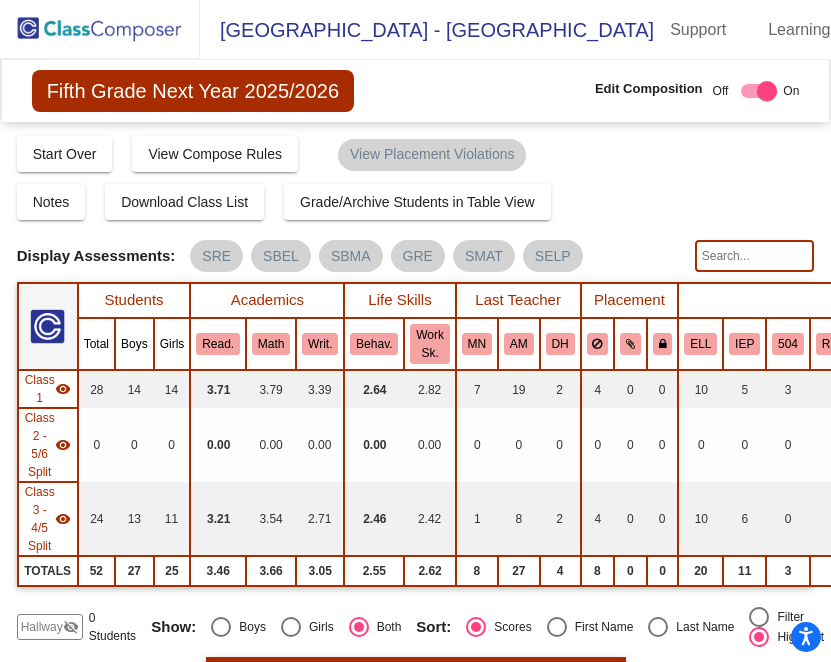 click on "Fifth Grade Next Year 2025/2026" 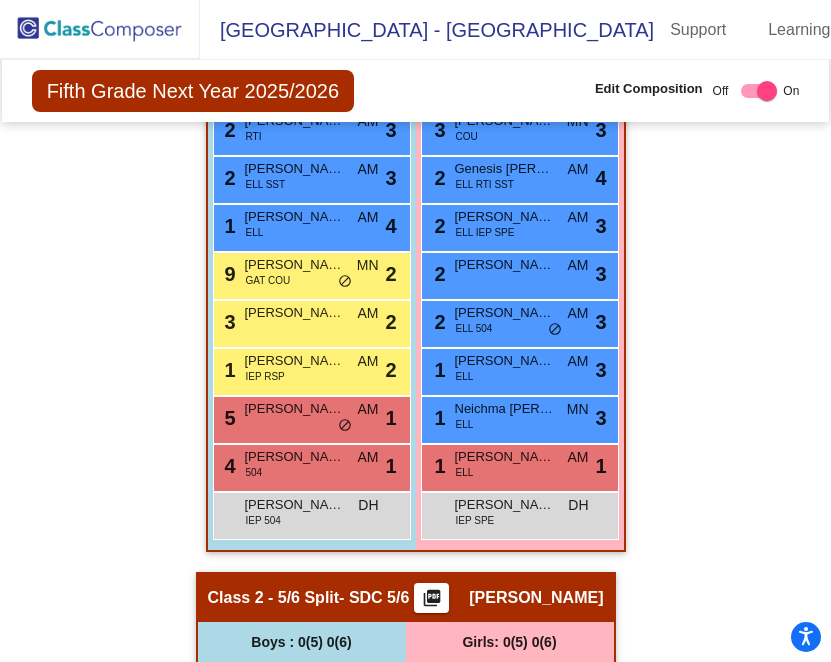 scroll, scrollTop: 958, scrollLeft: 0, axis: vertical 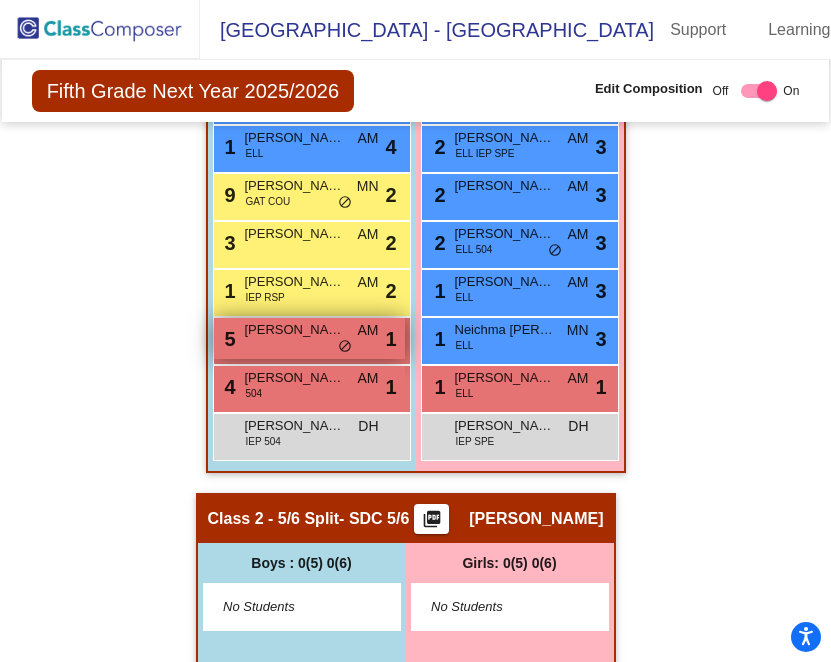 click on "5 [PERSON_NAME] AM lock do_not_disturb_alt 1" at bounding box center (309, 338) 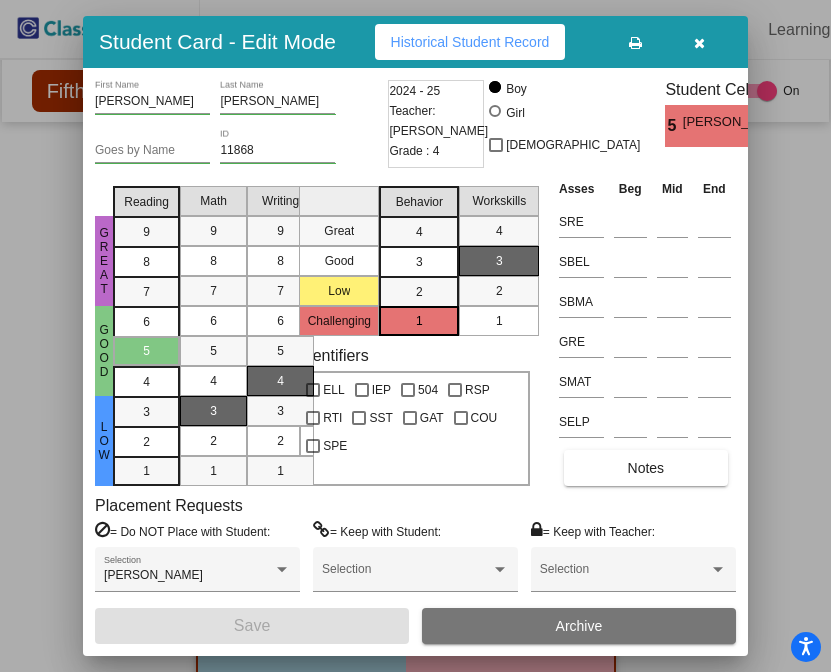 click at bounding box center [700, 42] 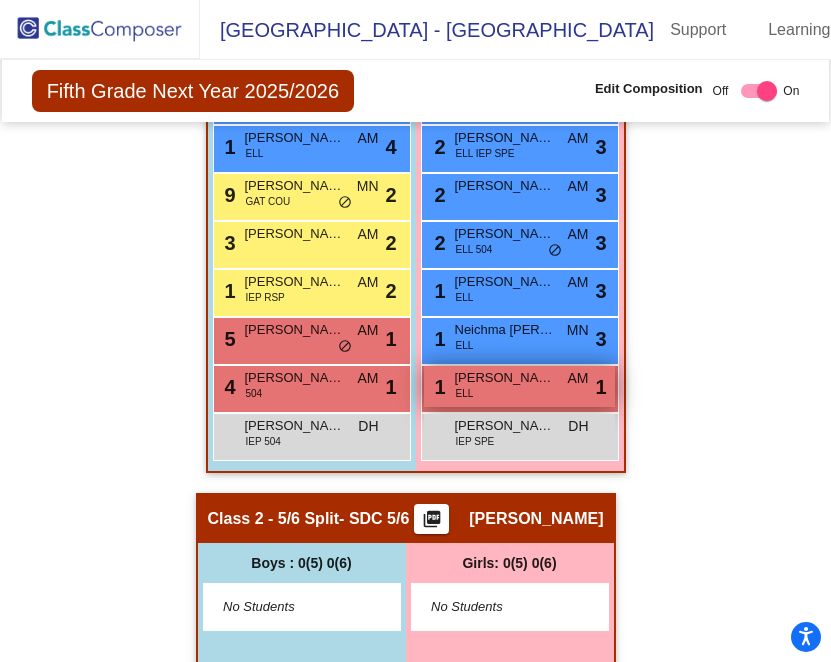 click on "1 [PERSON_NAME] ELL AM lock do_not_disturb_alt 1" at bounding box center [519, 386] 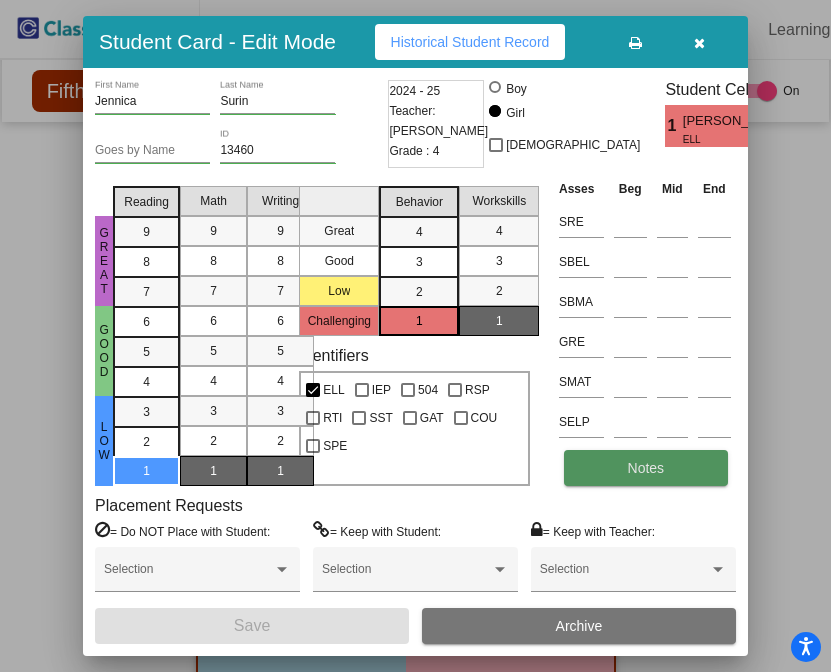 click on "Notes" at bounding box center [646, 468] 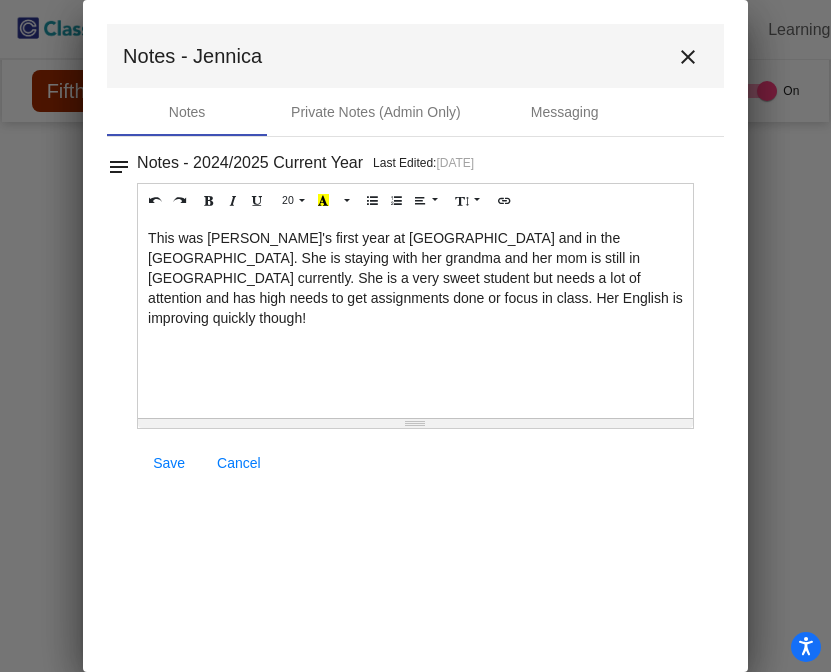 drag, startPoint x: 374, startPoint y: 297, endPoint x: 141, endPoint y: 241, distance: 239.63513 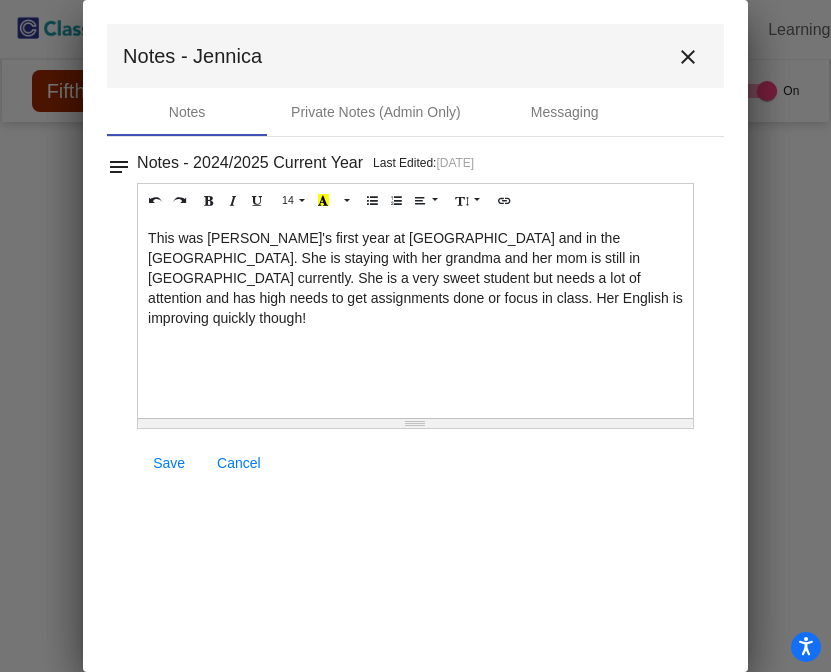 click on "close" at bounding box center [688, 57] 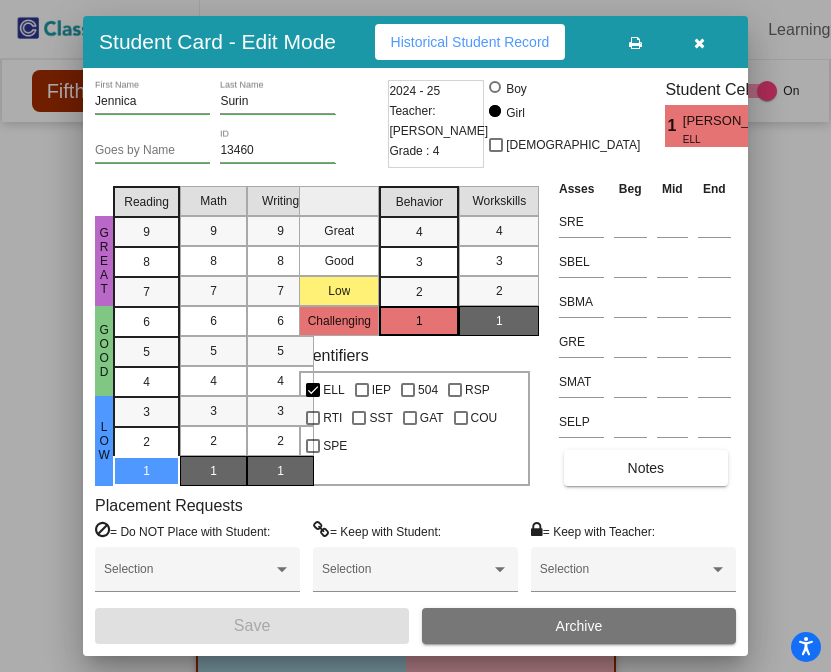 click at bounding box center [415, 336] 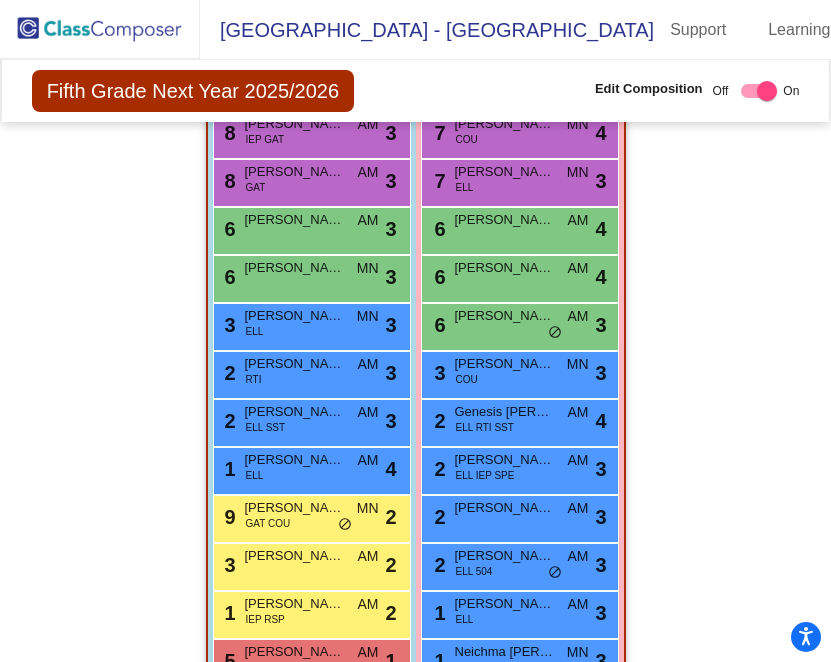 scroll, scrollTop: 515, scrollLeft: 0, axis: vertical 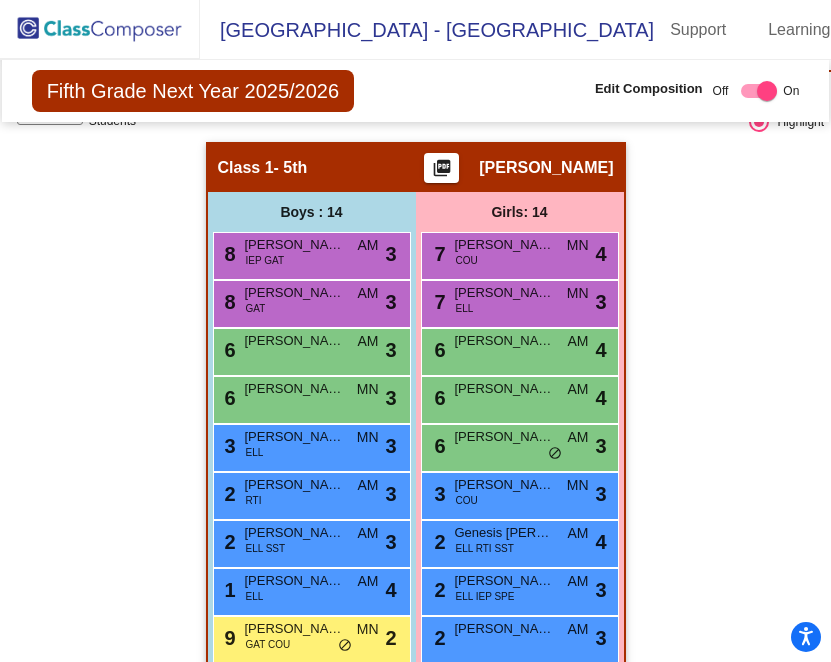 click 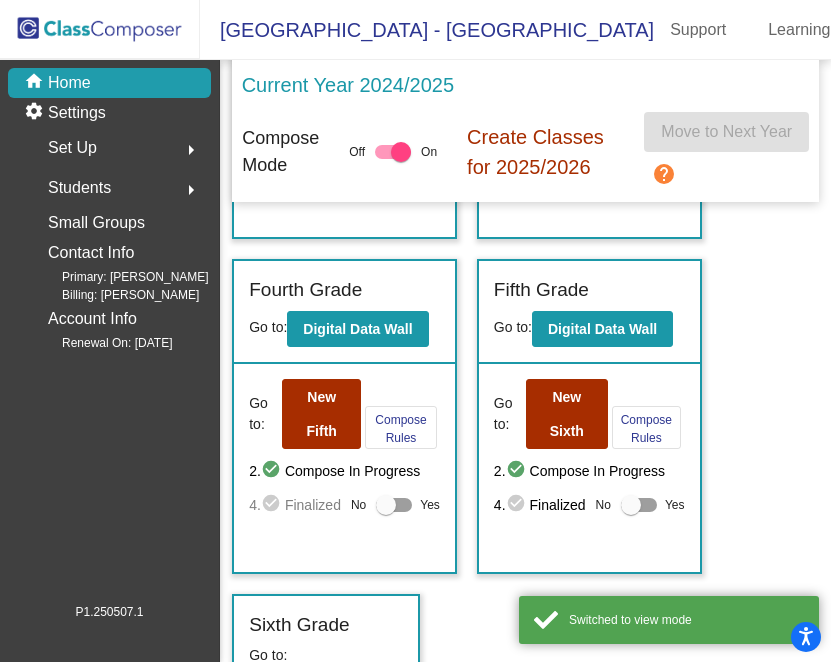 scroll, scrollTop: 1046, scrollLeft: 0, axis: vertical 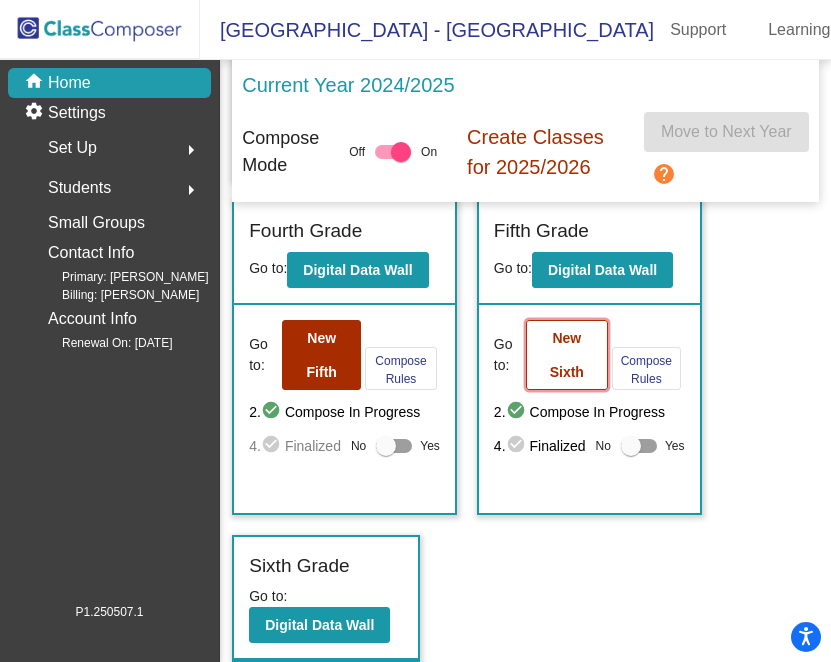 click on "New Sixth" 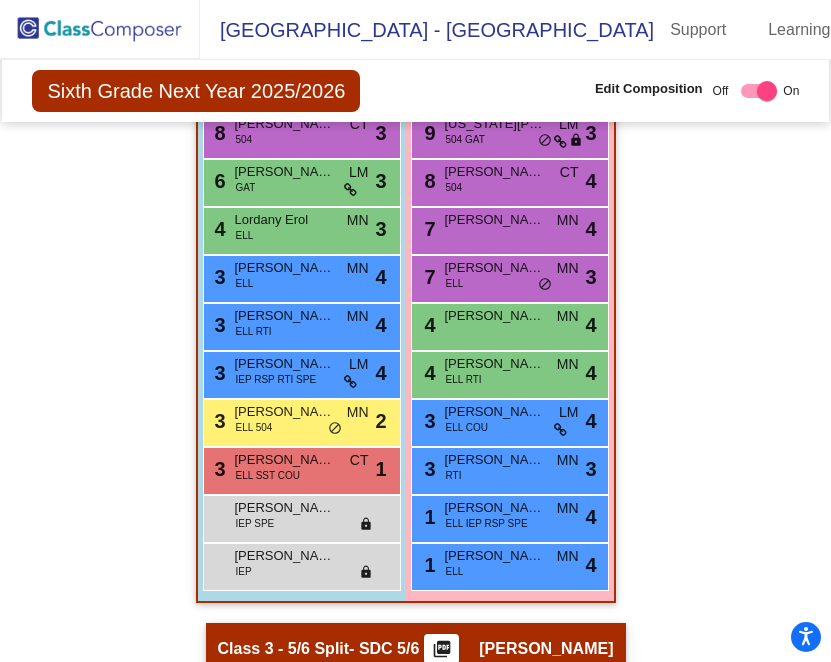 scroll, scrollTop: 1256, scrollLeft: 0, axis: vertical 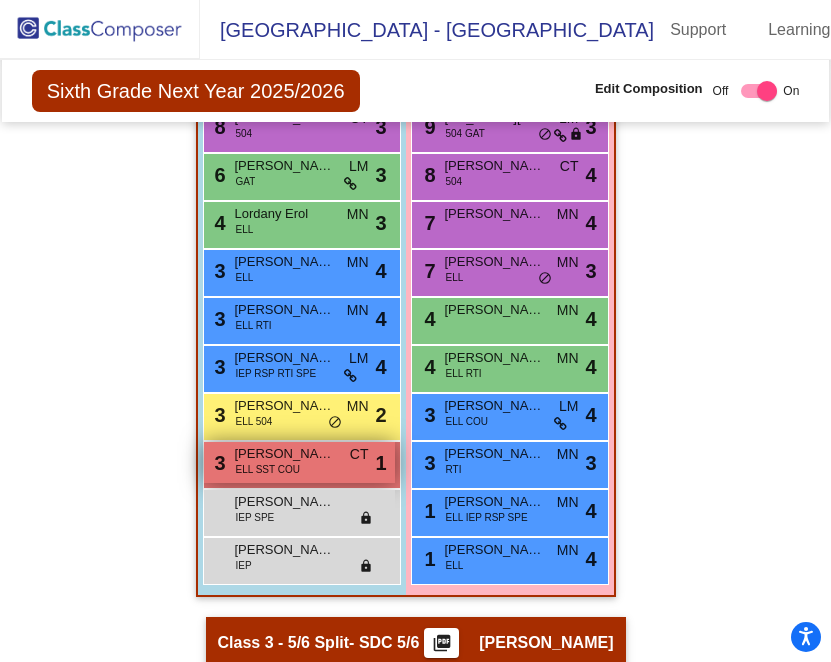 click on "3 [PERSON_NAME] ELL SST COU CT lock do_not_disturb_alt 1" at bounding box center (299, 462) 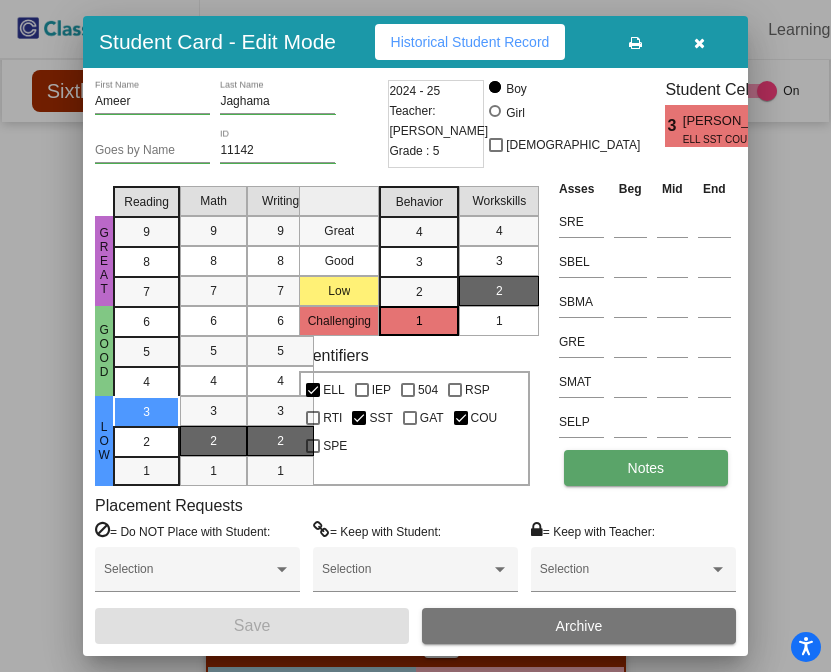 click on "Notes" at bounding box center [646, 468] 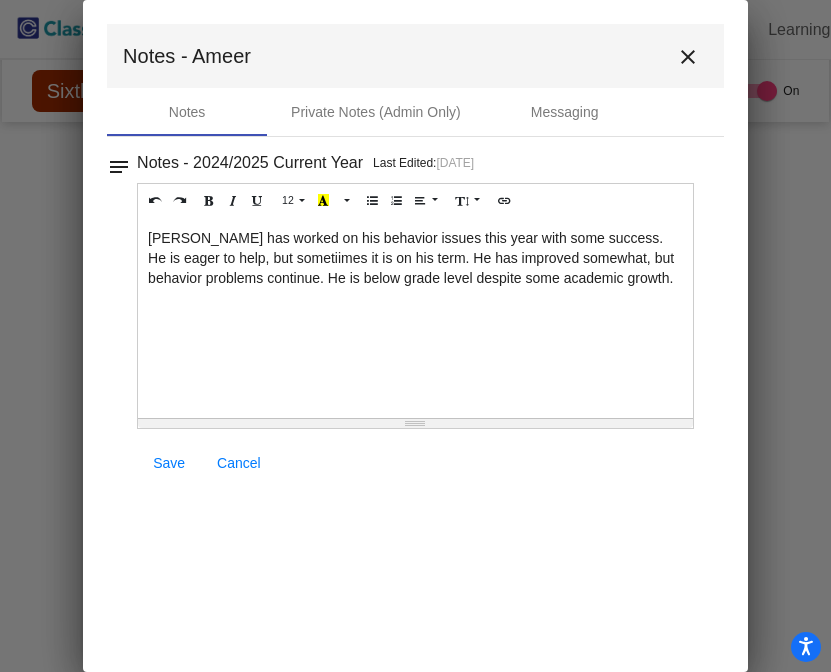 drag, startPoint x: 625, startPoint y: 284, endPoint x: 135, endPoint y: 245, distance: 491.5496 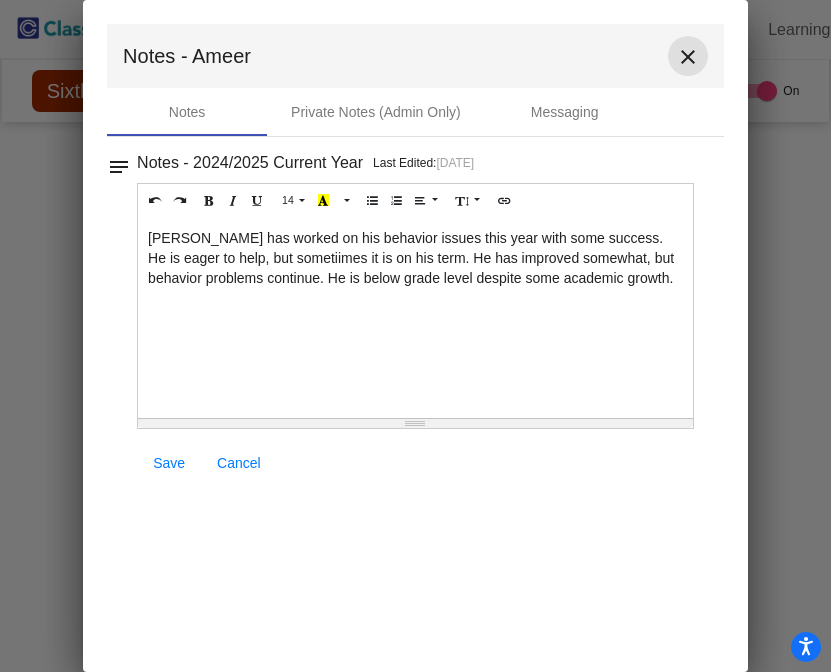 click on "close" at bounding box center (688, 57) 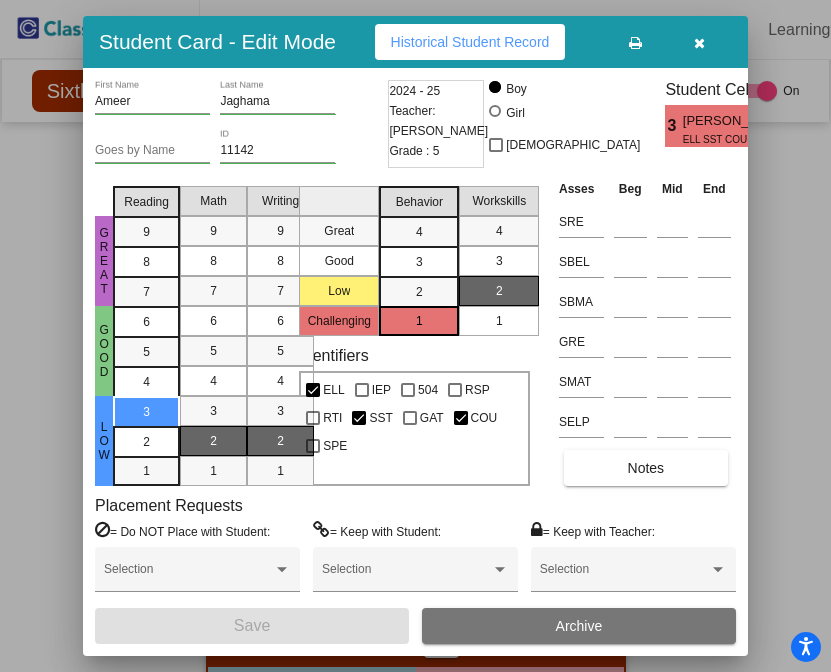 click at bounding box center [699, 43] 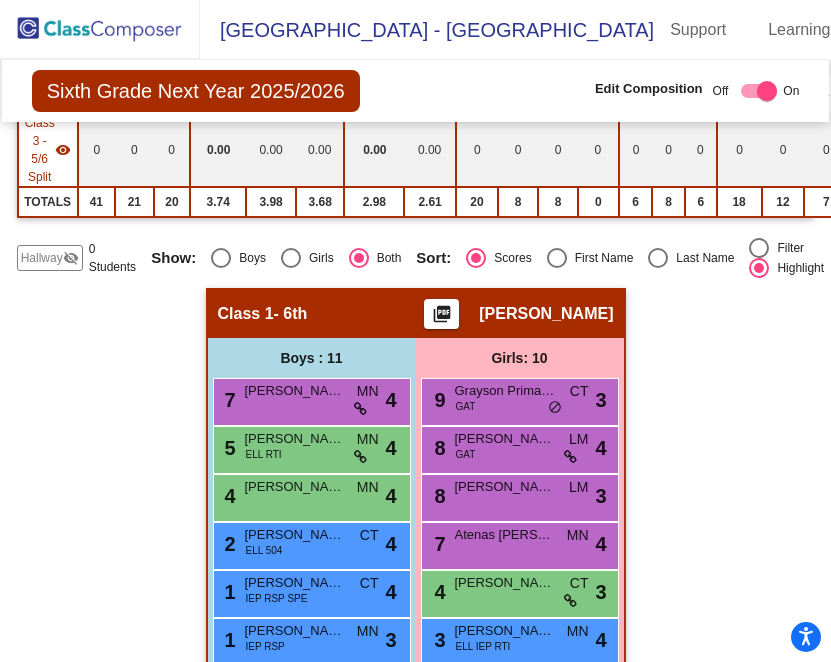 scroll, scrollTop: 0, scrollLeft: 0, axis: both 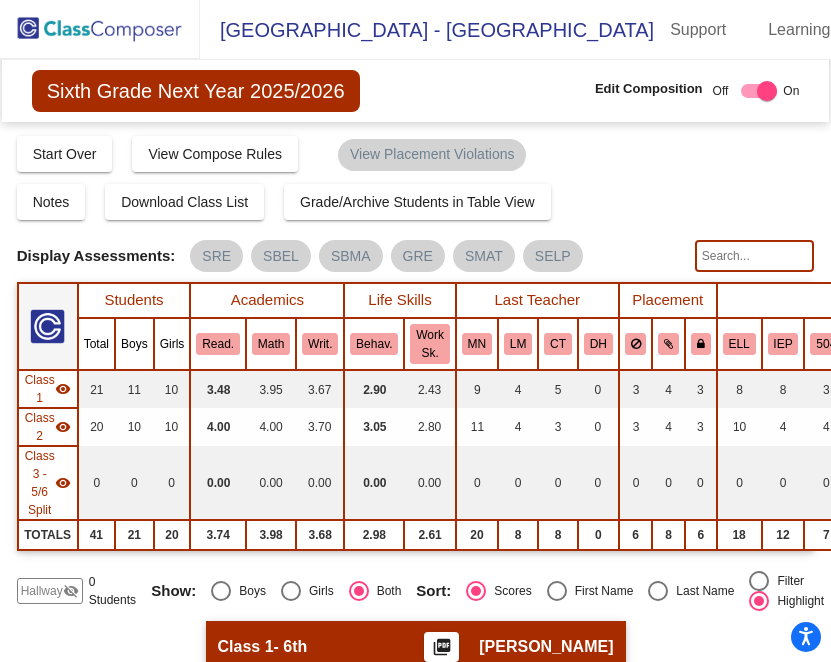 click 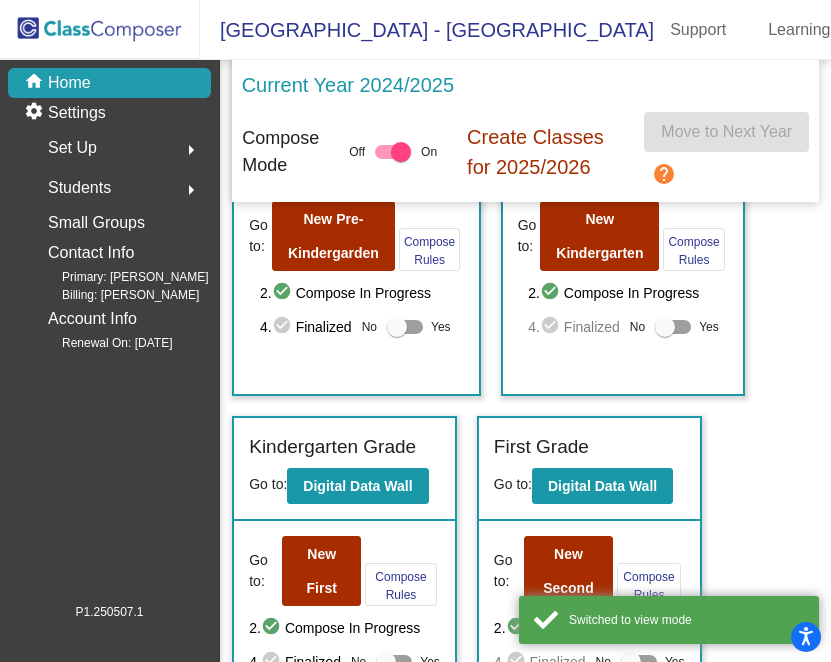 scroll, scrollTop: 172, scrollLeft: 0, axis: vertical 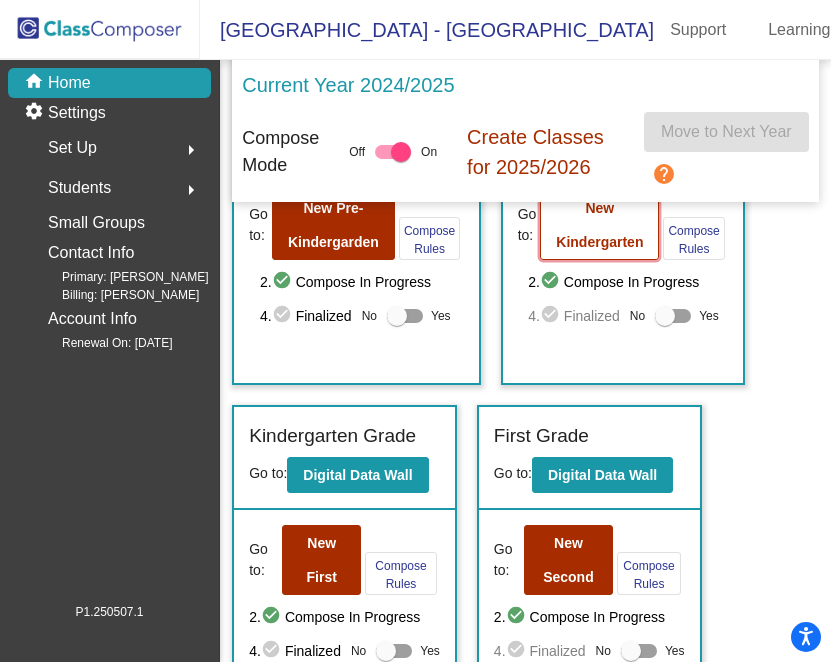 click on "New Kindergarten" 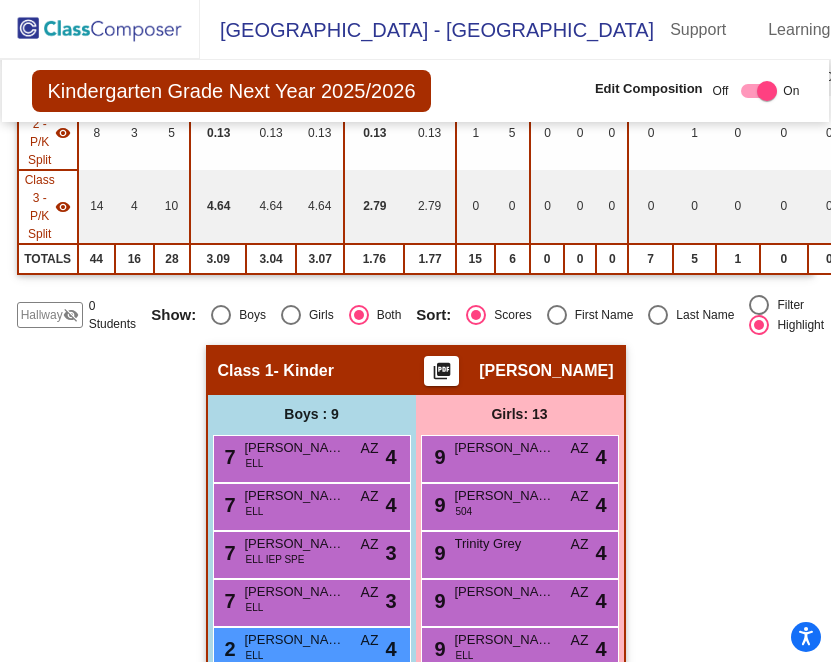 scroll, scrollTop: 307, scrollLeft: 0, axis: vertical 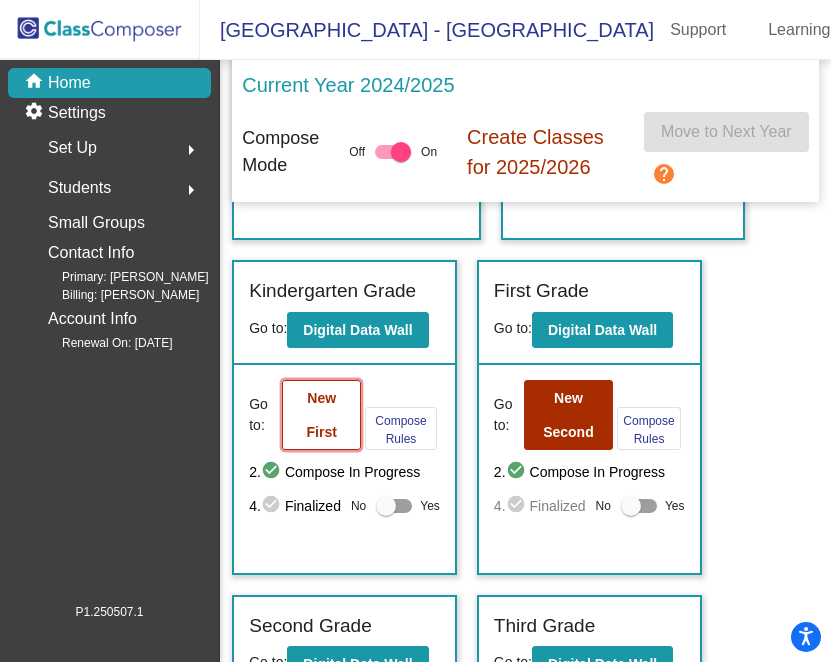 click on "New First" 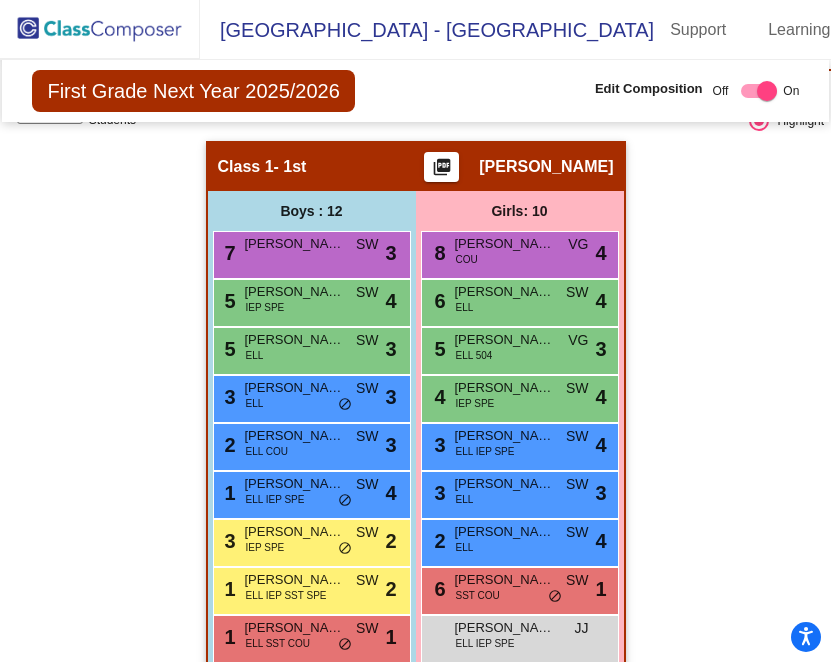 scroll, scrollTop: 748, scrollLeft: 0, axis: vertical 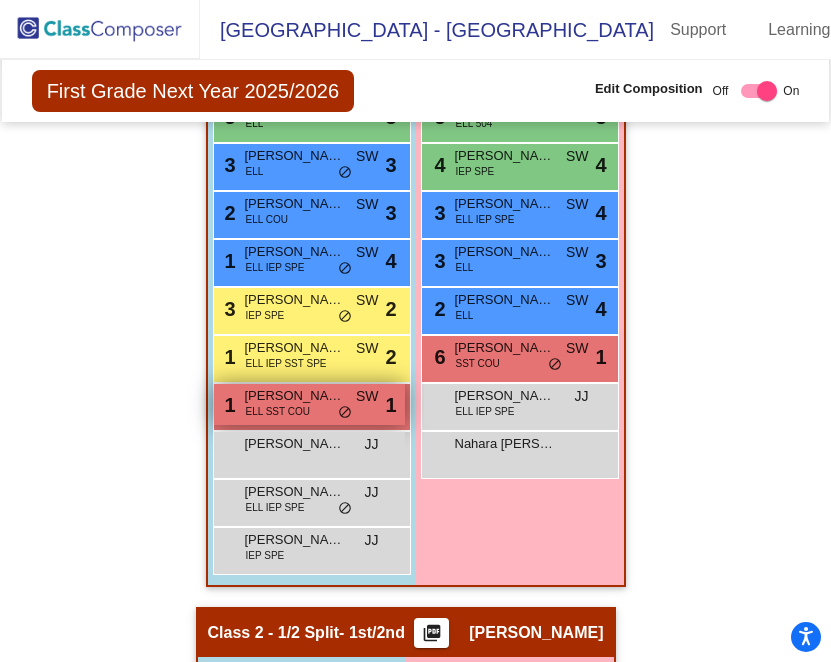 click on "ELL SST COU" at bounding box center (278, 411) 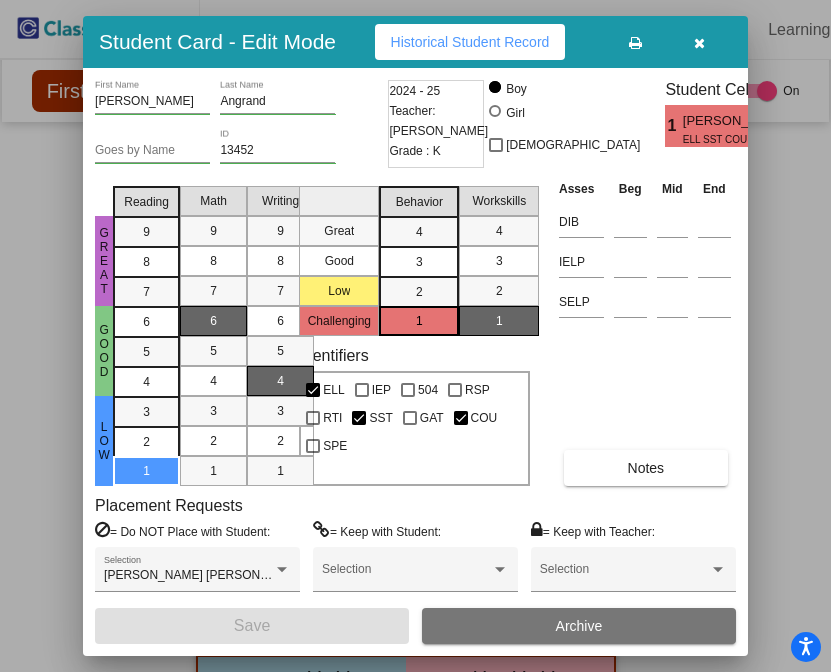 click at bounding box center [699, 43] 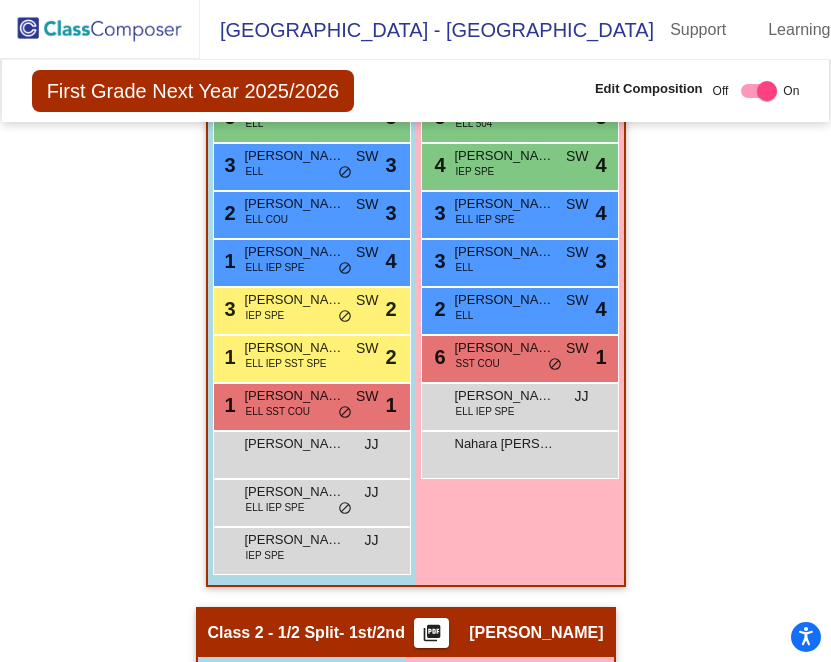 click 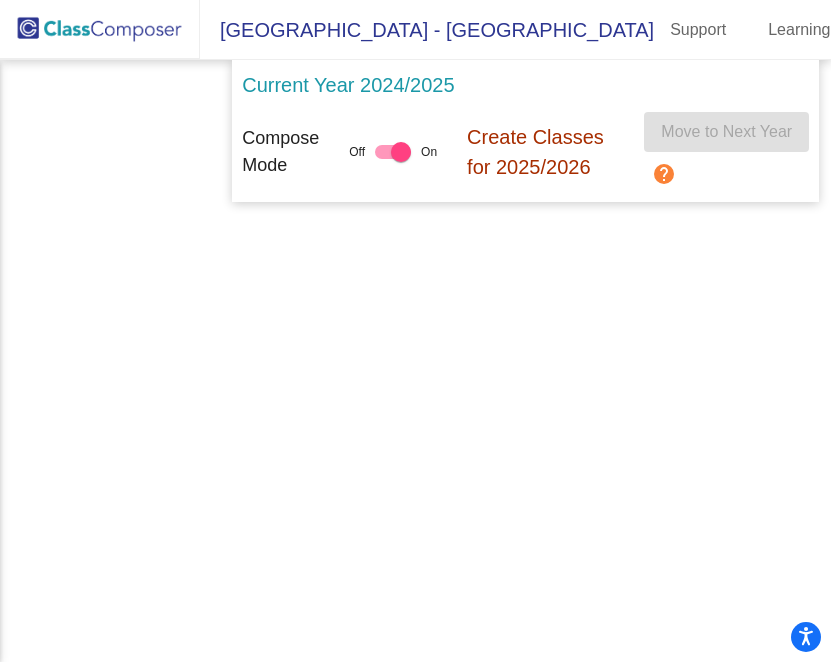 scroll, scrollTop: 0, scrollLeft: 0, axis: both 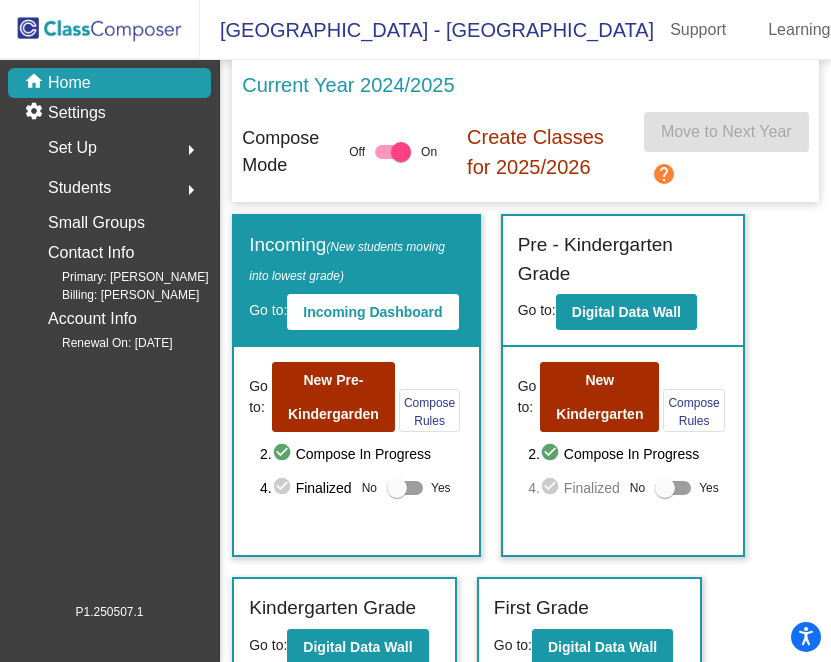 click 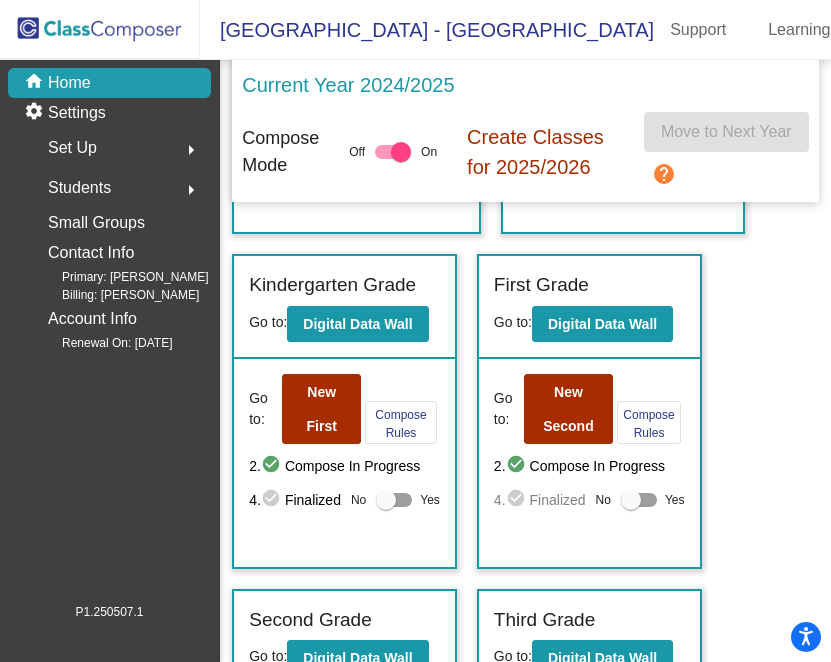 scroll, scrollTop: 389, scrollLeft: 0, axis: vertical 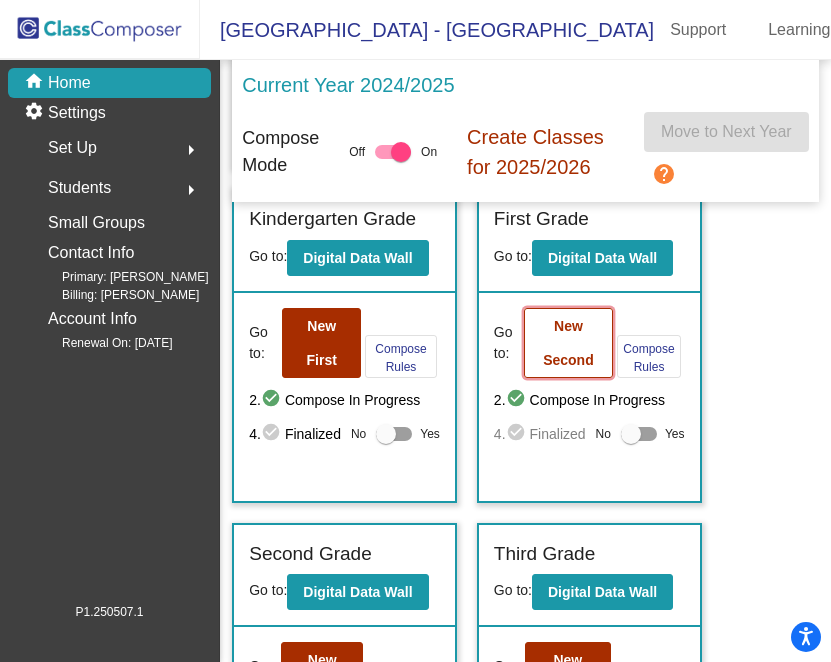 click on "New Second" 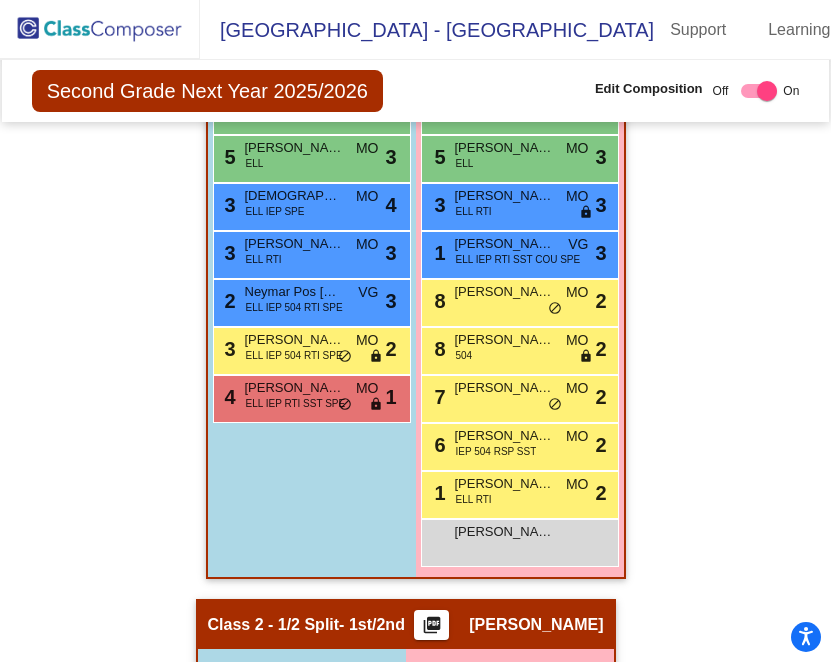 scroll, scrollTop: 753, scrollLeft: 0, axis: vertical 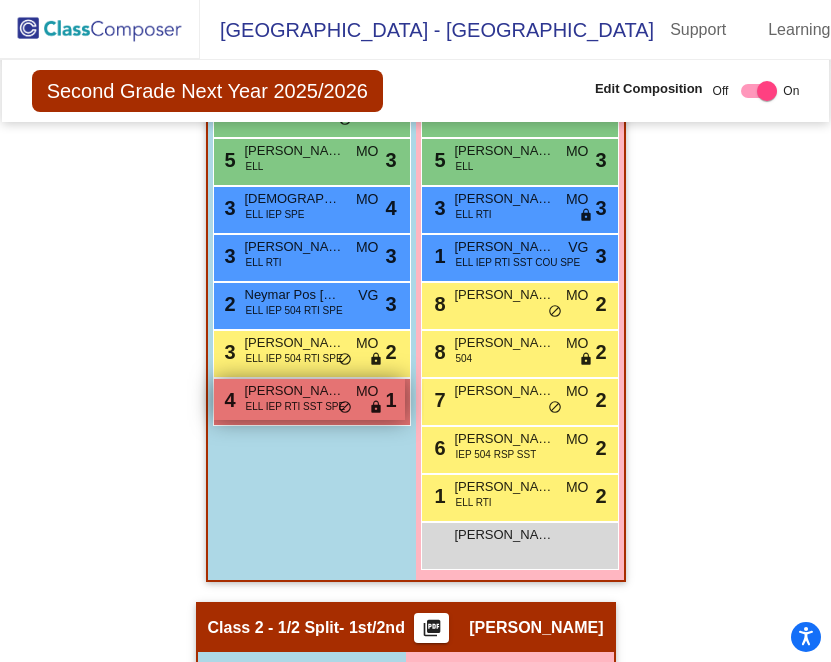 click on "ELL IEP RTI SST SPE" at bounding box center [296, 406] 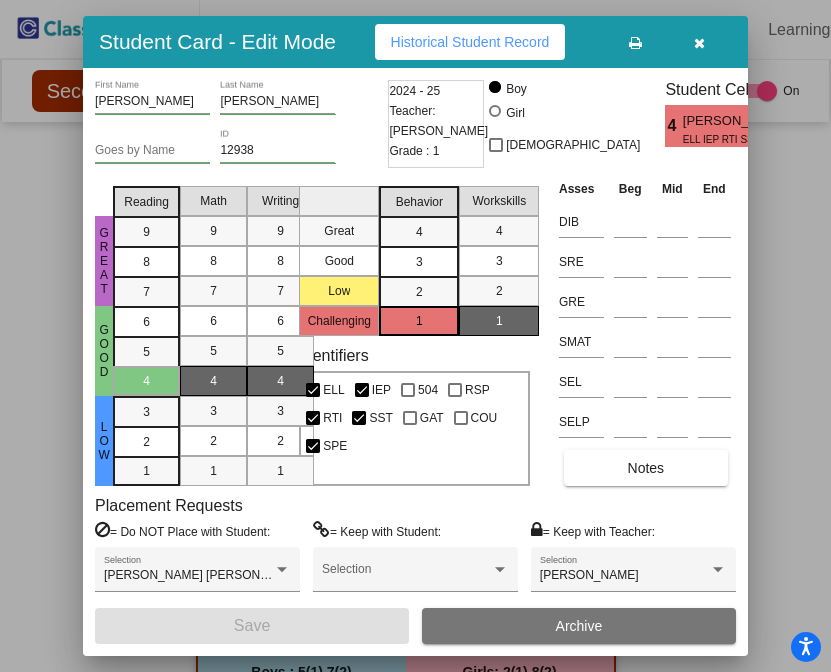 click at bounding box center [699, 43] 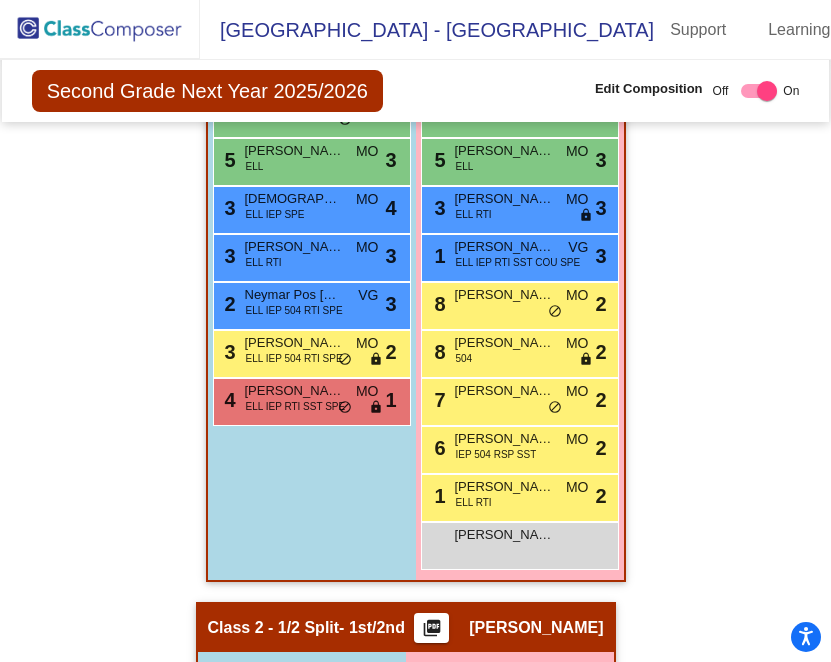 click 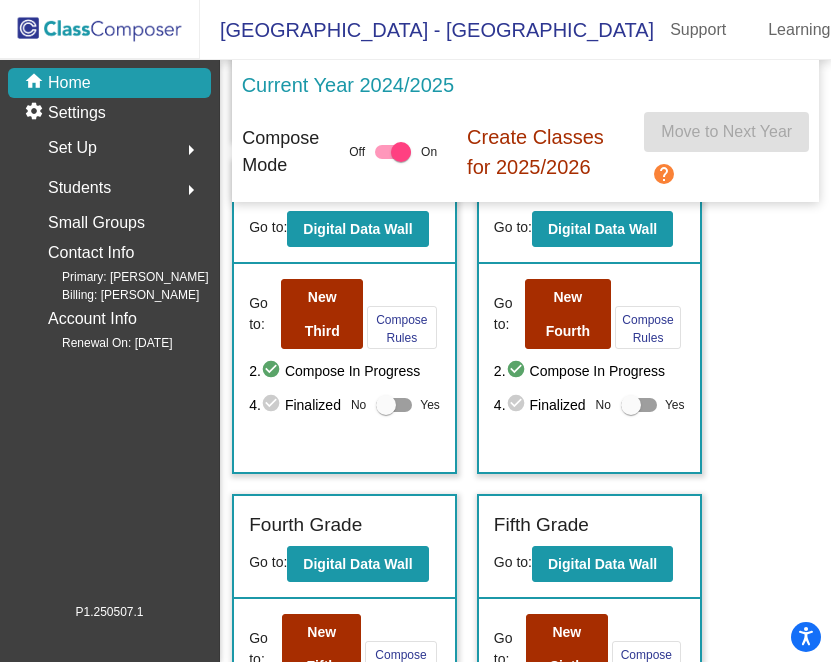 scroll, scrollTop: 759, scrollLeft: 0, axis: vertical 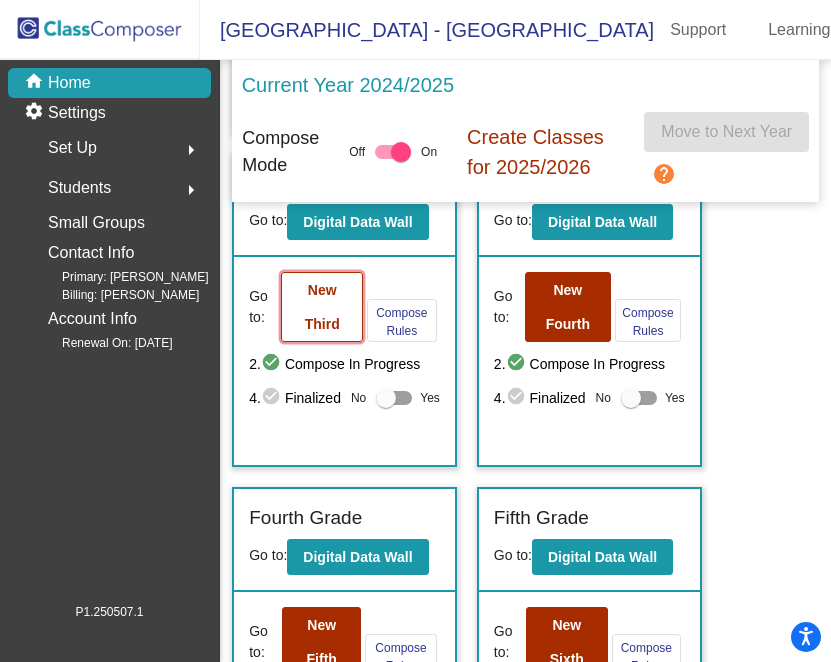 click on "New Third" 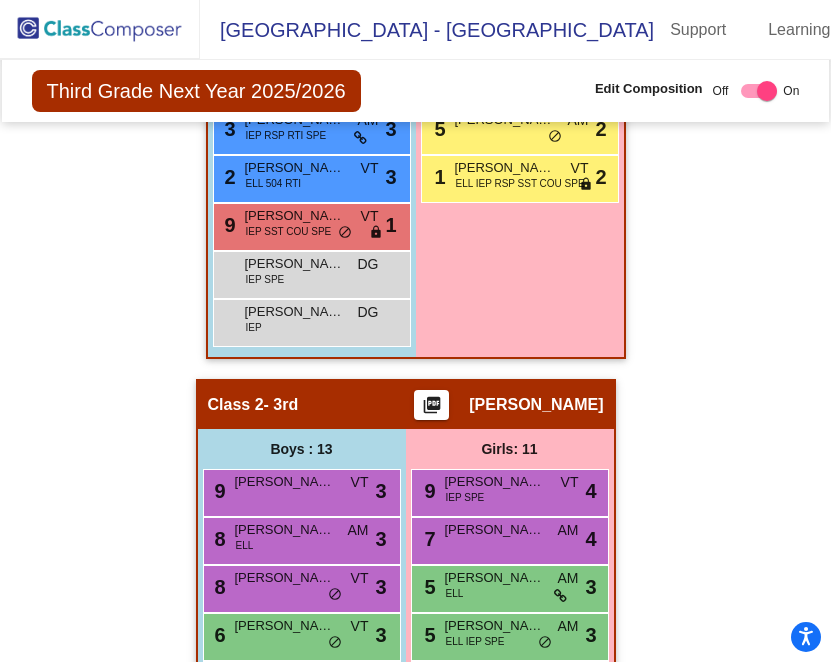 scroll, scrollTop: 976, scrollLeft: 0, axis: vertical 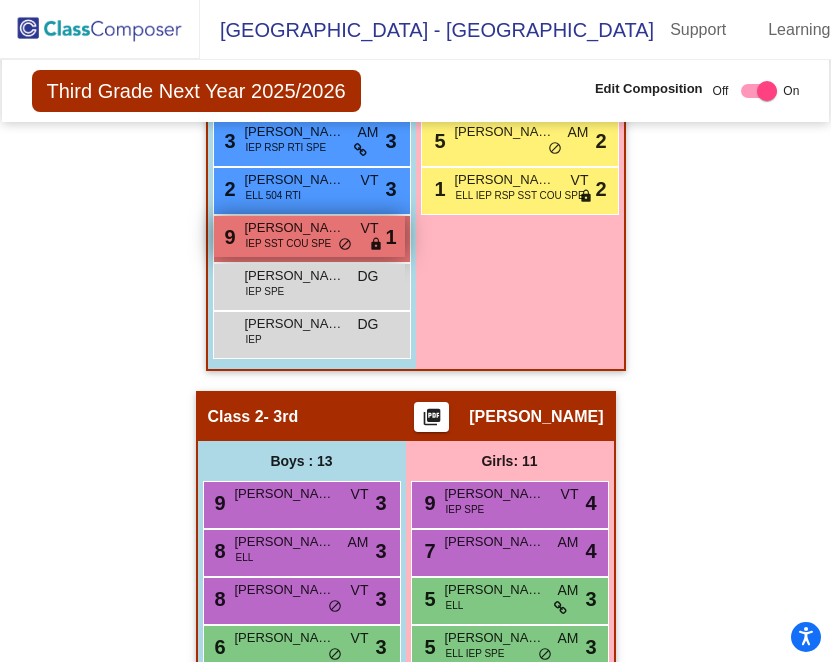 click on "IEP SST COU SPE" at bounding box center [289, 243] 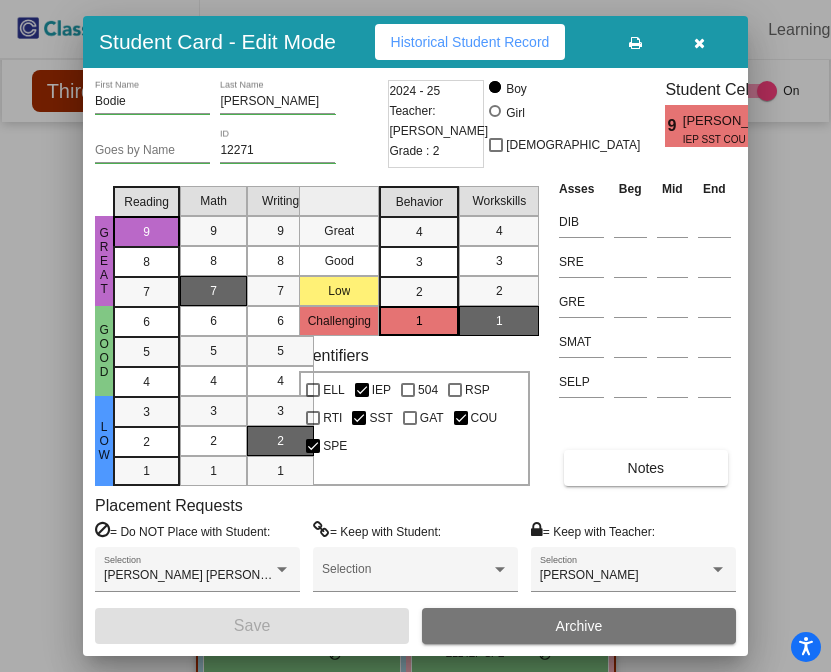 click at bounding box center (699, 43) 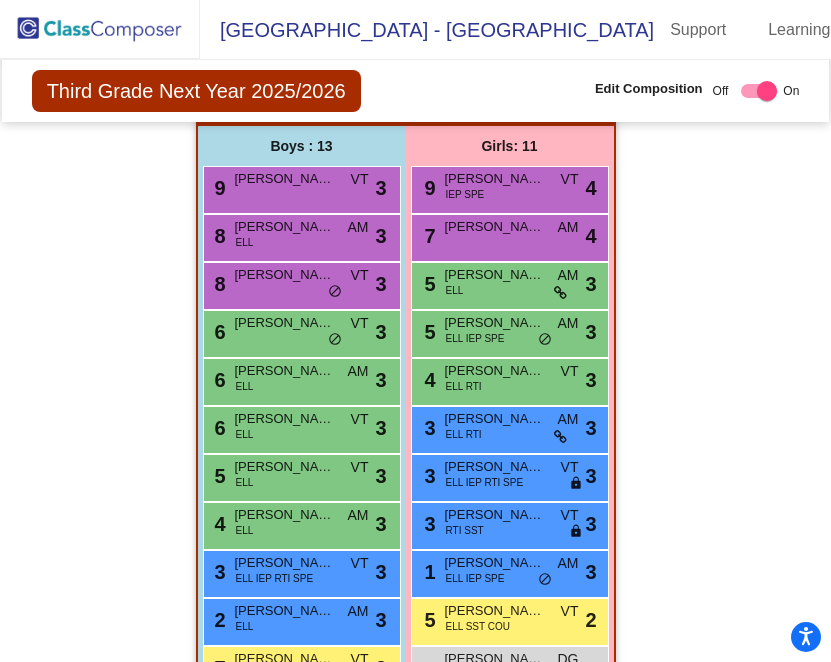 scroll, scrollTop: 1547, scrollLeft: 0, axis: vertical 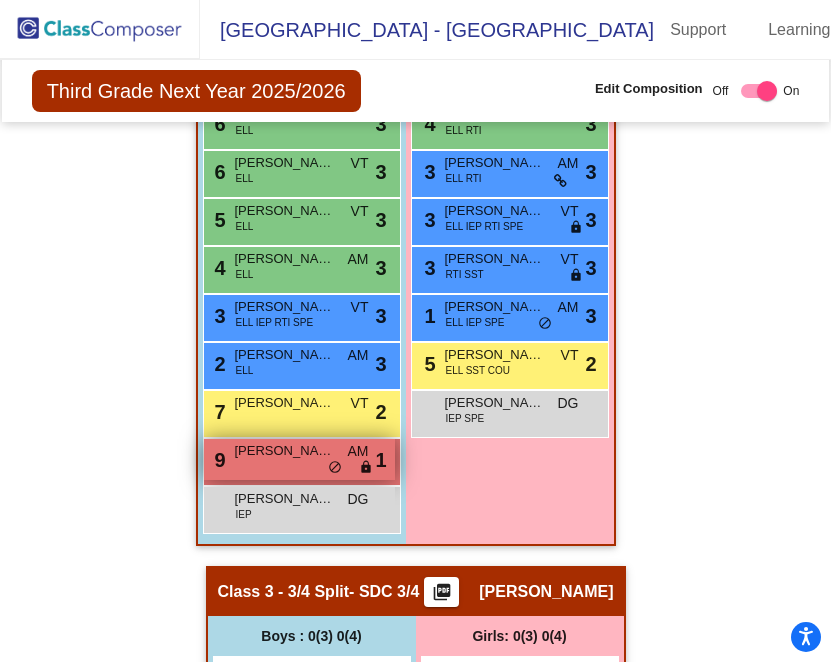 click on "9 [PERSON_NAME] AM lock do_not_disturb_alt 1" at bounding box center [299, 459] 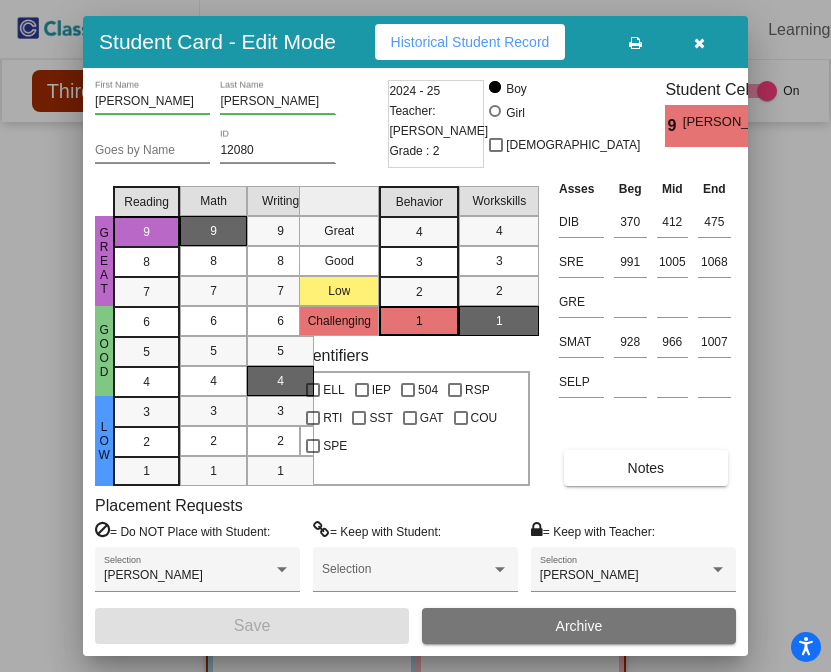 click at bounding box center (699, 43) 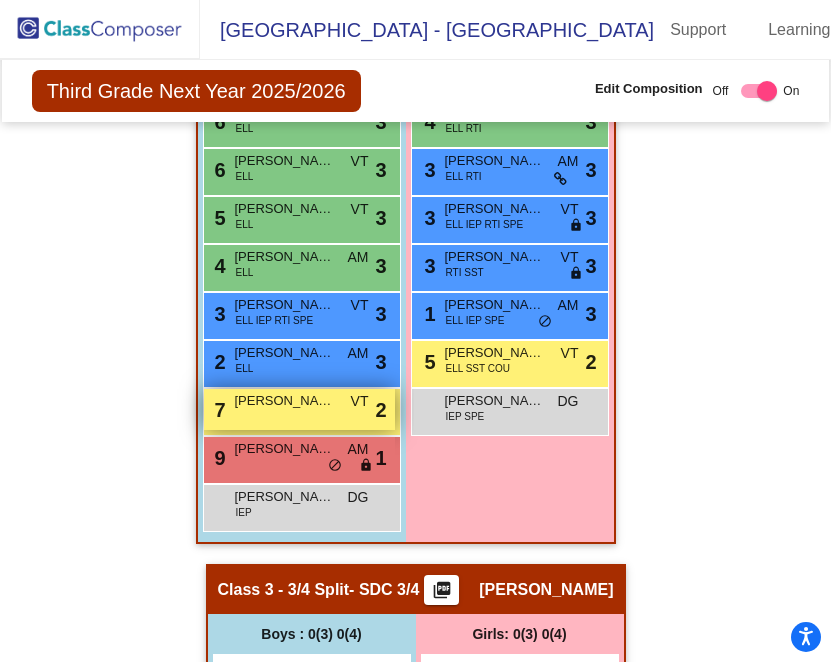 scroll, scrollTop: 1347, scrollLeft: 0, axis: vertical 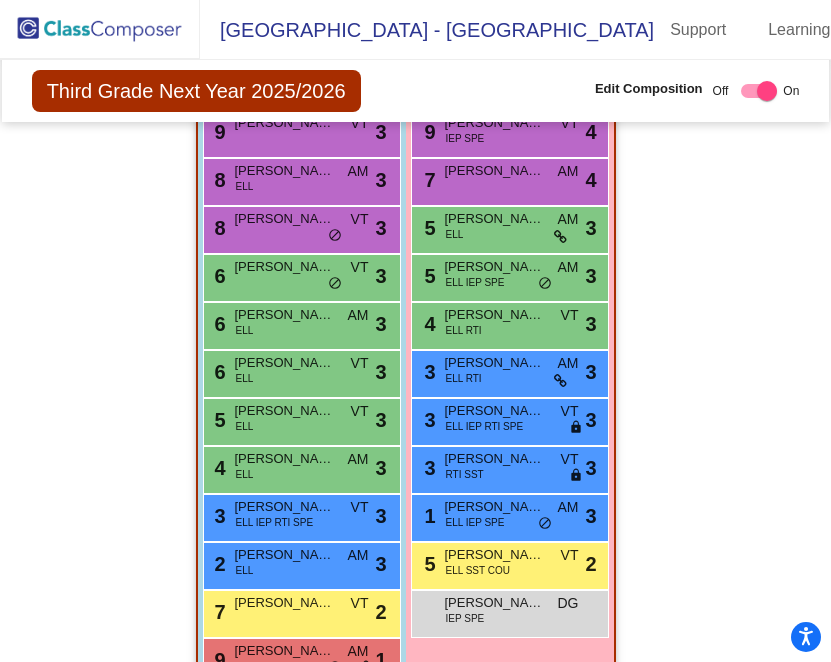 click 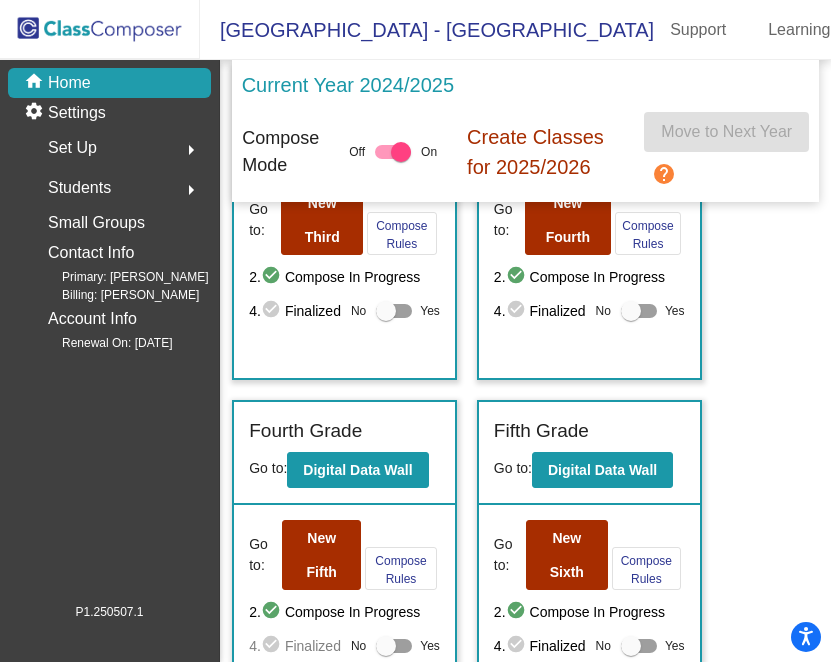 scroll, scrollTop: 781, scrollLeft: 0, axis: vertical 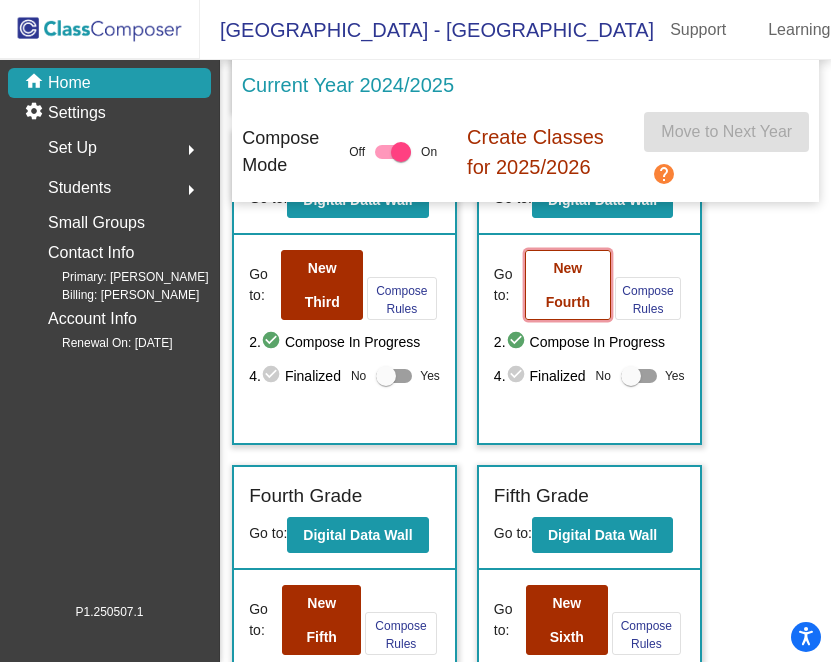 click on "New Fourth" 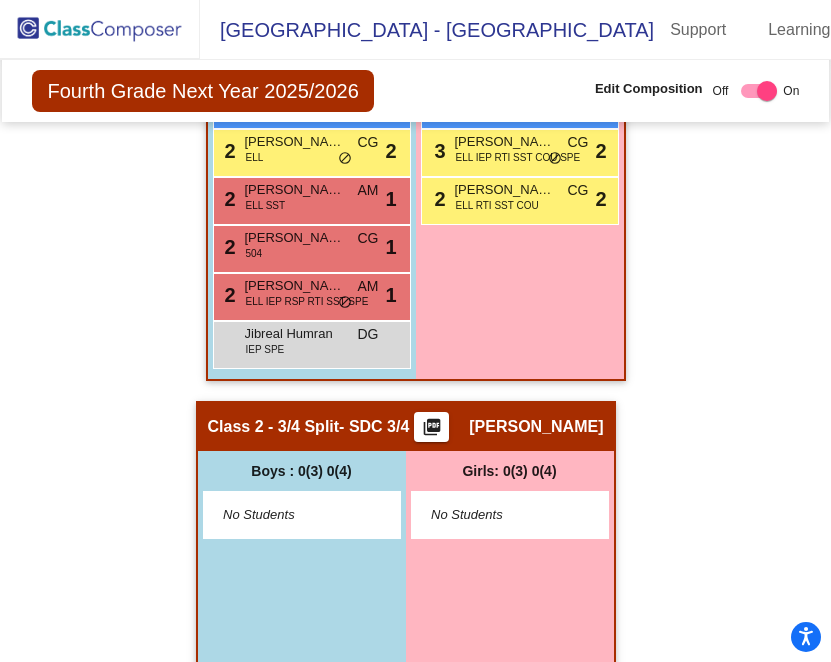 scroll, scrollTop: 1049, scrollLeft: 0, axis: vertical 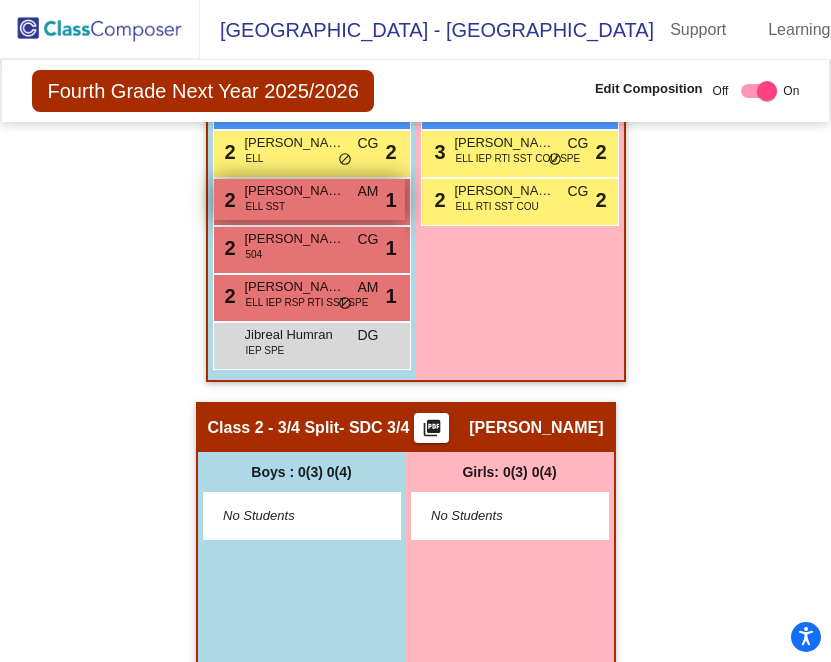 click on "[PERSON_NAME]" at bounding box center (295, 191) 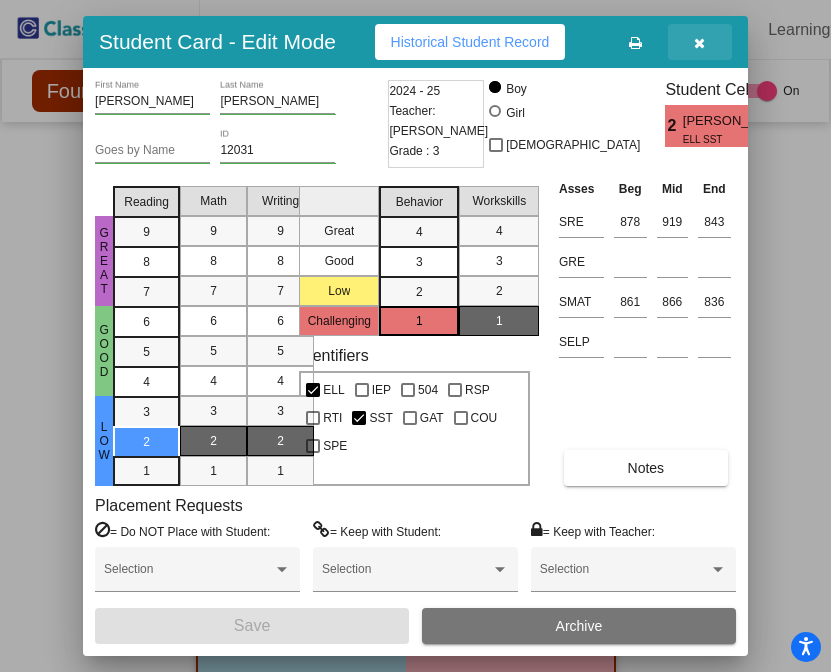 click at bounding box center (699, 43) 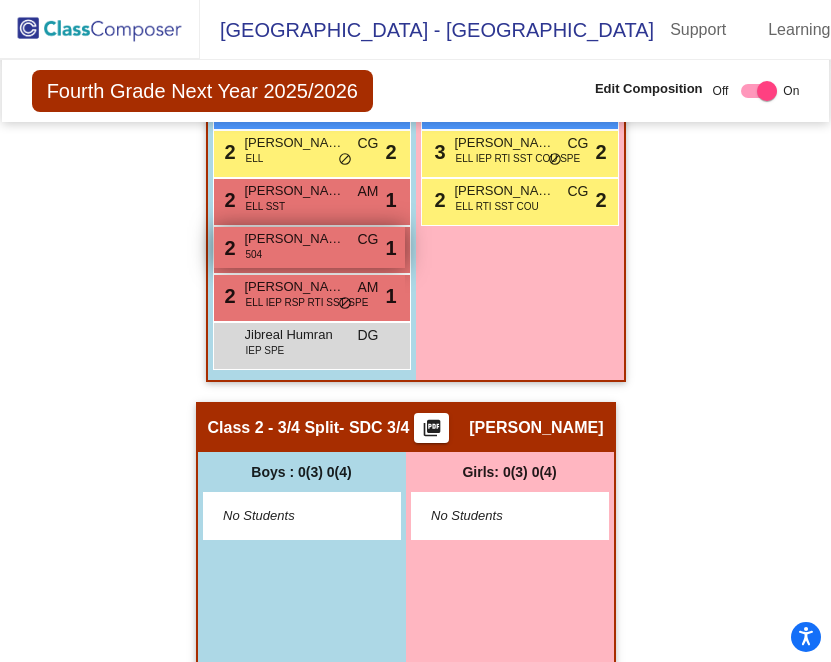 click on "[PERSON_NAME] [PERSON_NAME]" at bounding box center [295, 239] 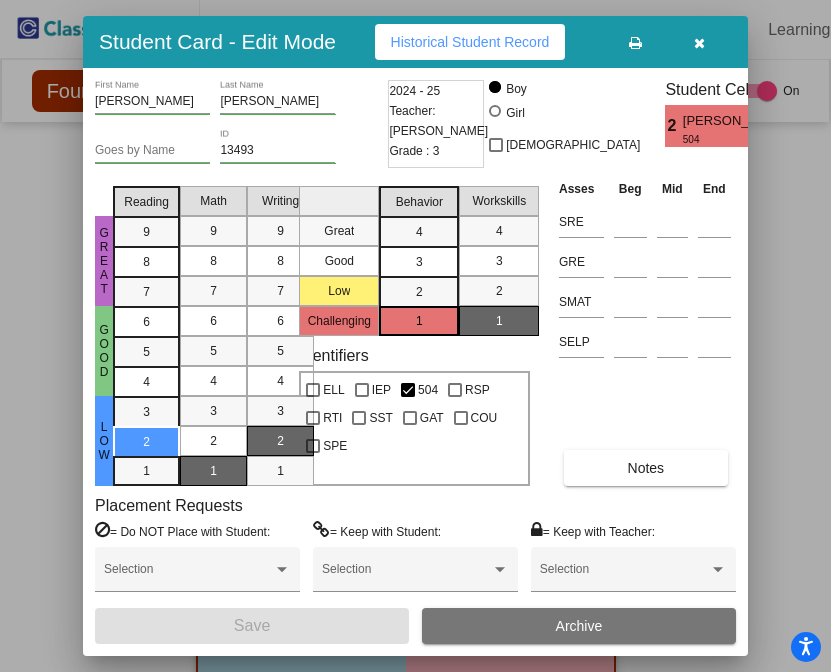 click at bounding box center (700, 42) 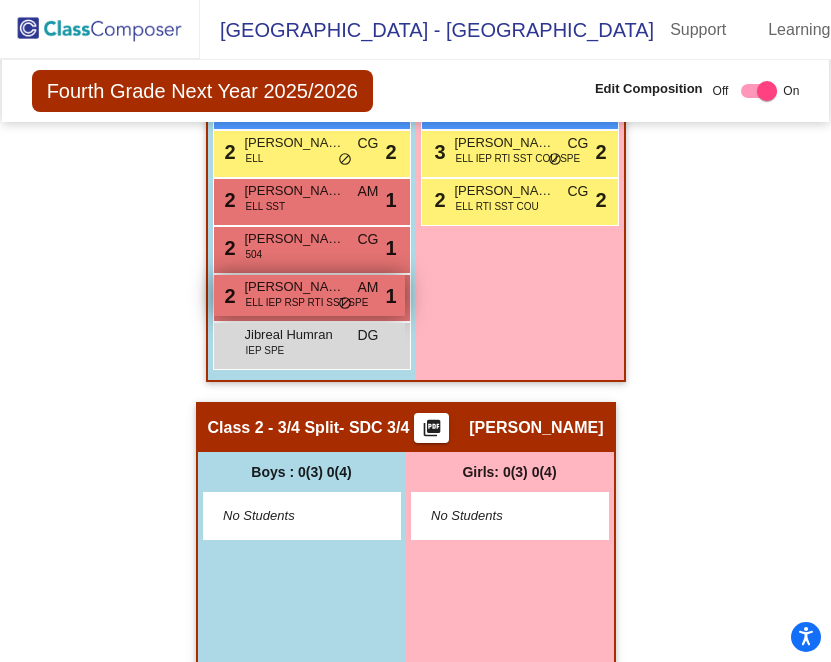 click on "[PERSON_NAME]" at bounding box center (295, 287) 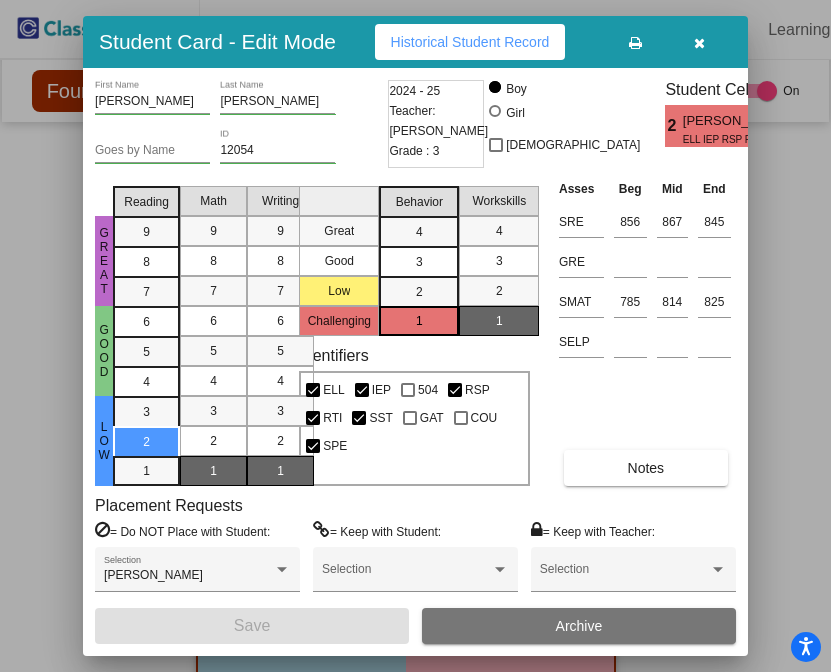 click at bounding box center (699, 43) 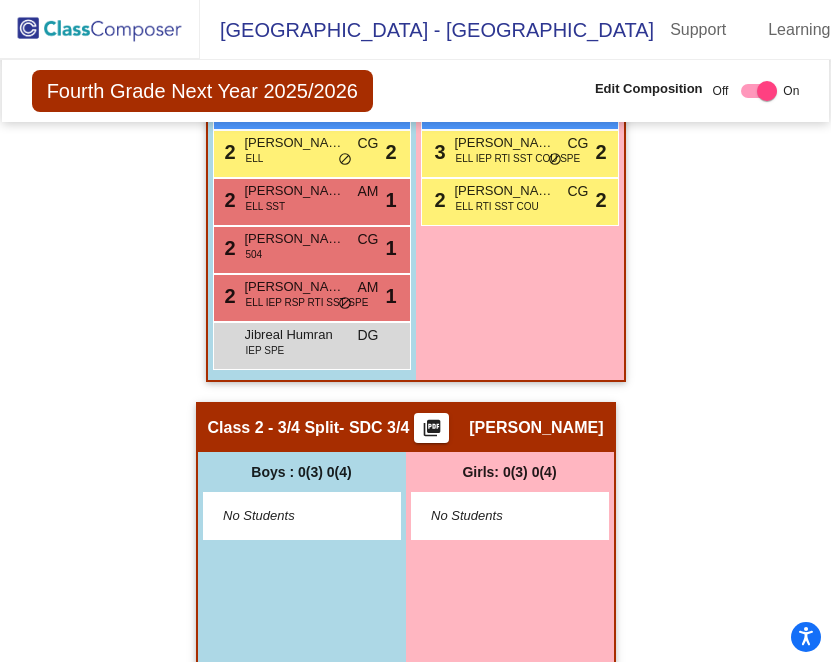 click 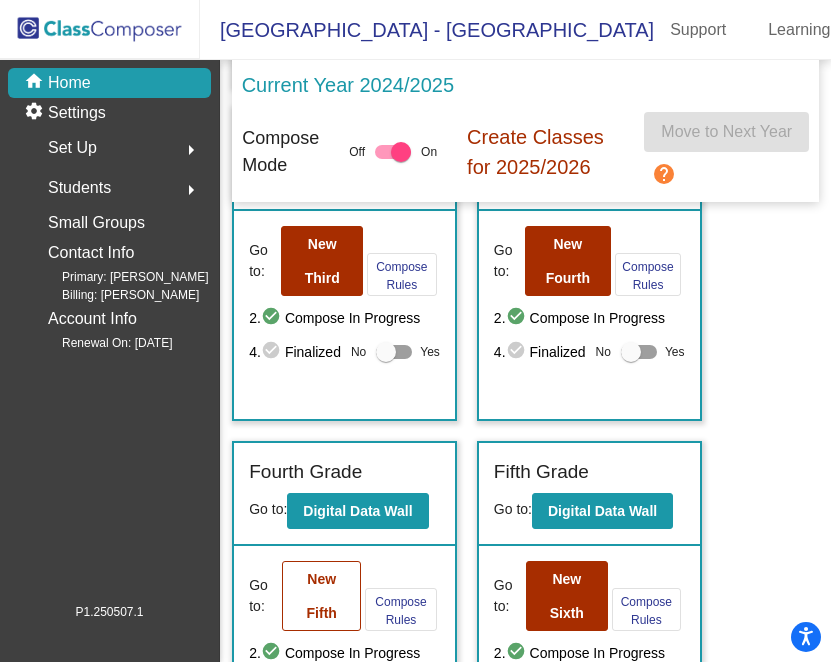scroll, scrollTop: 772, scrollLeft: 0, axis: vertical 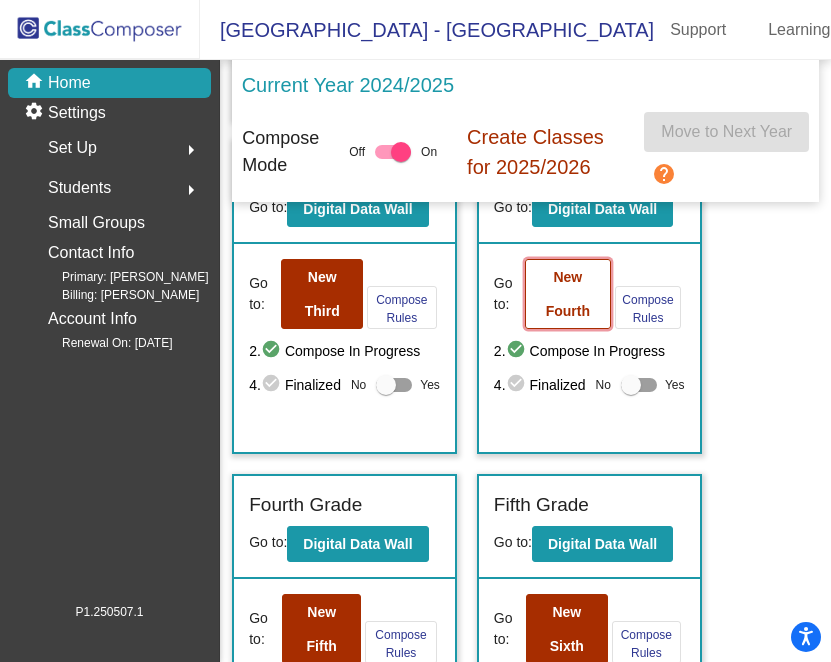 click on "New Fourth" 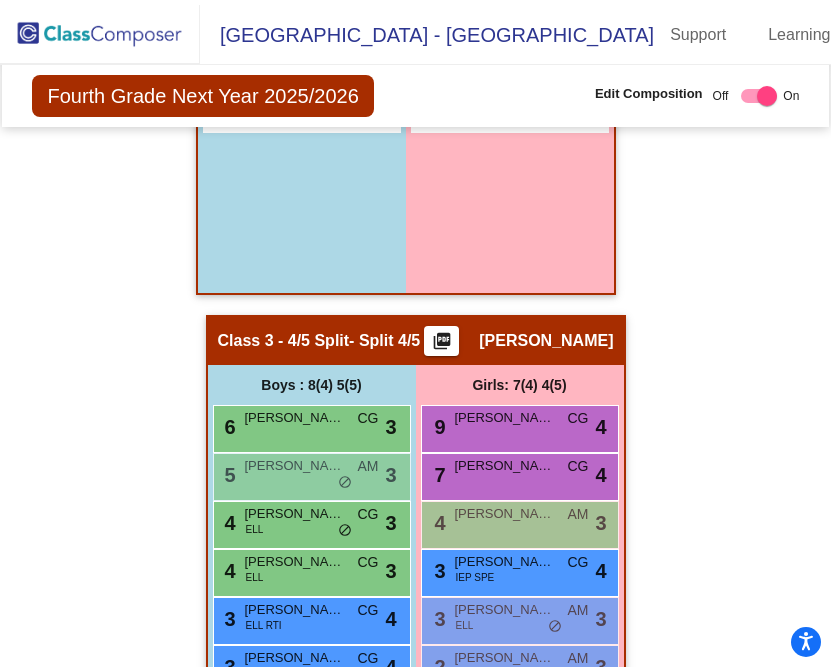 scroll, scrollTop: 1855, scrollLeft: 0, axis: vertical 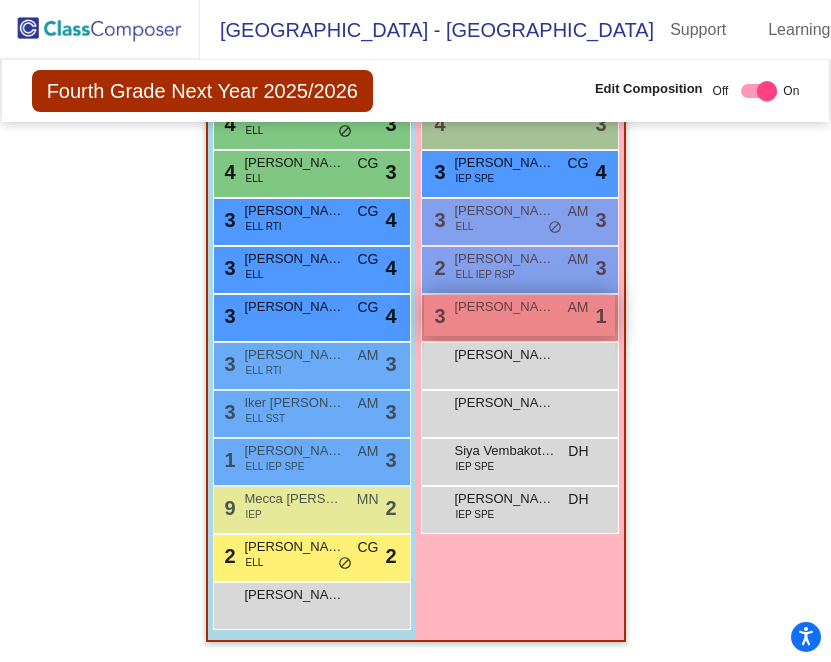 click on "3 [PERSON_NAME] AM lock do_not_disturb_alt 1" at bounding box center (519, 315) 